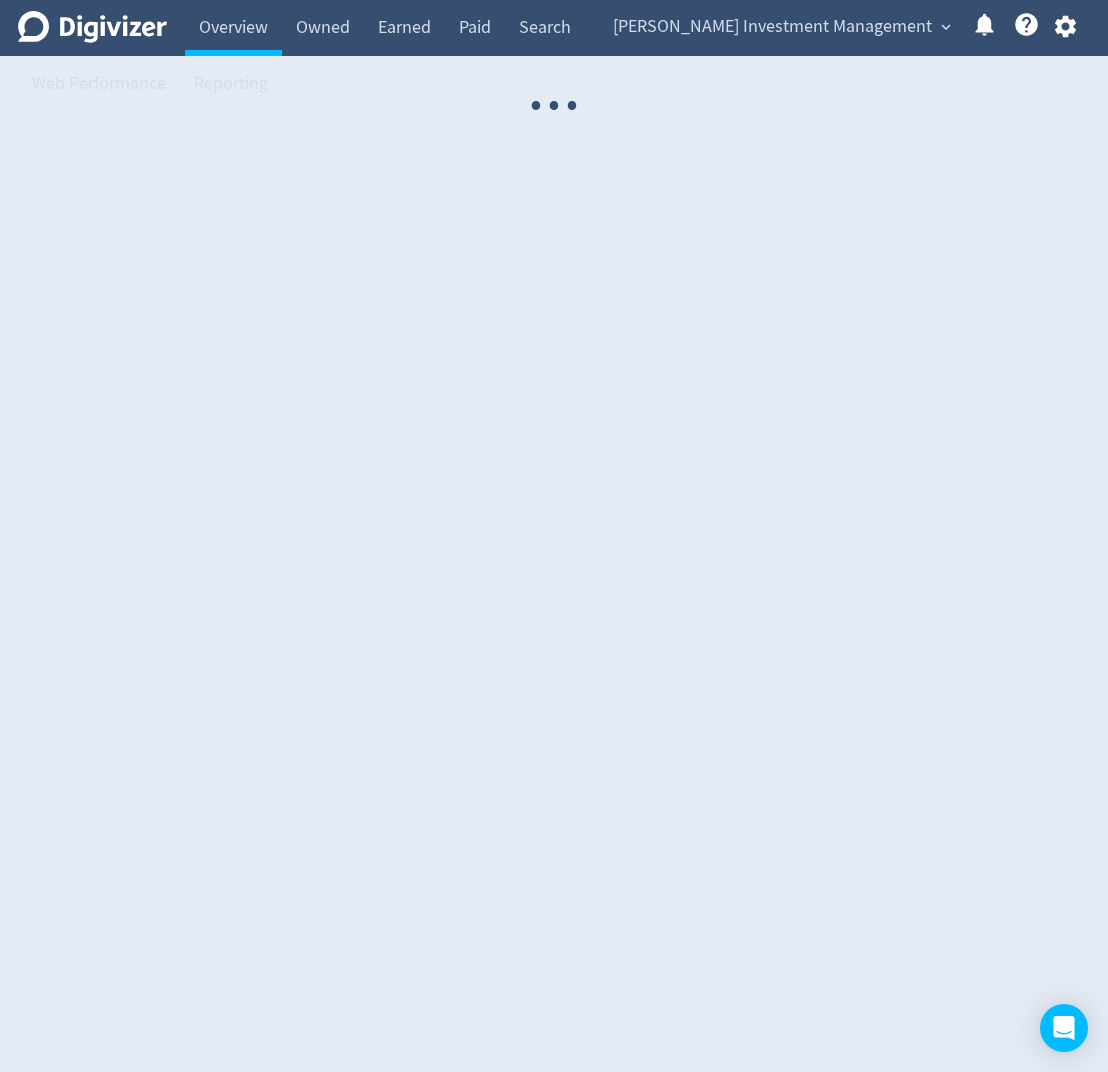 scroll, scrollTop: 0, scrollLeft: 0, axis: both 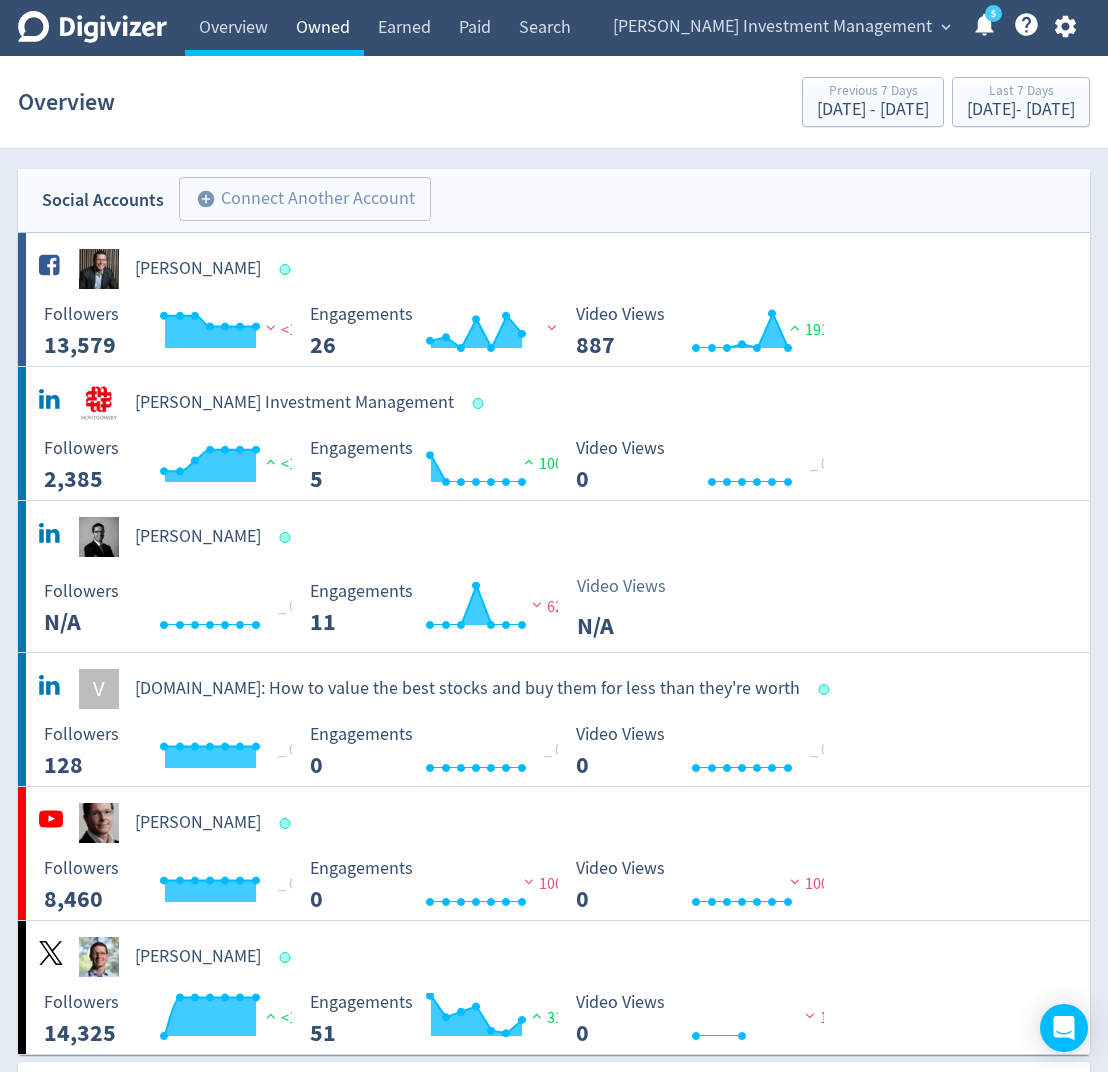 click on "Owned" at bounding box center [323, 28] 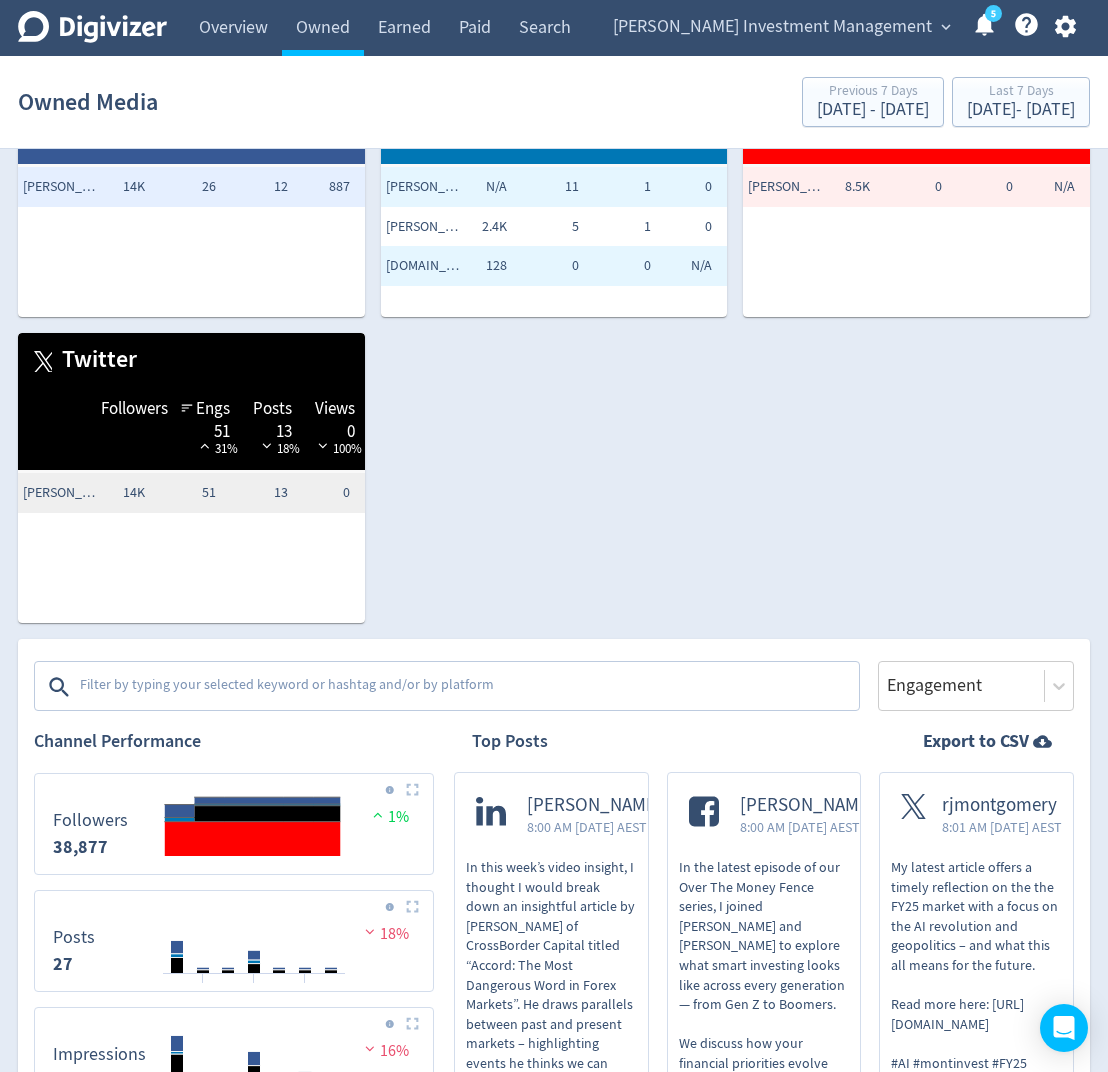 scroll, scrollTop: 170, scrollLeft: 0, axis: vertical 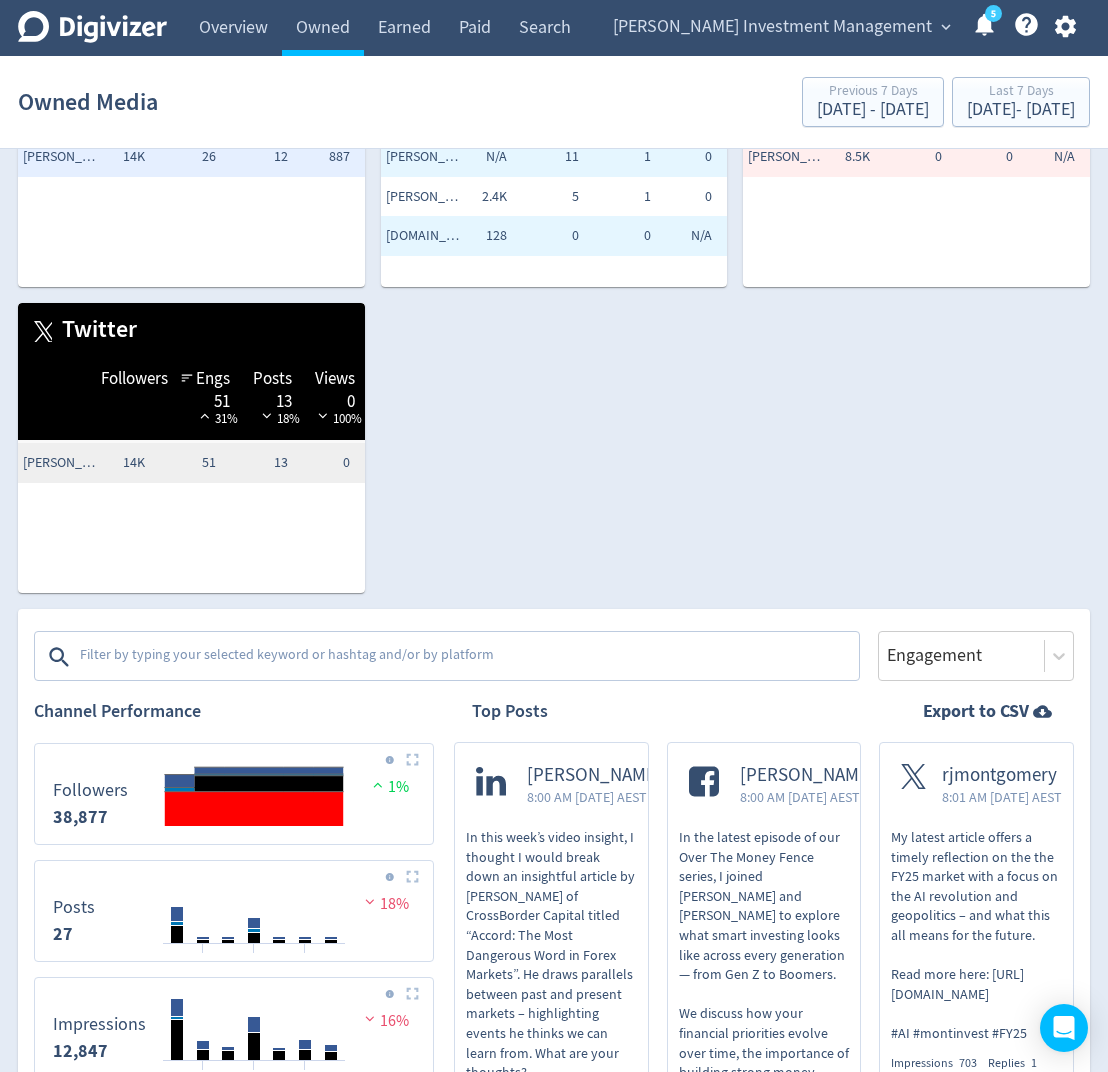 click at bounding box center [467, 657] 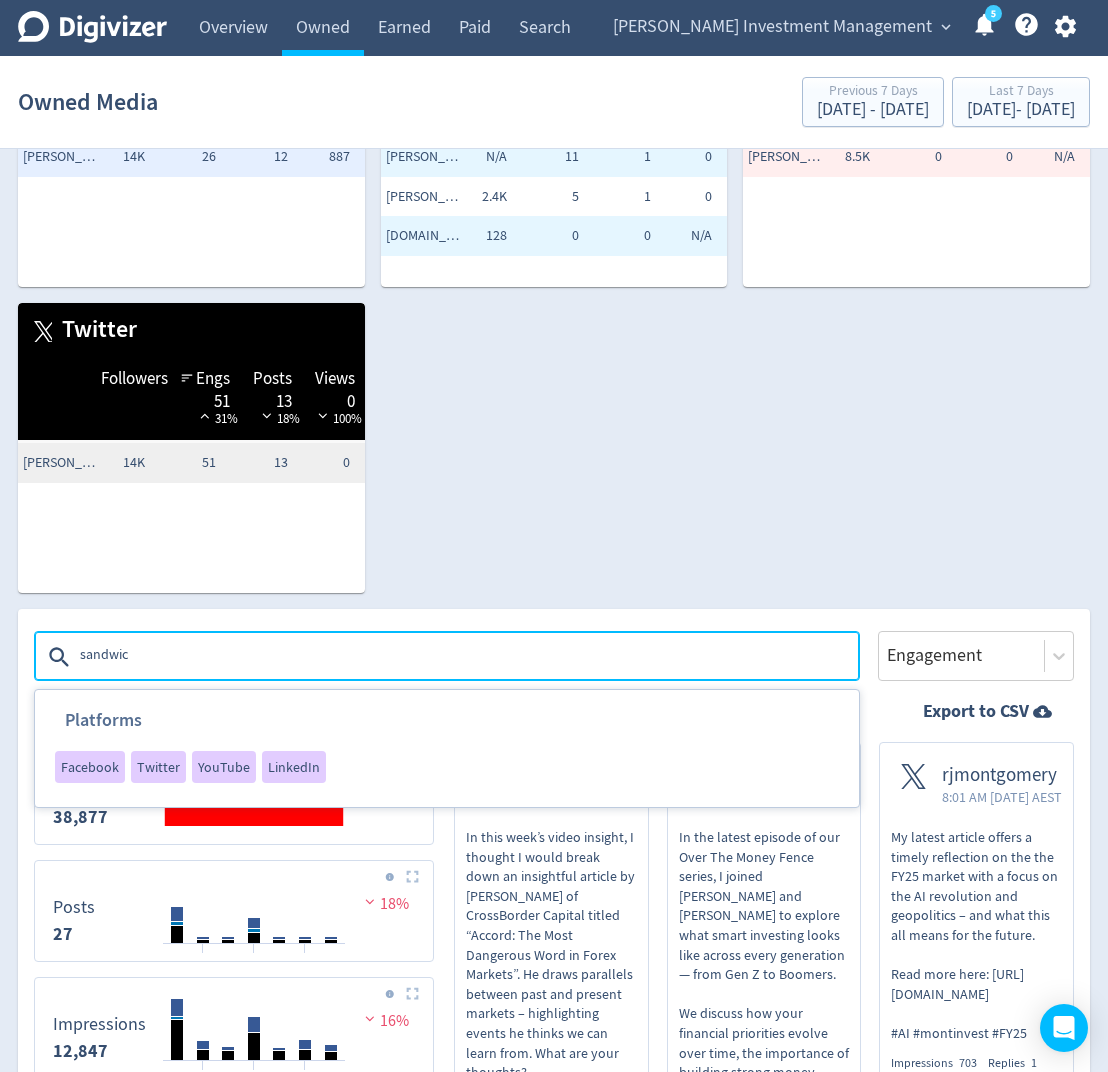 type on "sandwich" 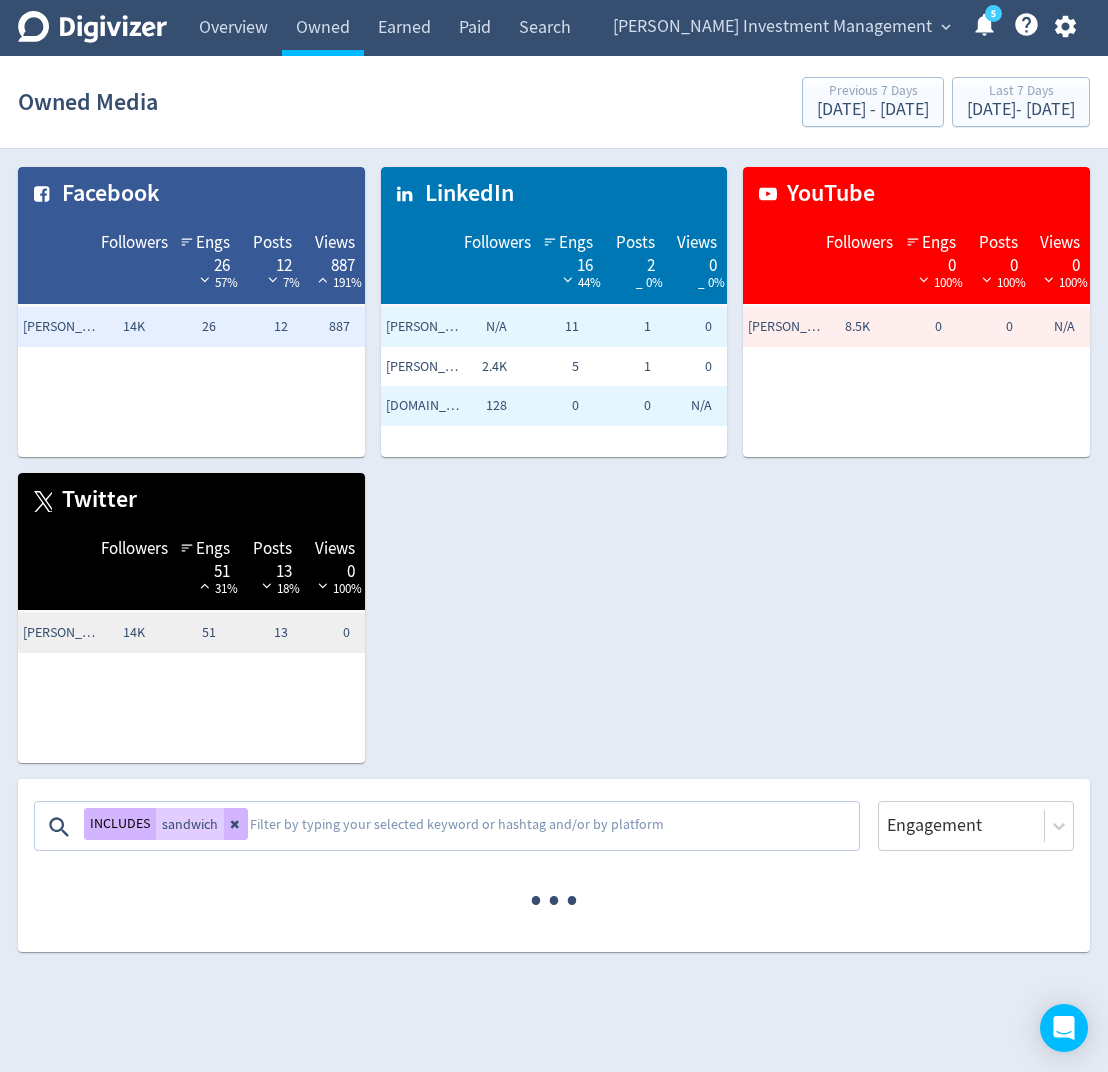 scroll, scrollTop: 0, scrollLeft: 0, axis: both 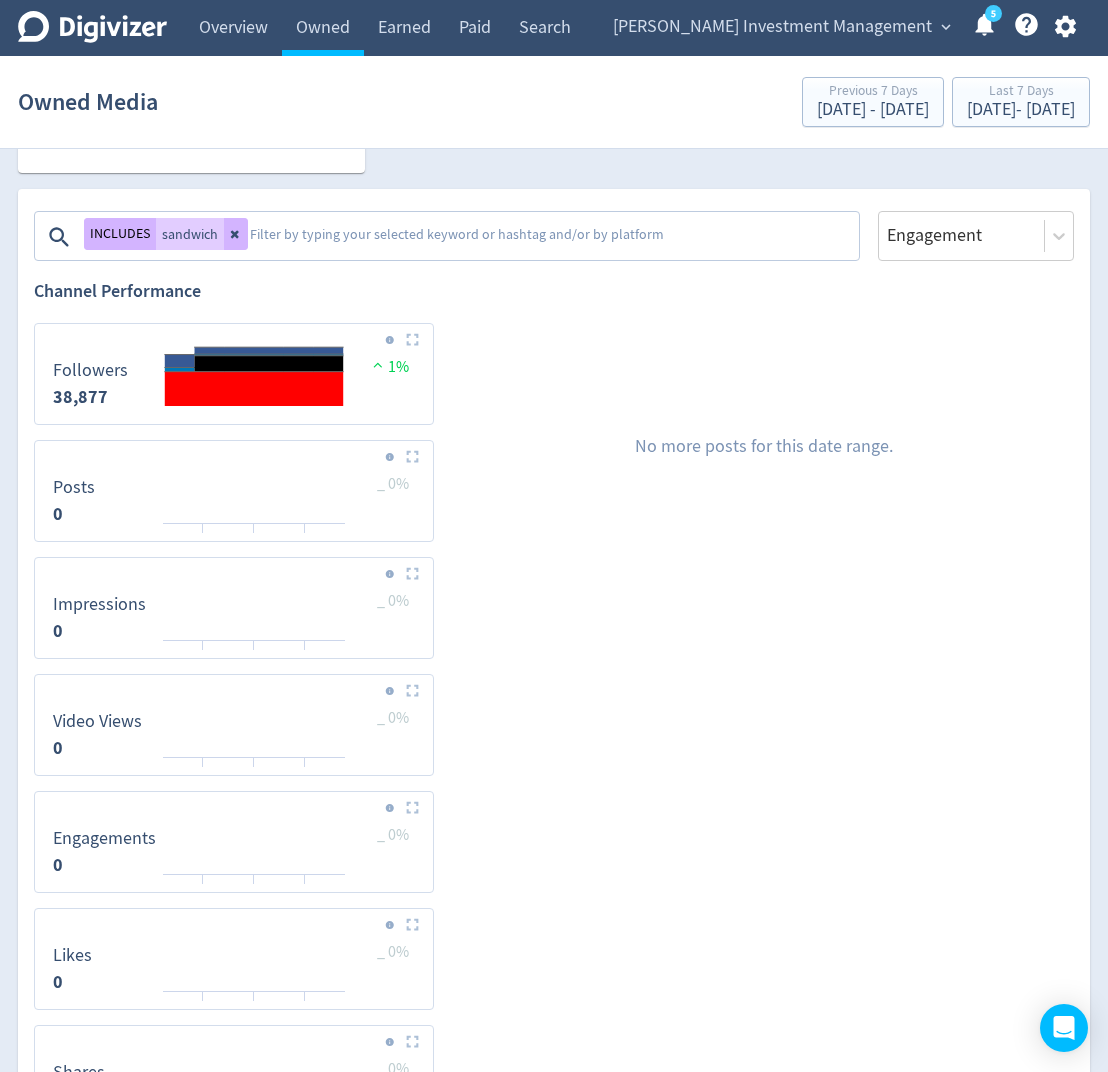 click at bounding box center [552, 237] 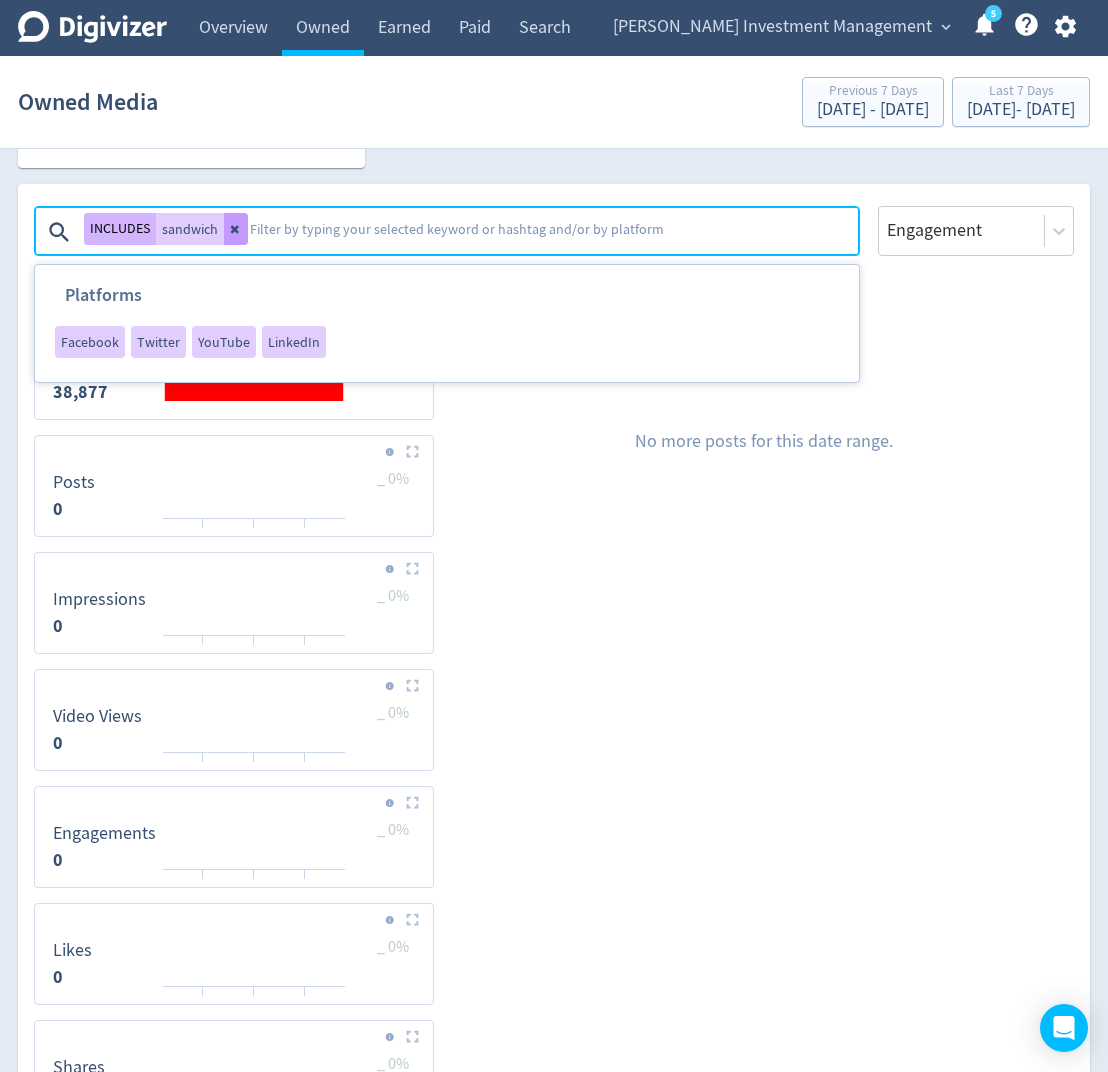 click 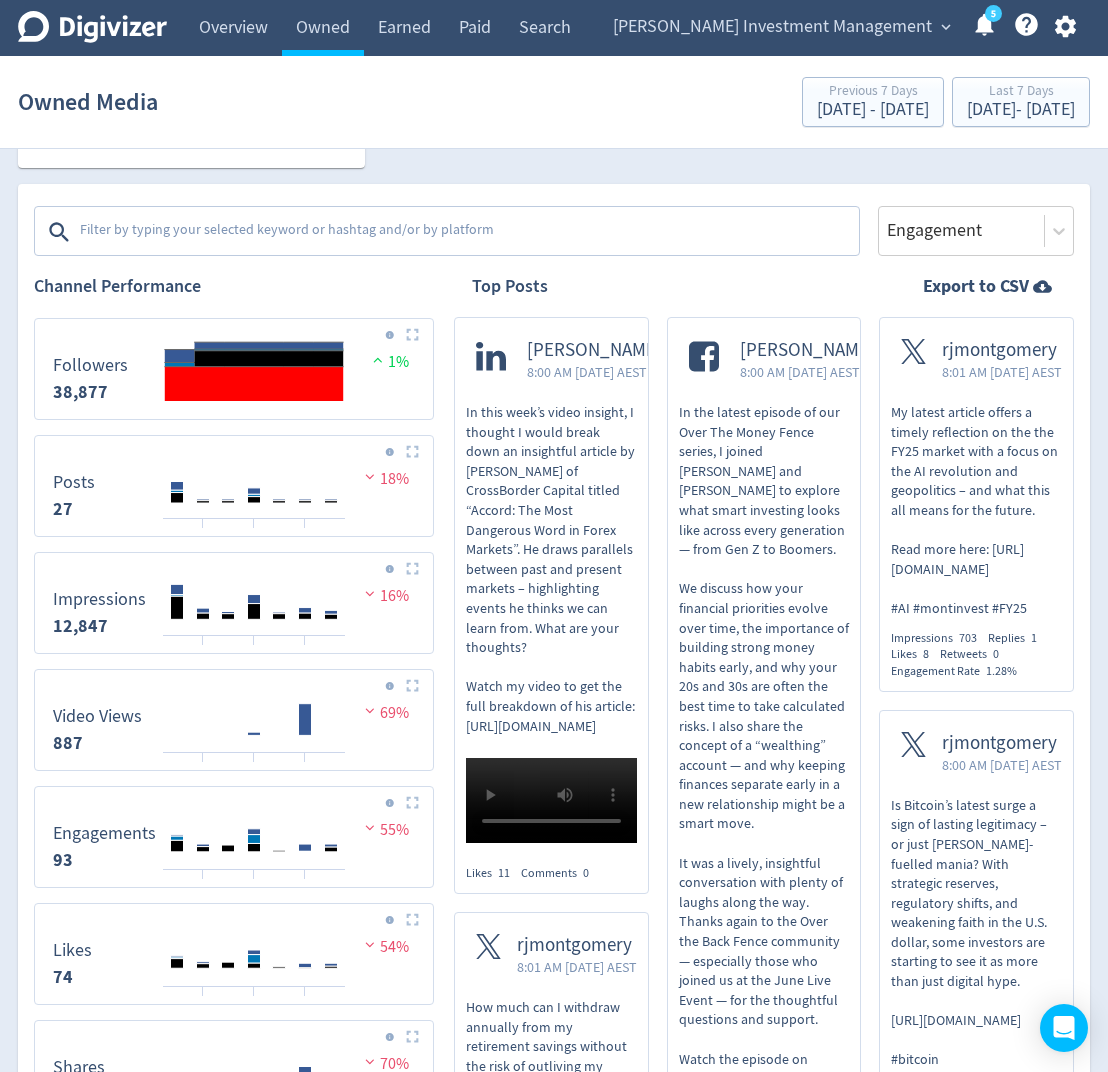 click at bounding box center [467, 232] 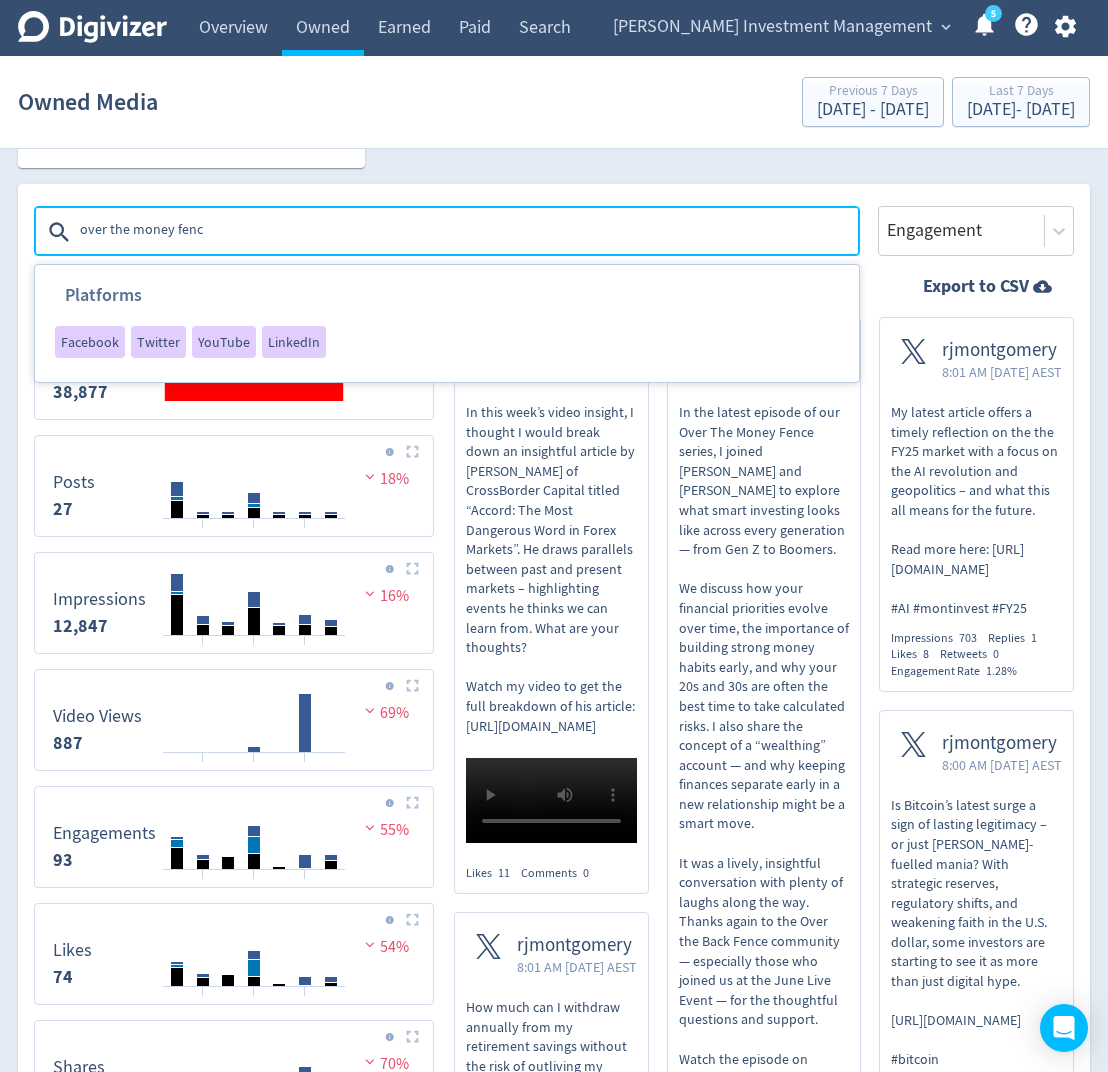 type on "over the money fence" 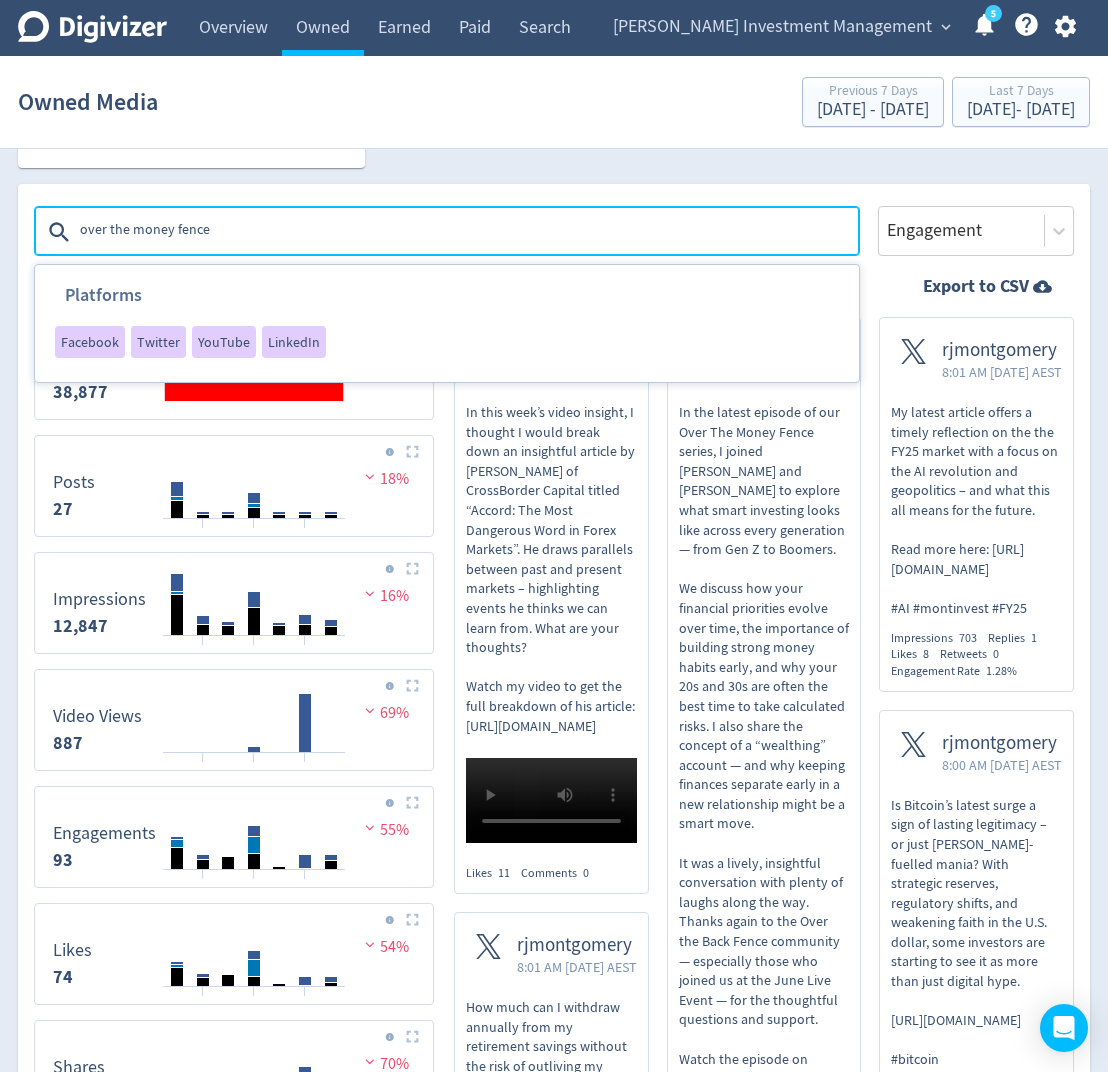 type 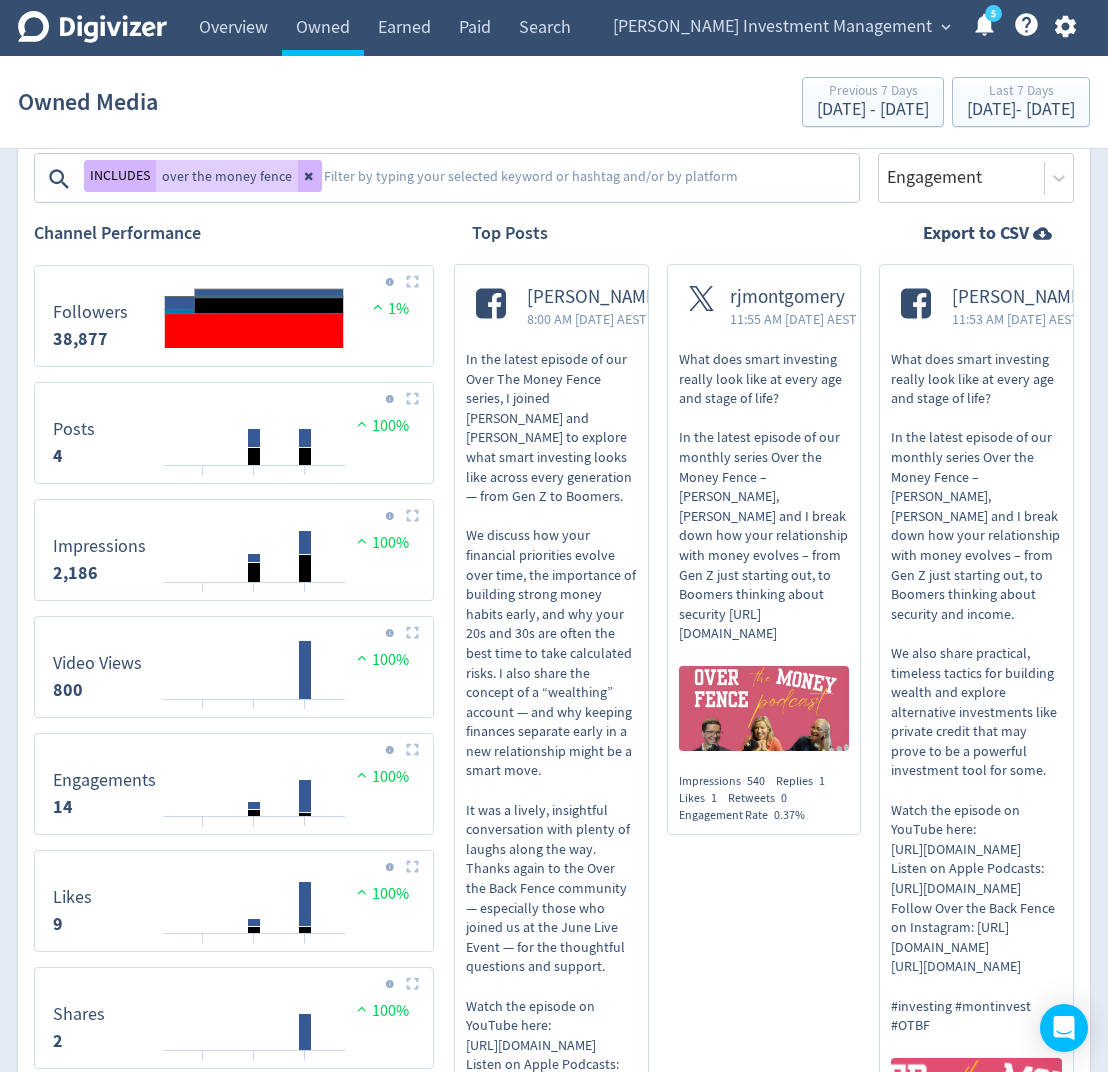 scroll, scrollTop: 644, scrollLeft: 0, axis: vertical 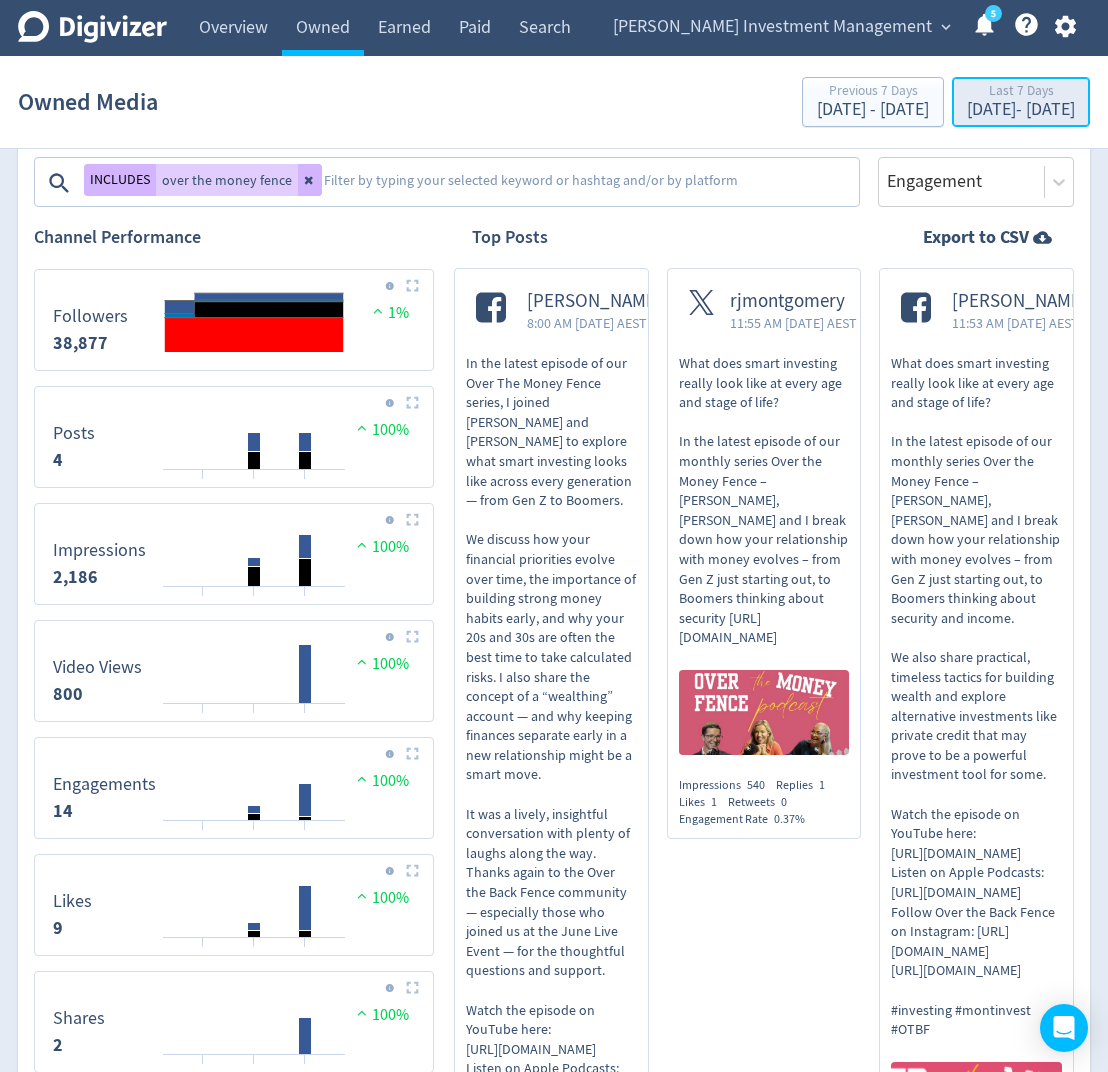 click on "Last 7 Days" at bounding box center [1021, 92] 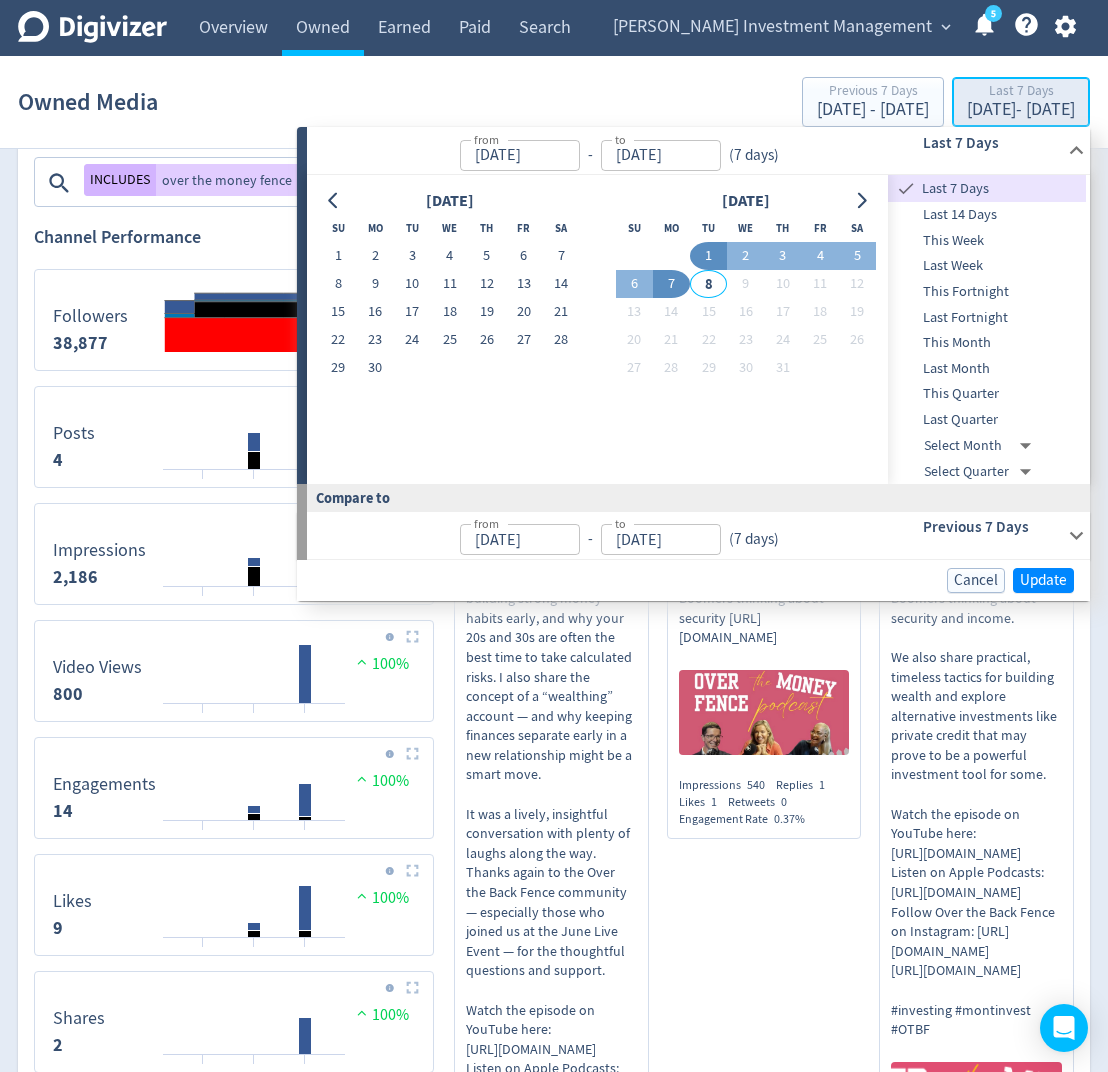 type on "[DATE]" 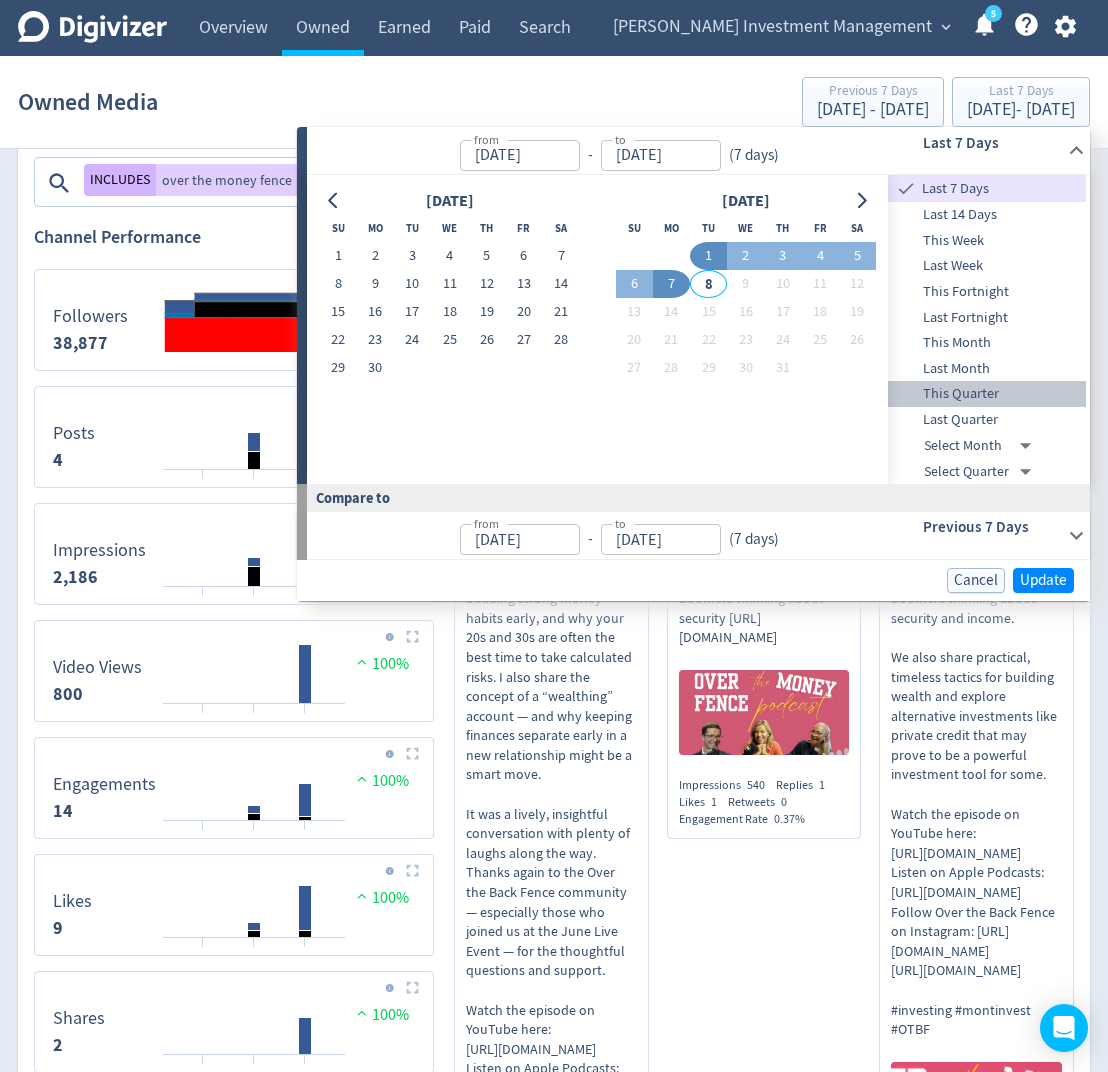 click on "This Quarter" at bounding box center [987, 394] 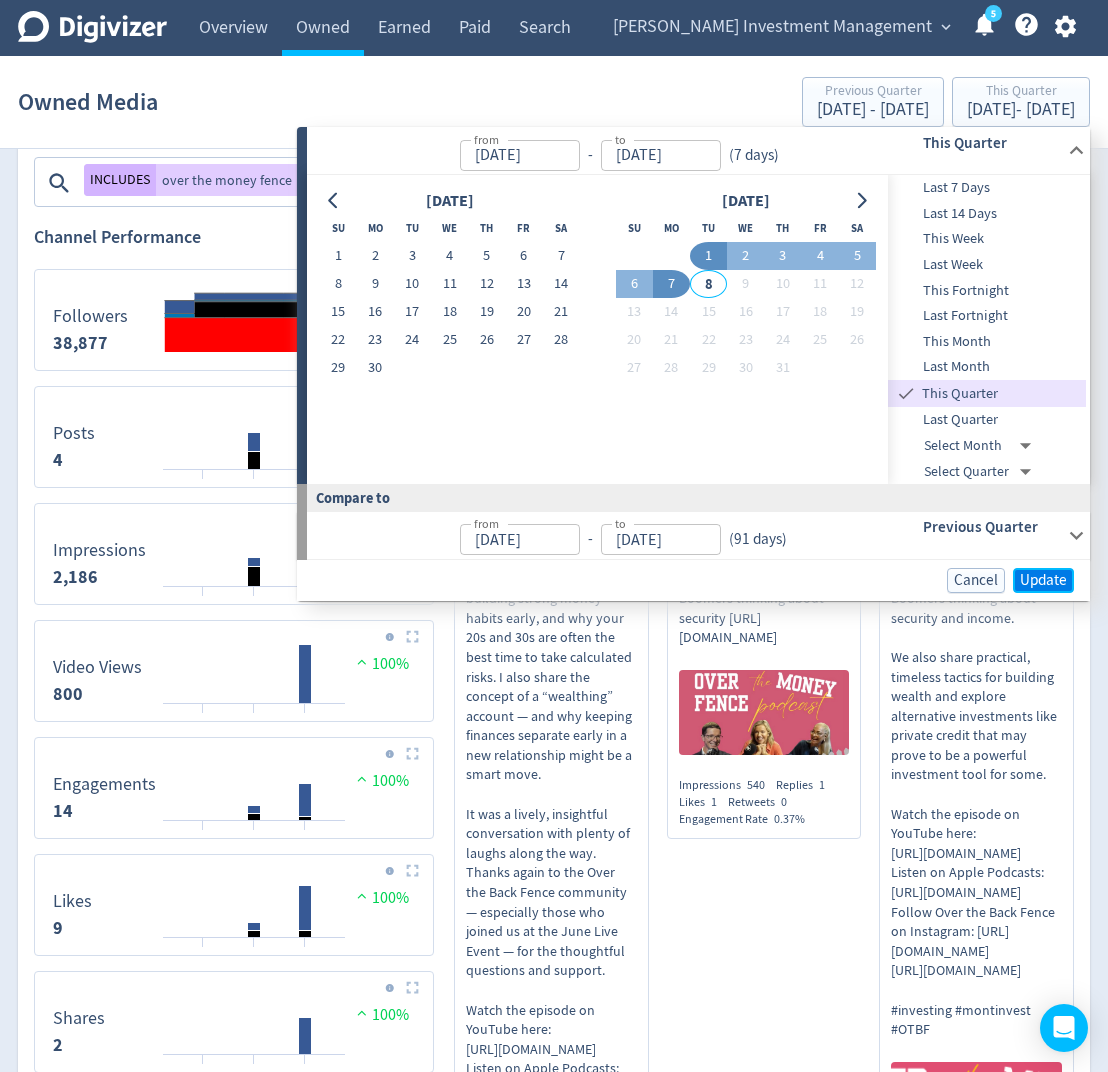 click on "Update" at bounding box center (1043, 580) 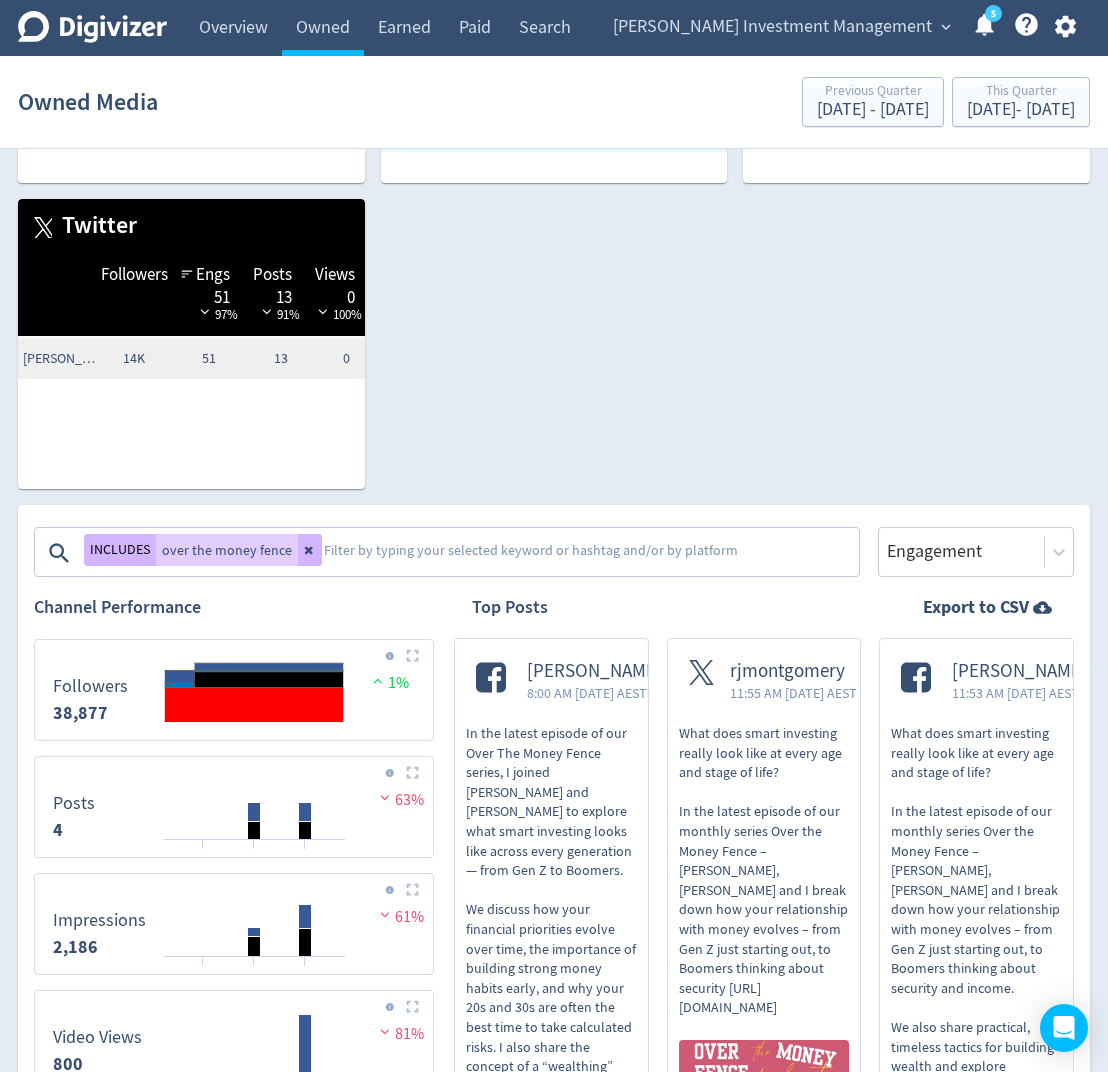 scroll, scrollTop: 143, scrollLeft: 0, axis: vertical 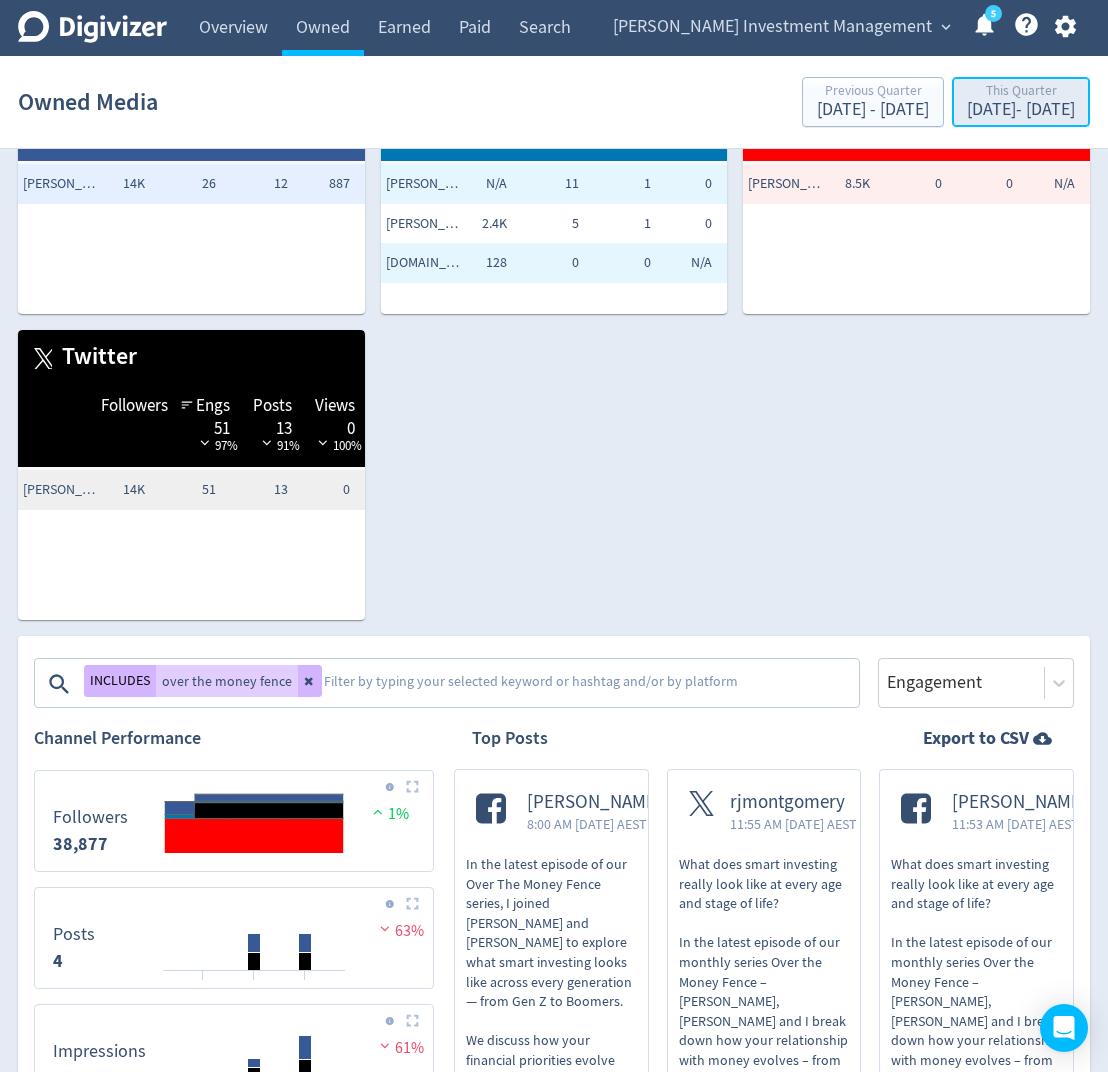 click on "[DATE]  -   [DATE]" at bounding box center [1021, 110] 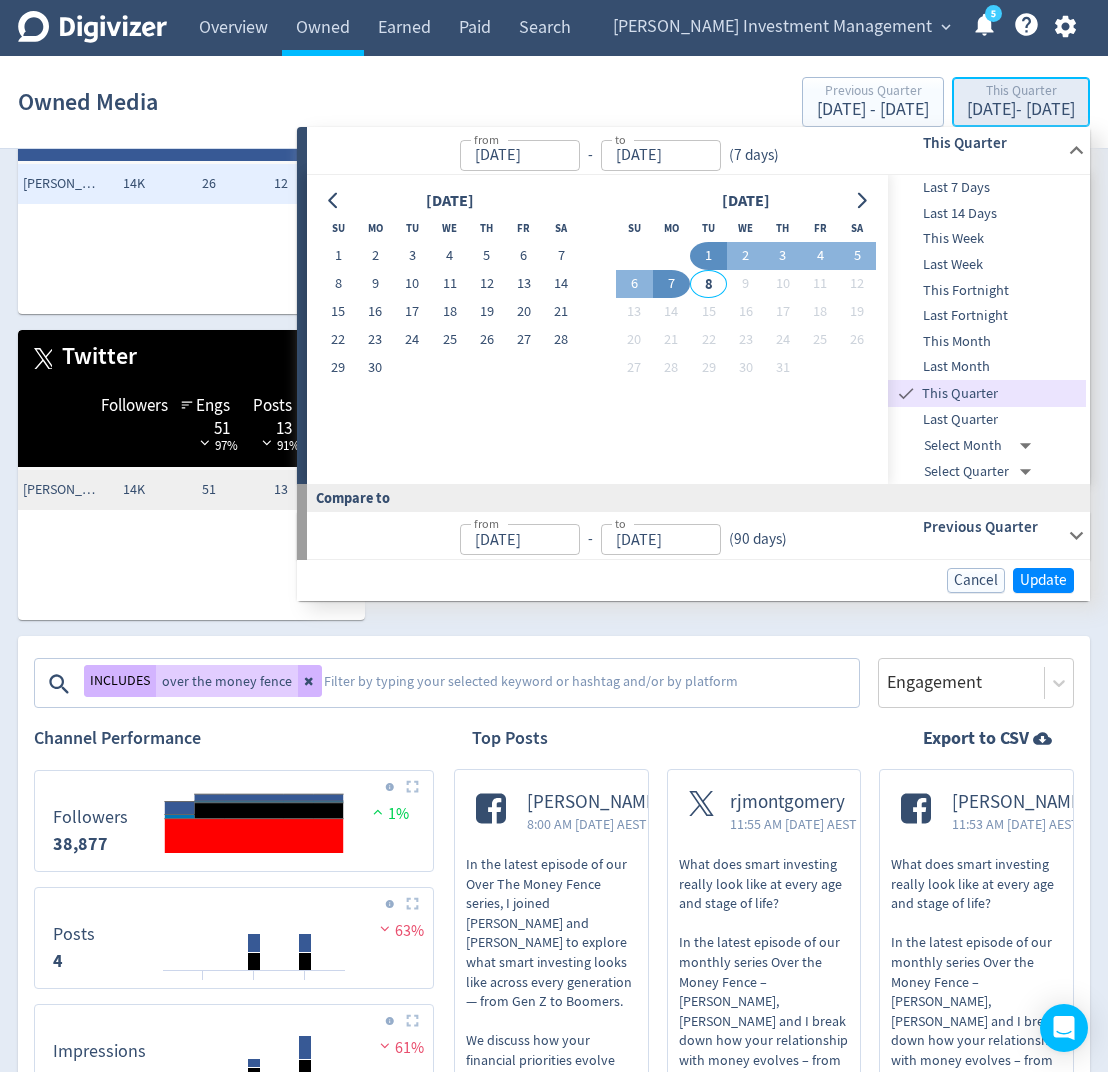 type on "[DATE]" 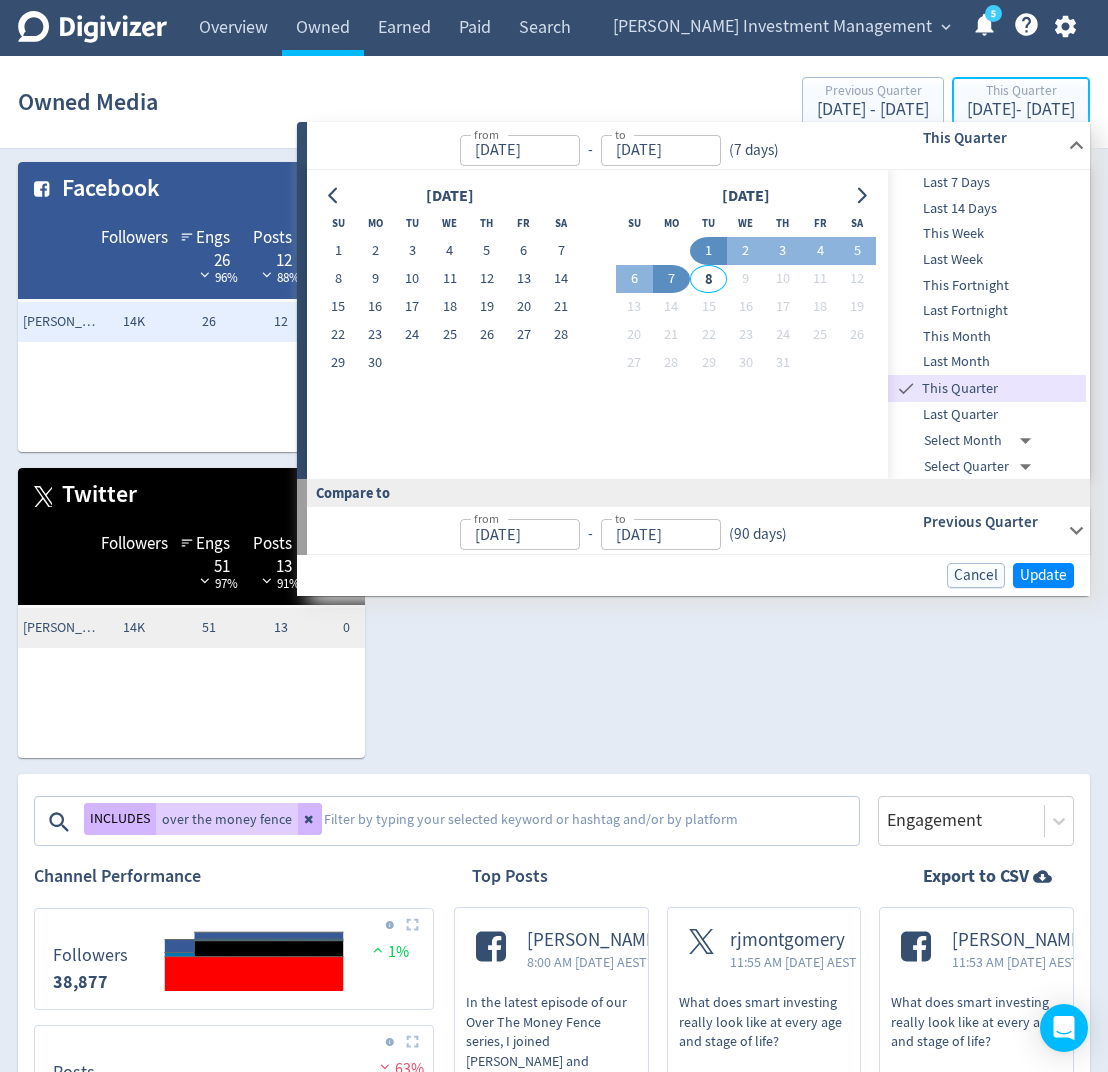scroll, scrollTop: 8, scrollLeft: 0, axis: vertical 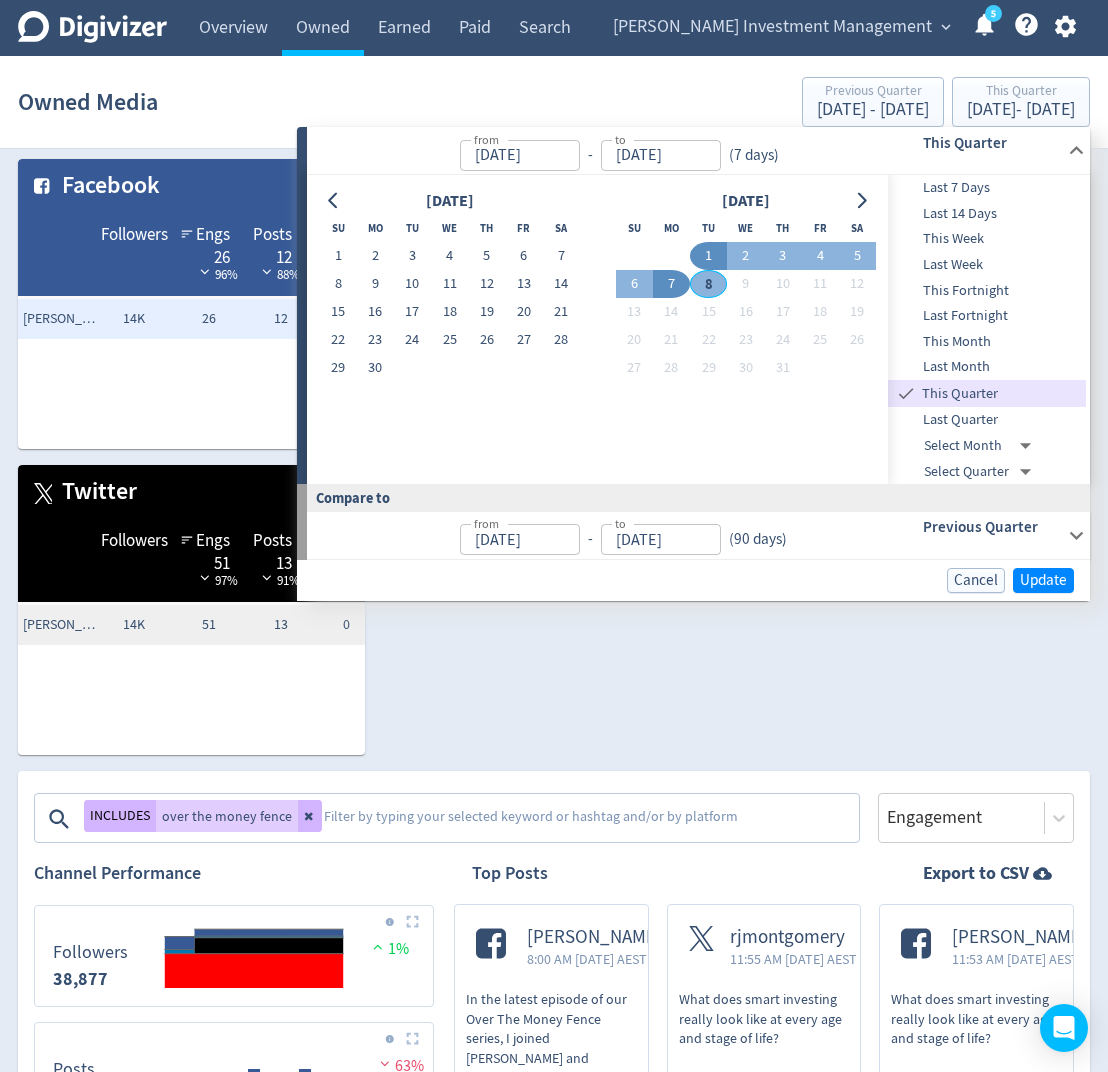 click on "8" at bounding box center (708, 284) 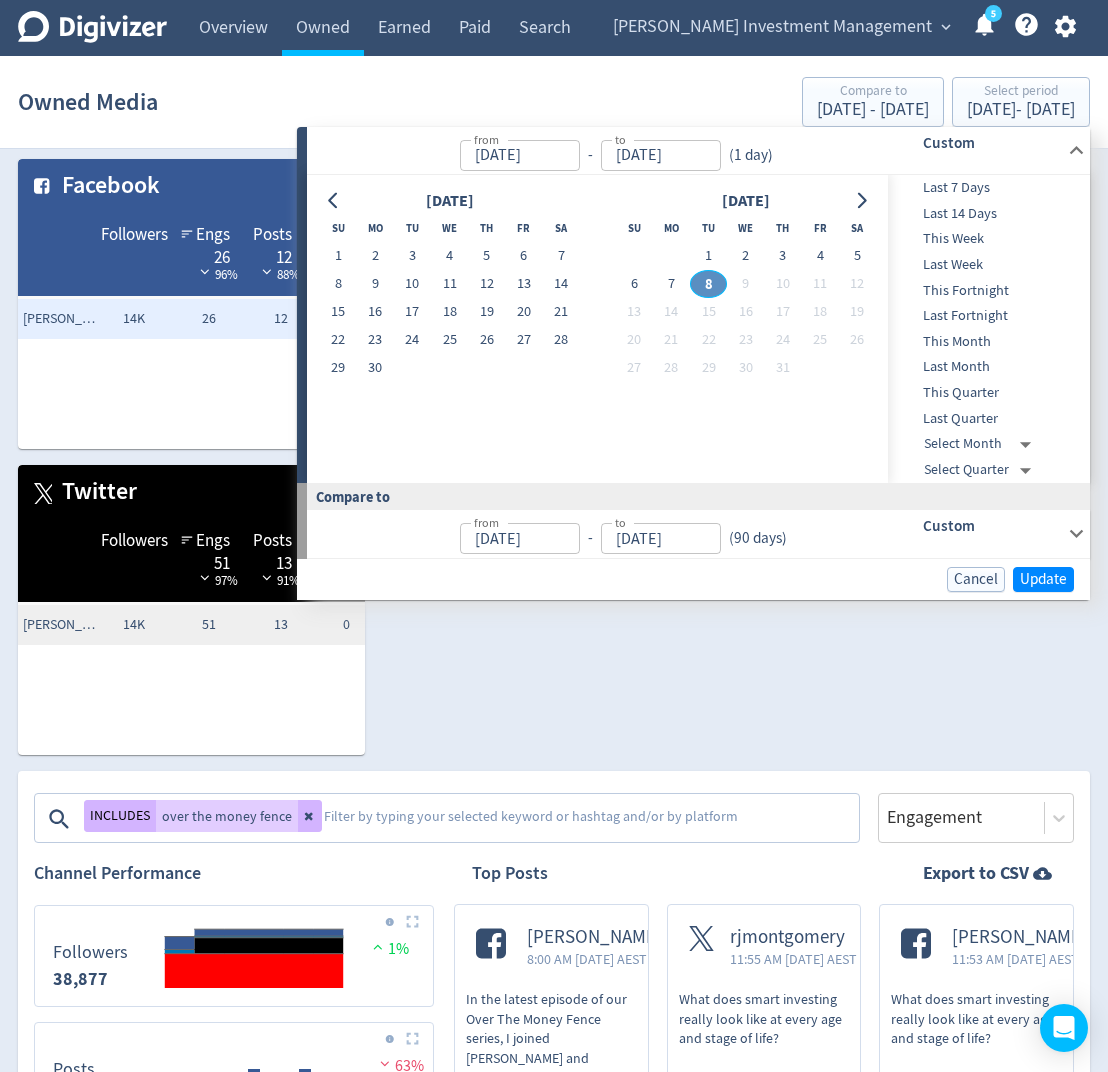 type on "[DATE]" 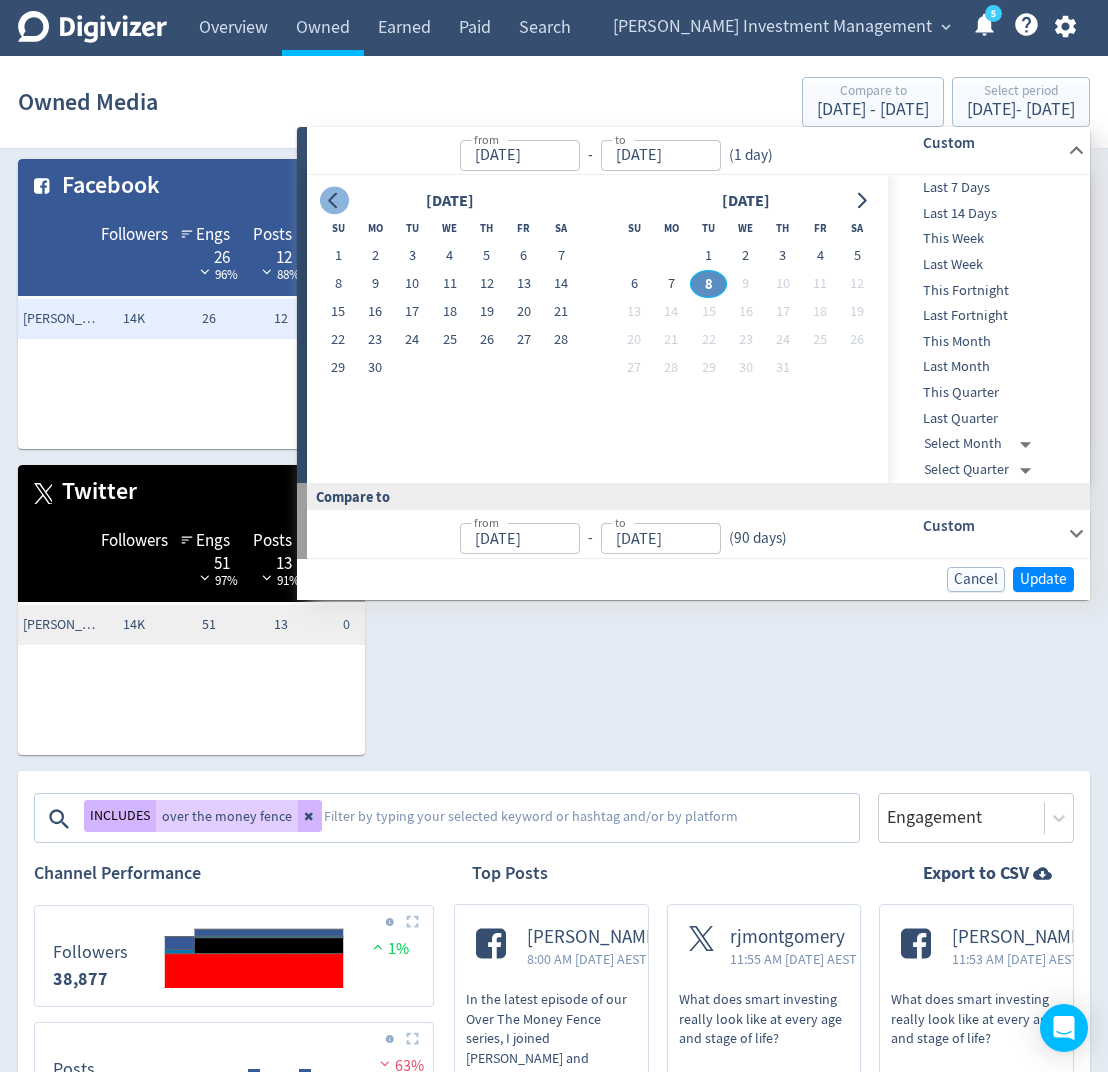 click 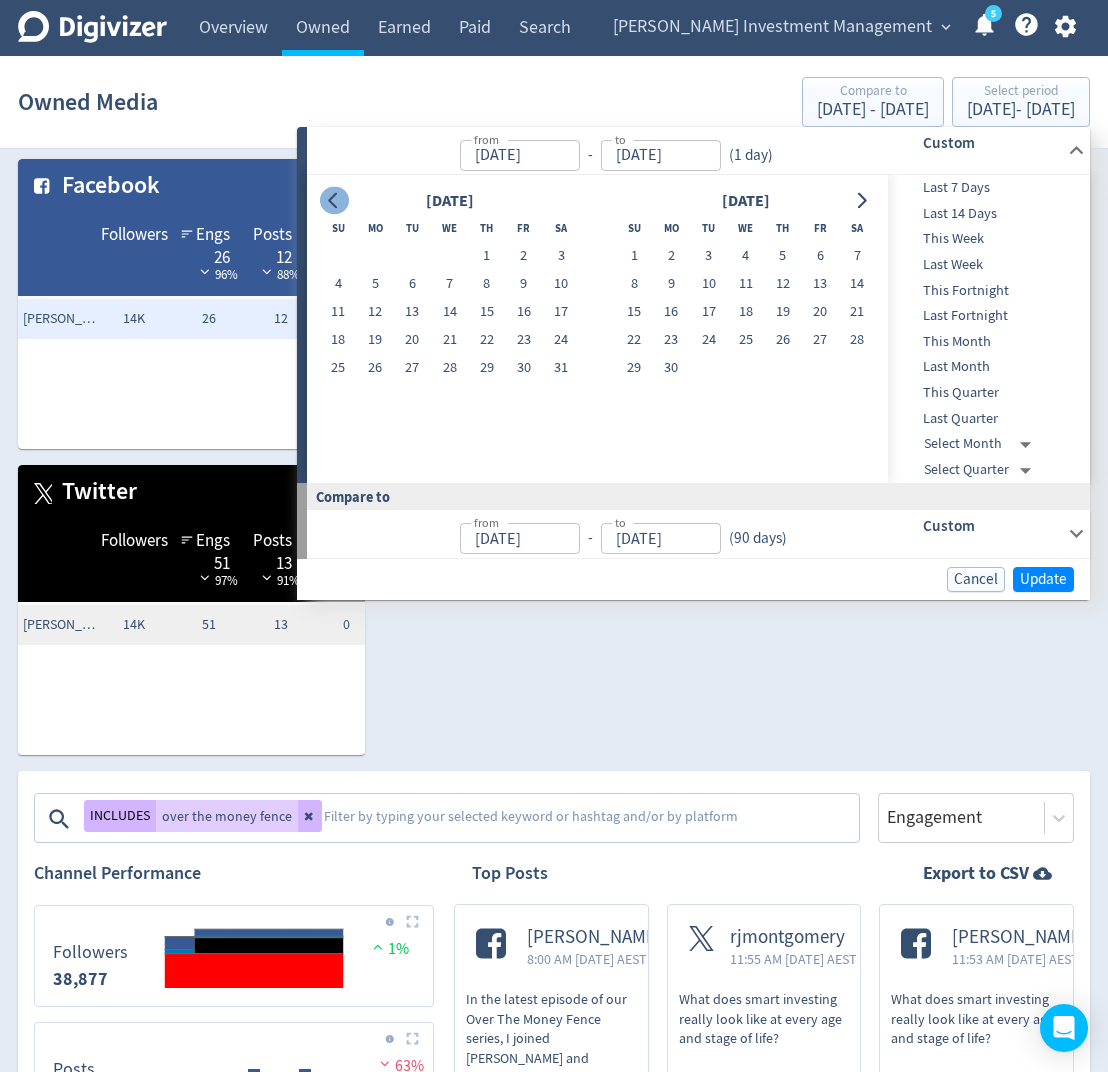 click 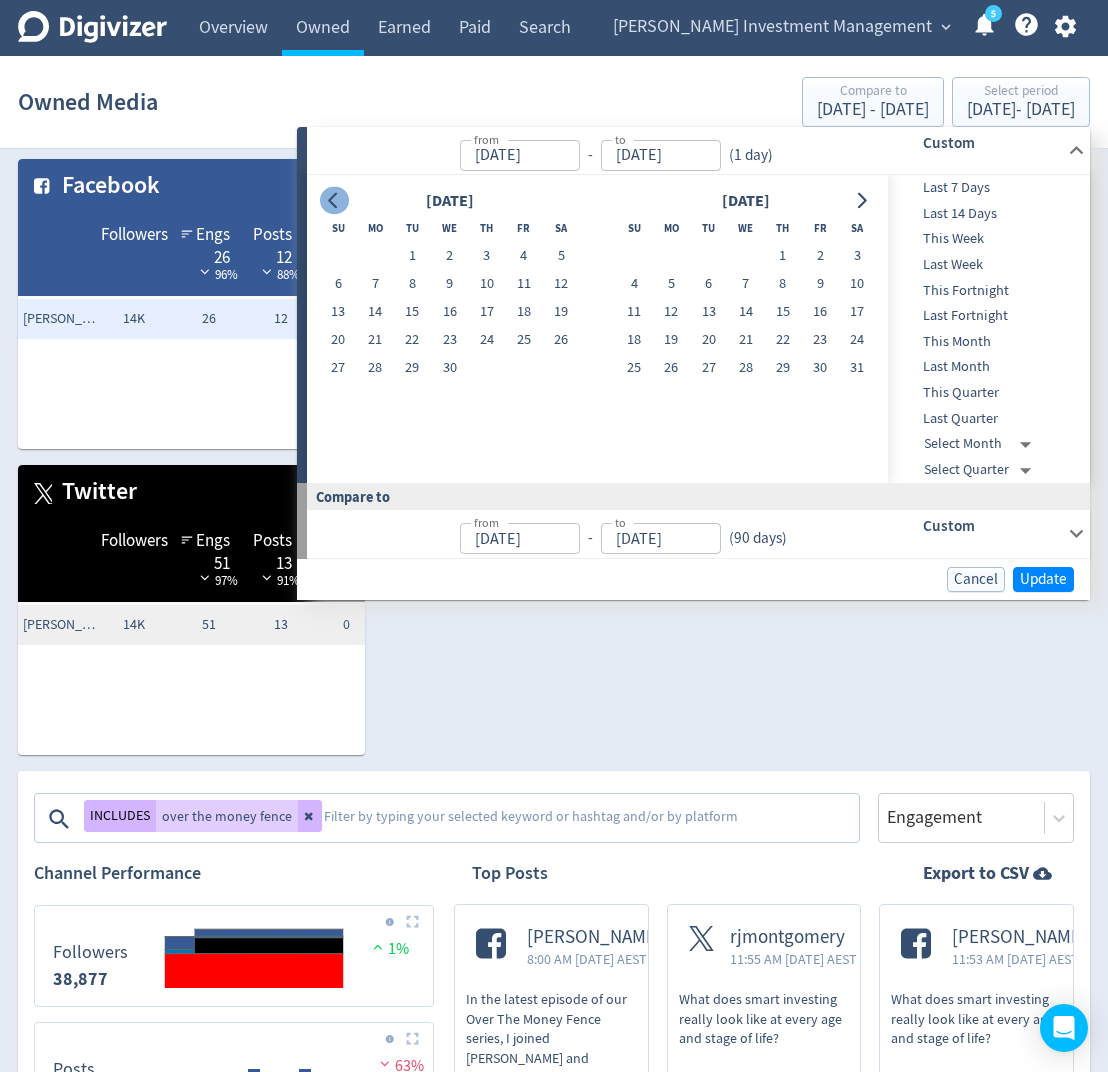 click 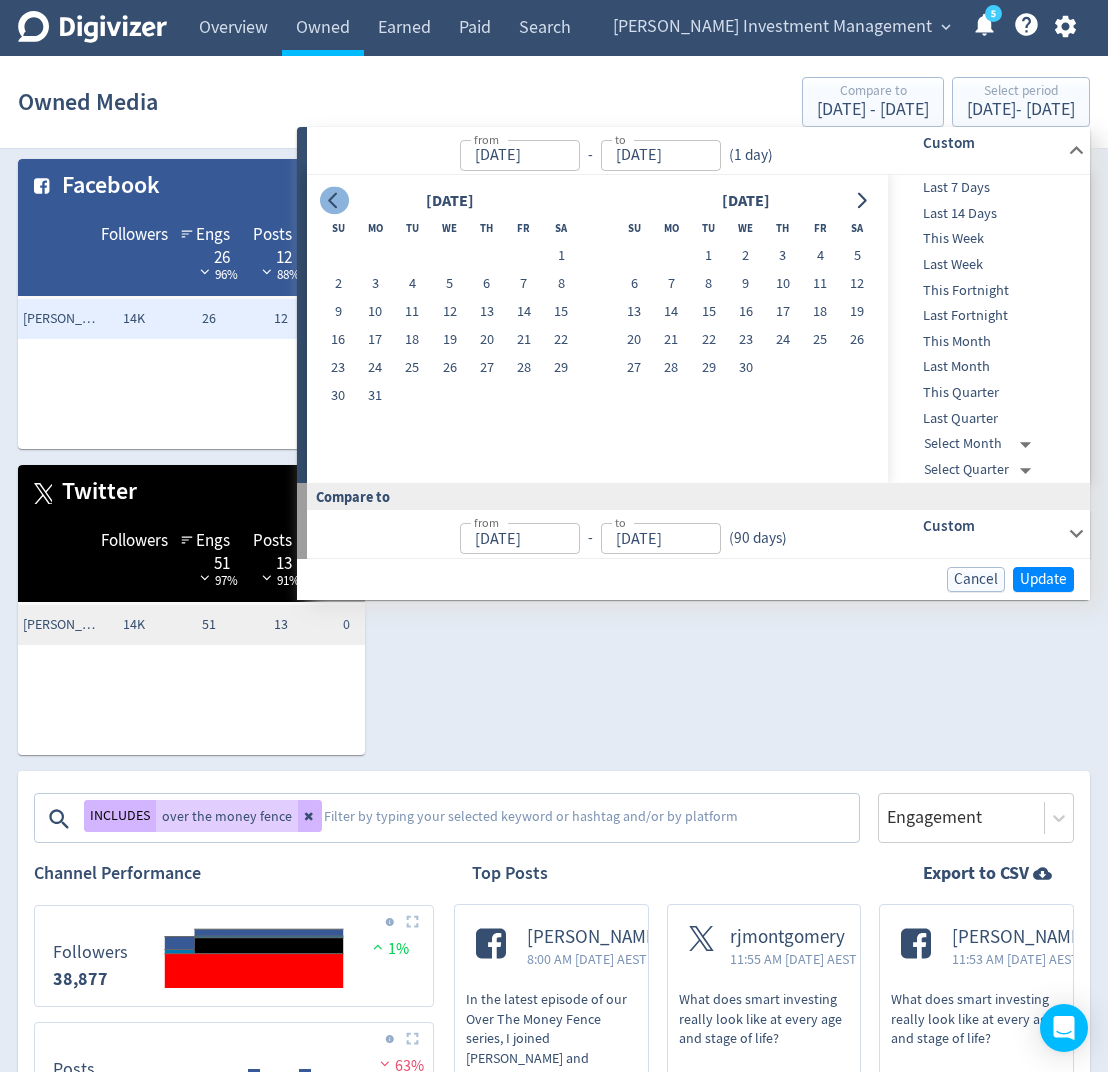 click 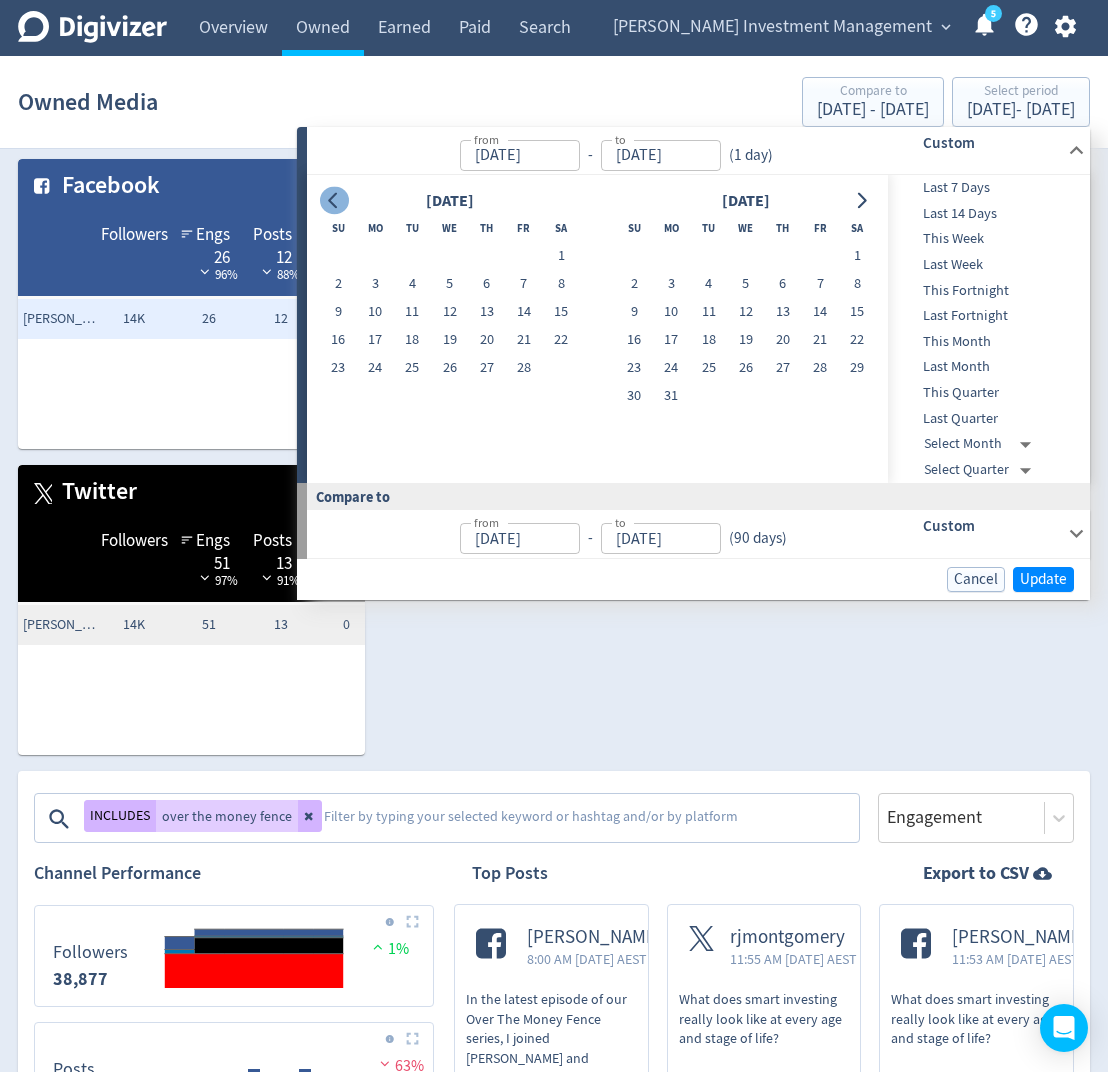 click 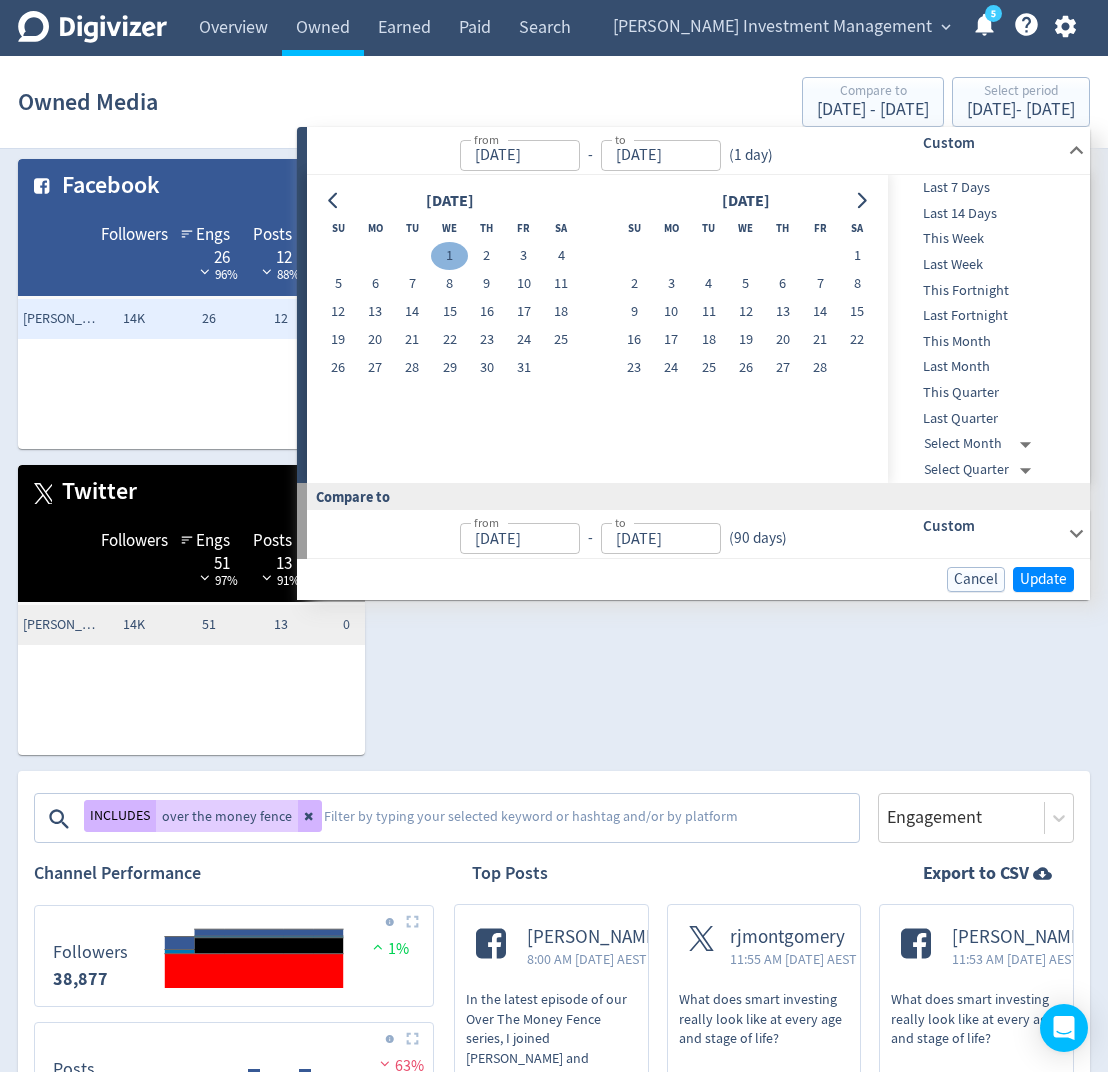 click on "1" at bounding box center (449, 256) 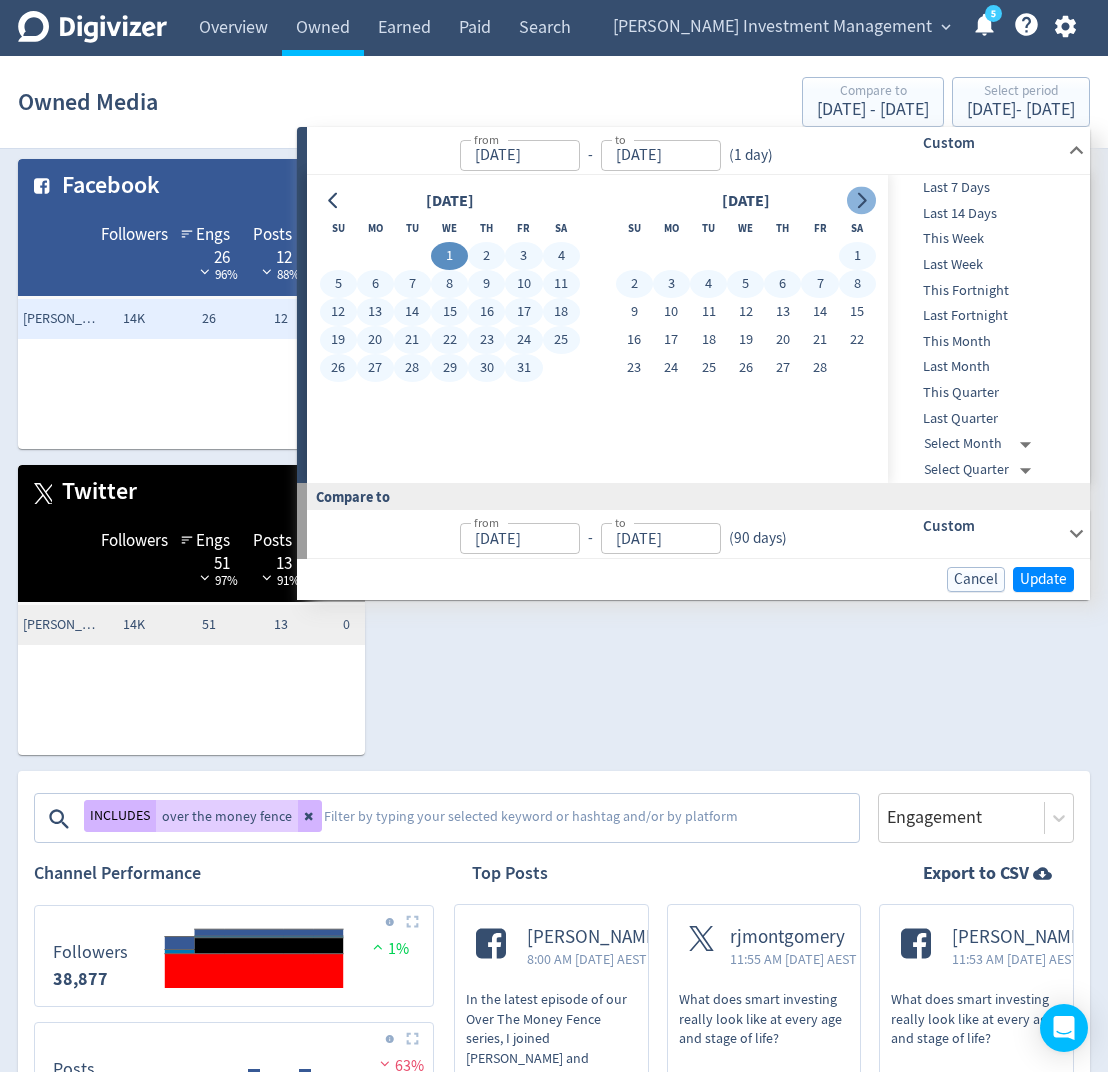 click 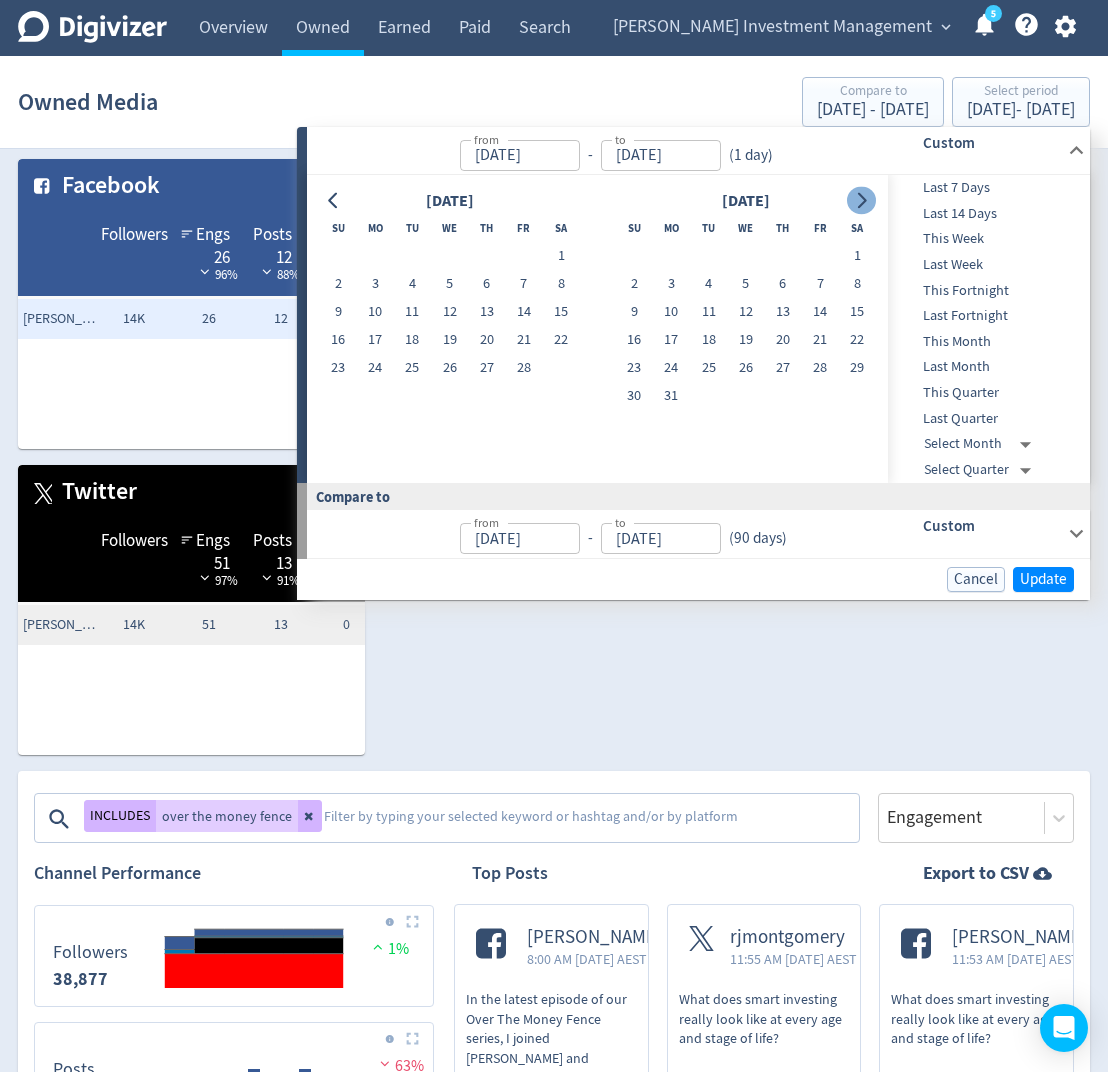 click 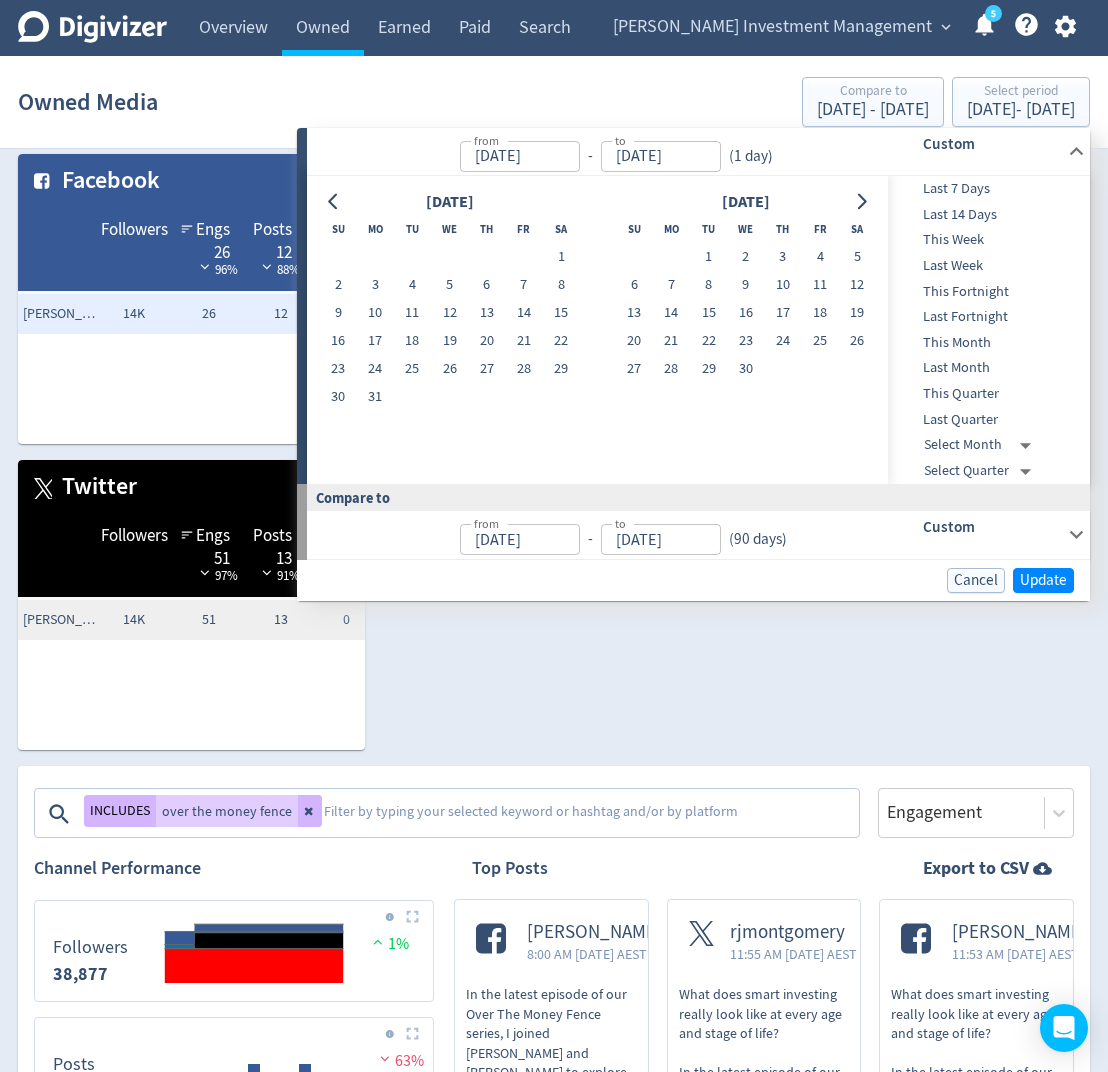scroll, scrollTop: 14, scrollLeft: 0, axis: vertical 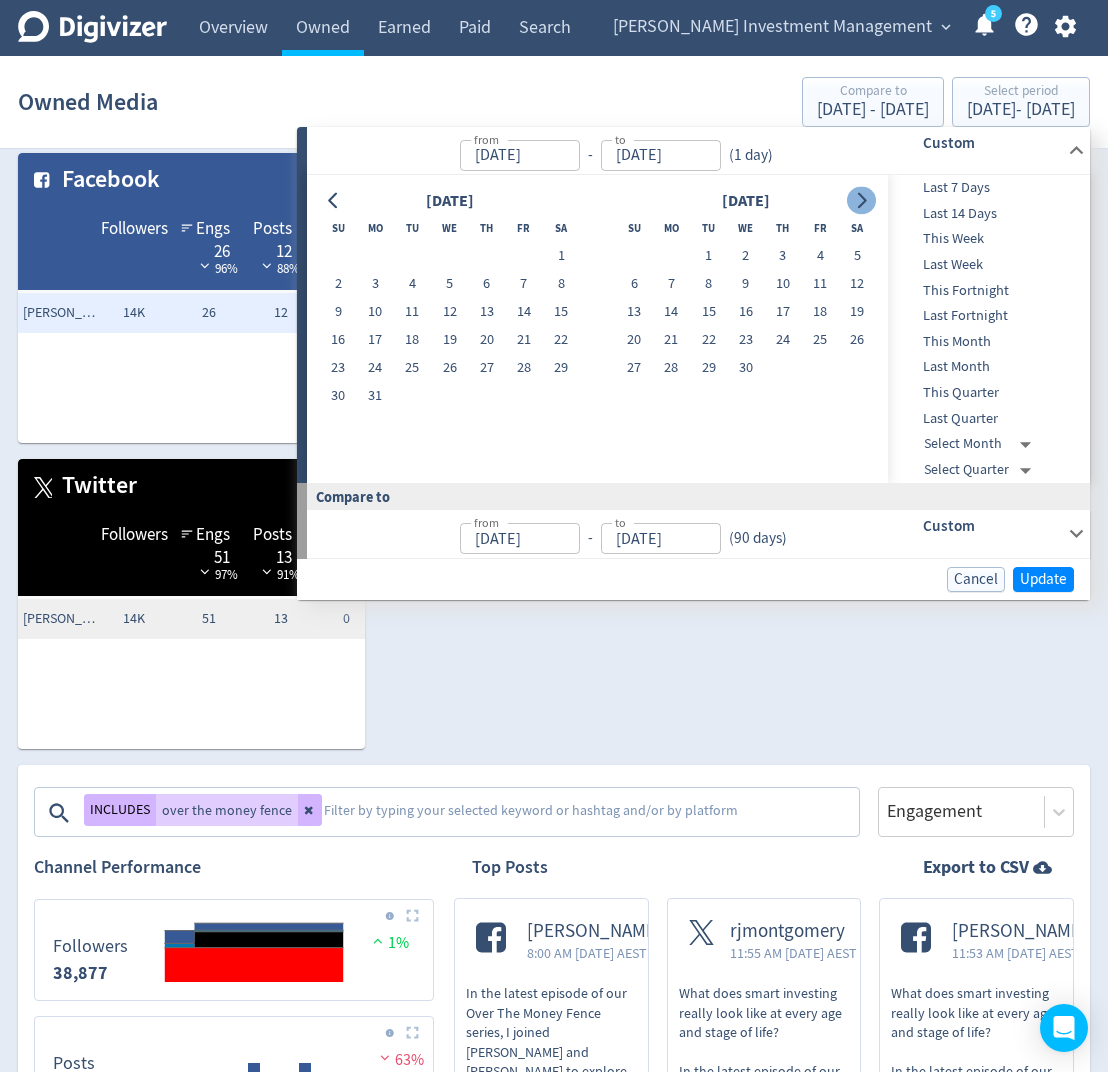click at bounding box center (861, 201) 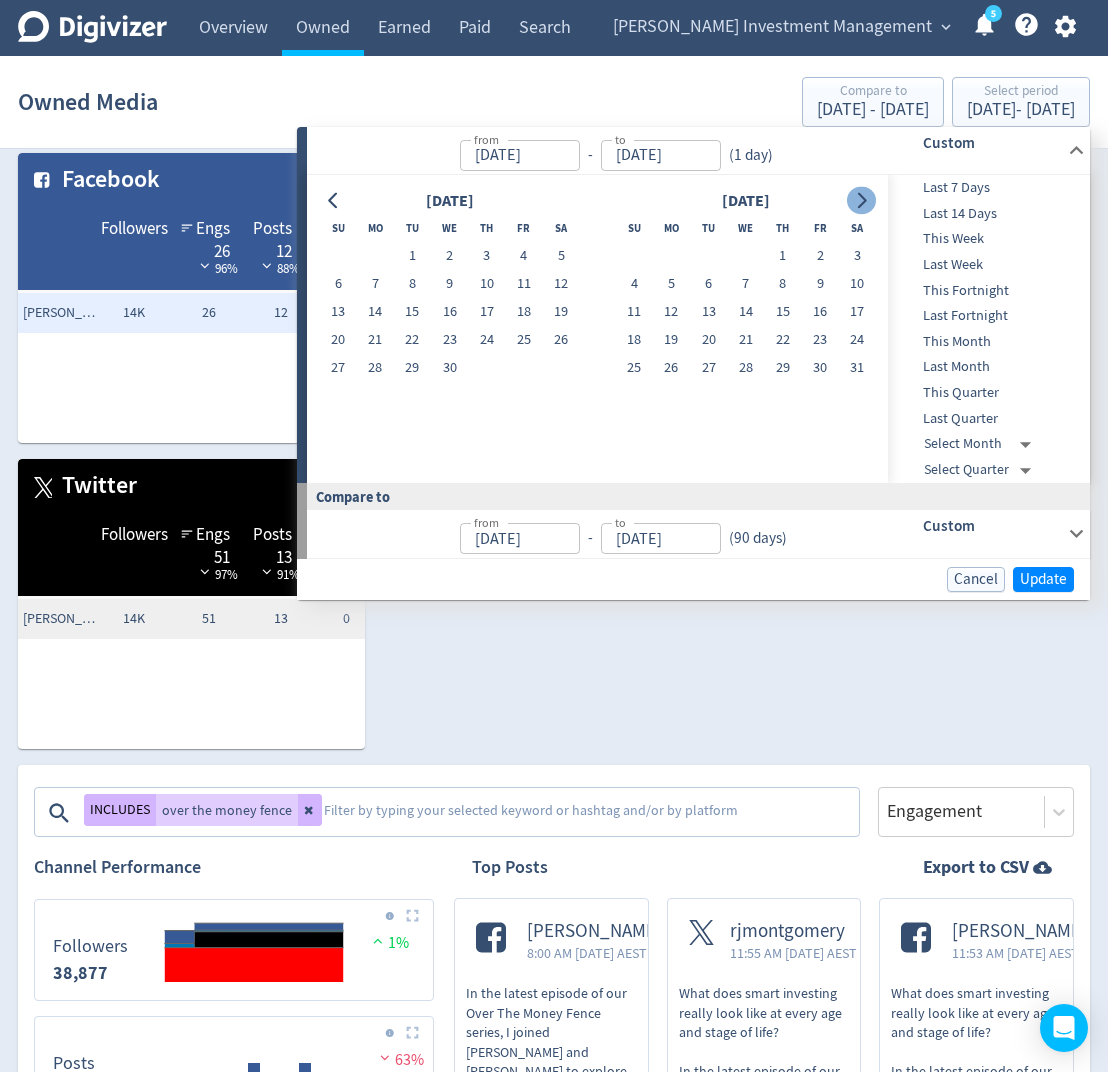 click at bounding box center [861, 201] 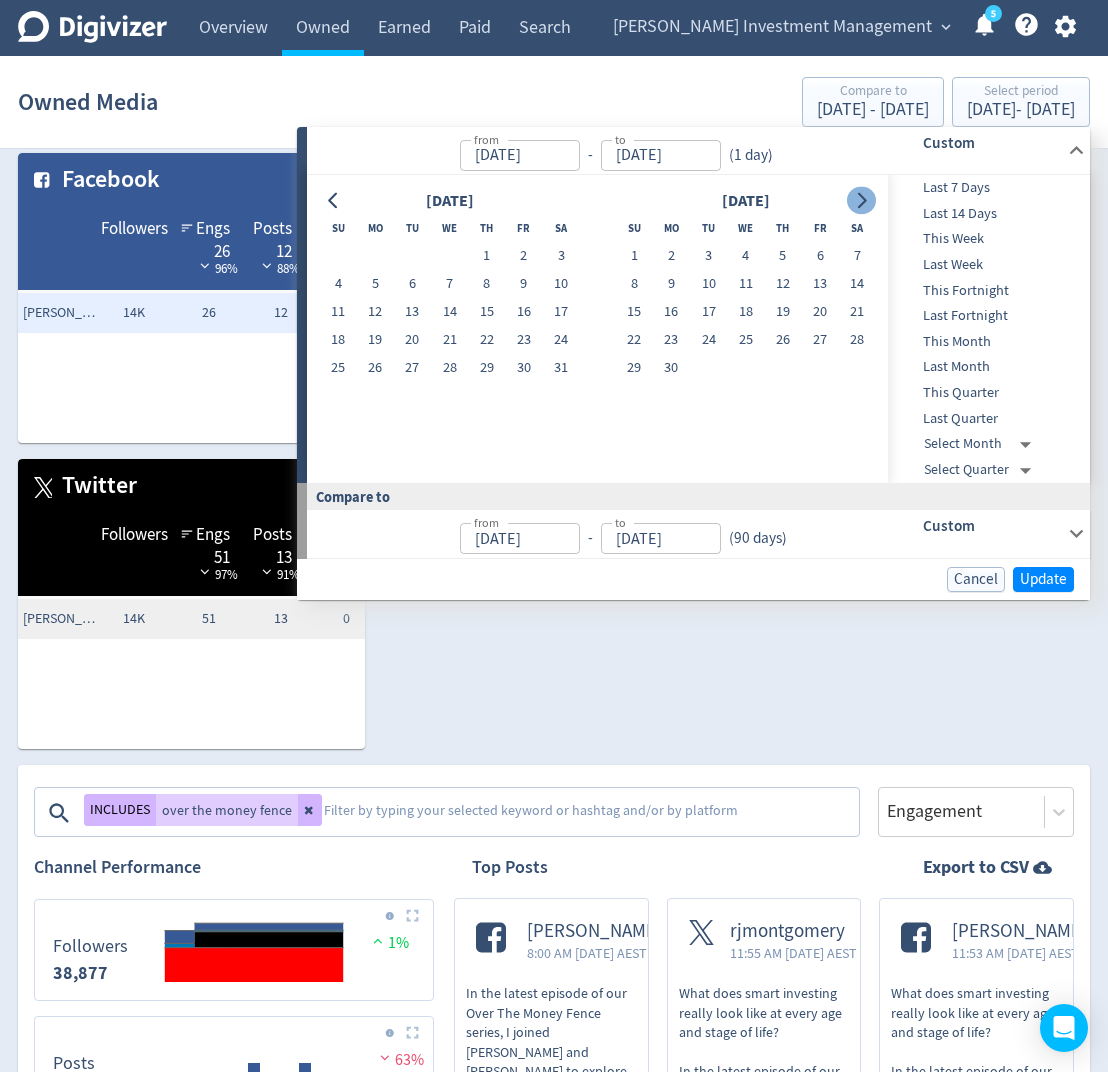 click at bounding box center (861, 201) 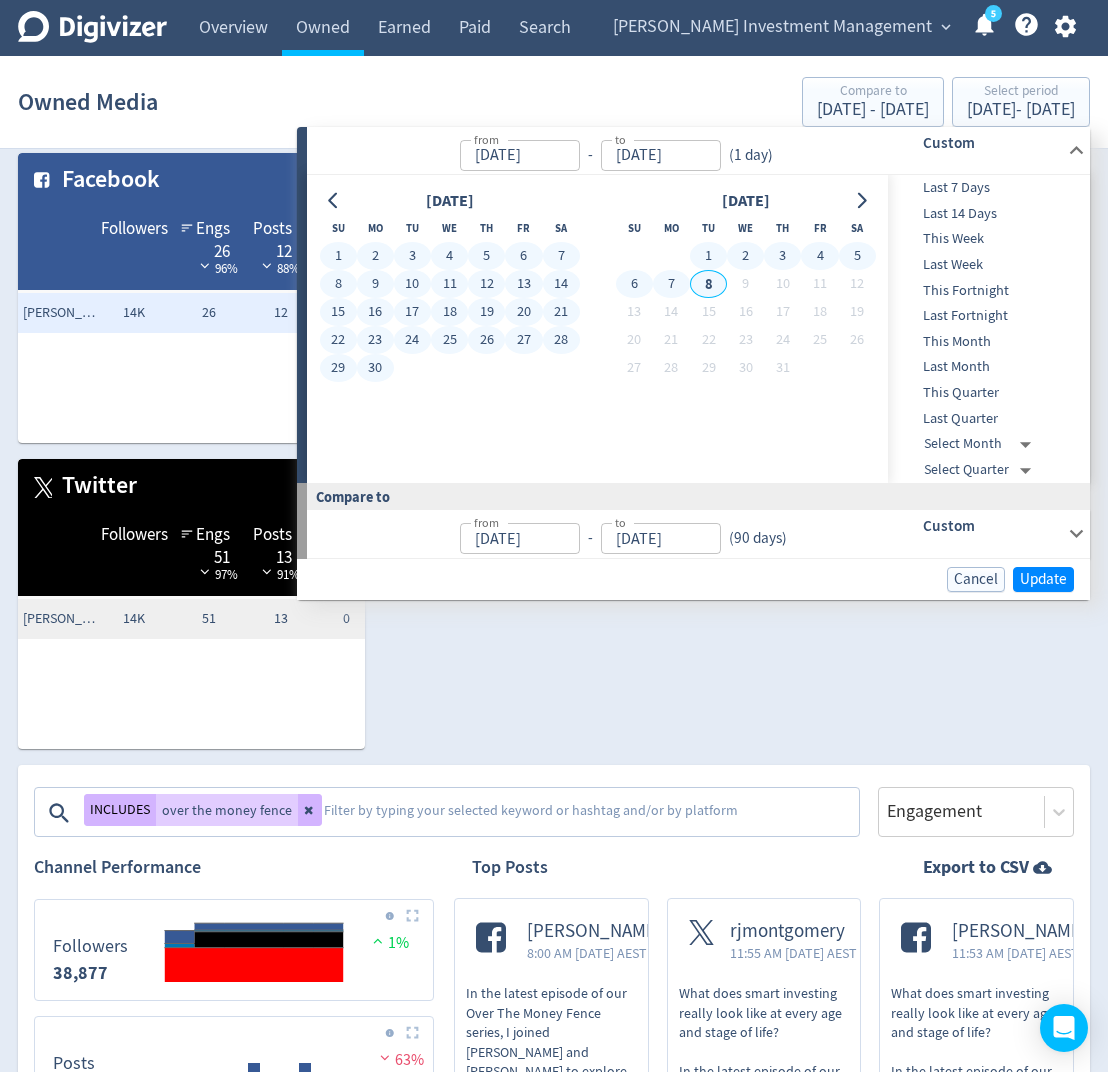 click on "8" at bounding box center [708, 284] 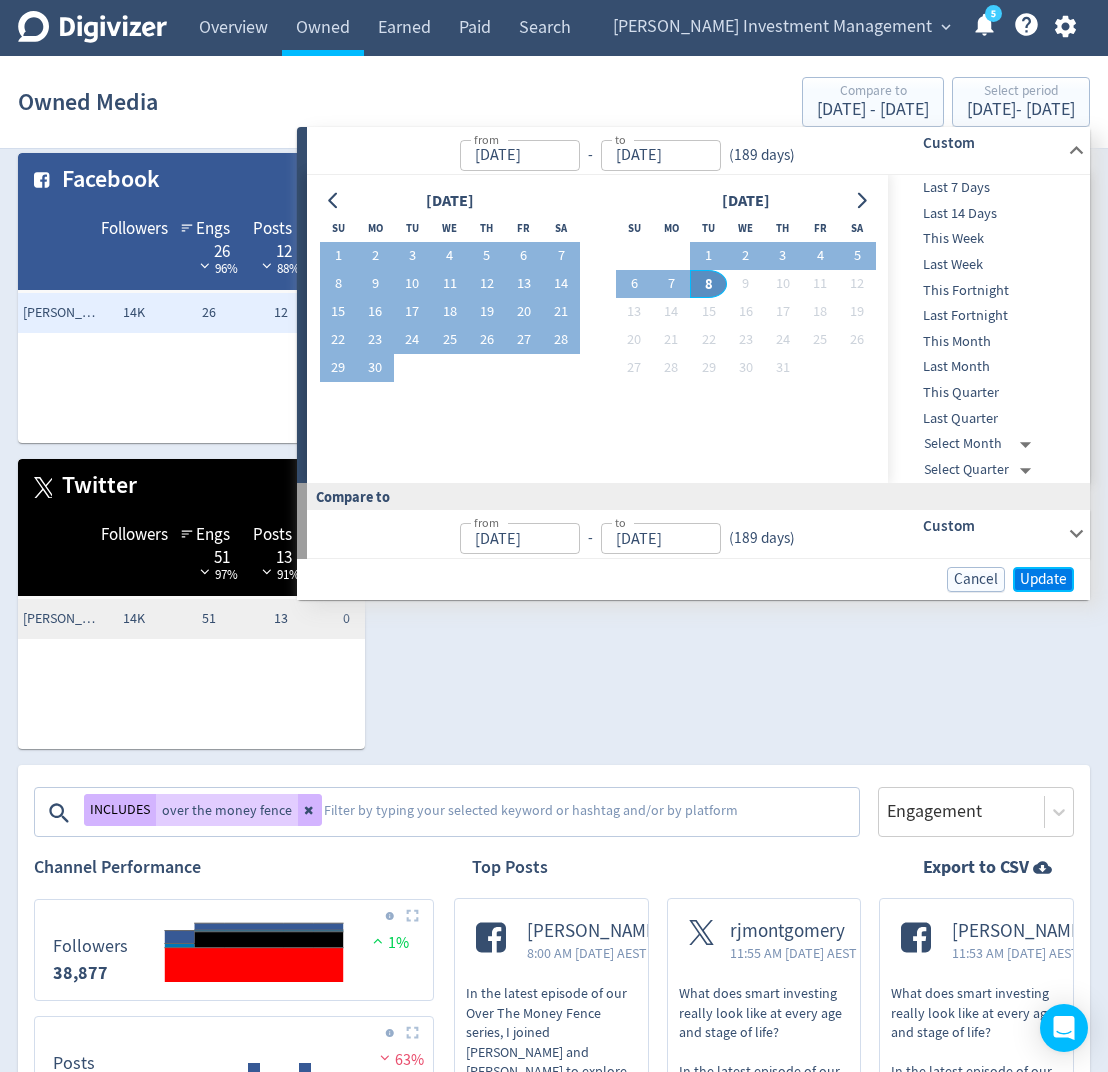 click on "Update" at bounding box center [1043, 579] 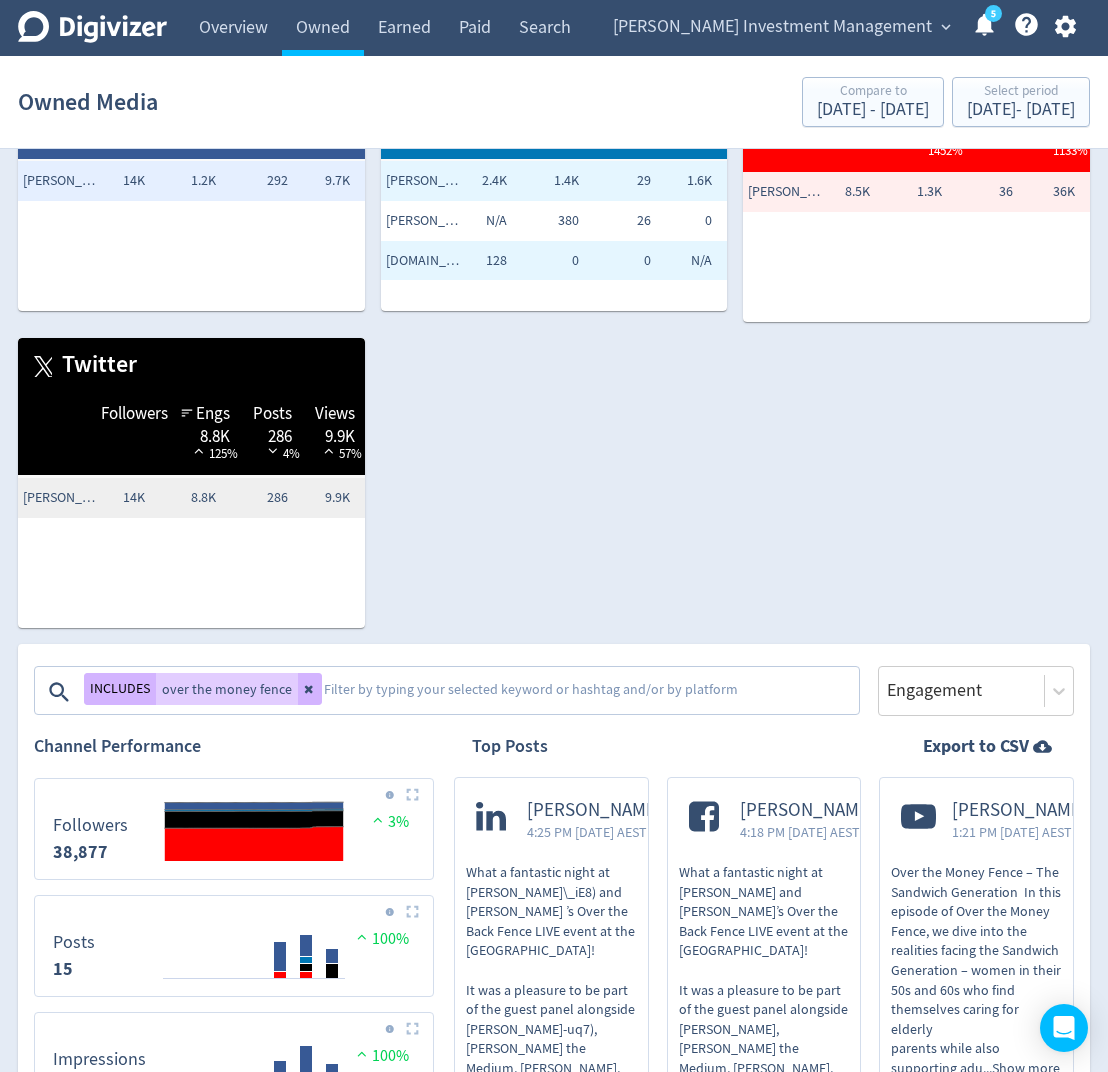 scroll, scrollTop: 138, scrollLeft: 0, axis: vertical 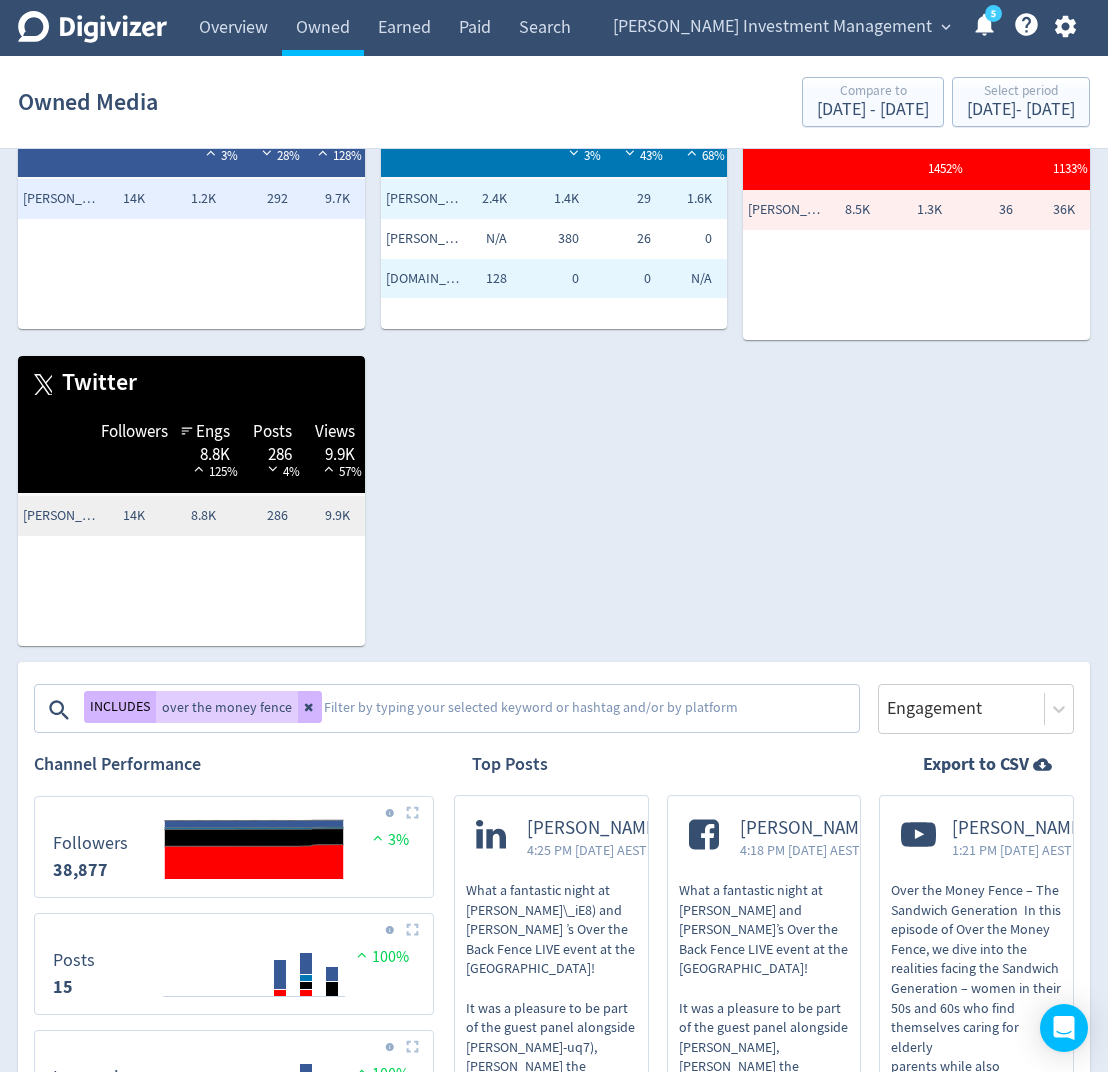 click at bounding box center (589, 710) 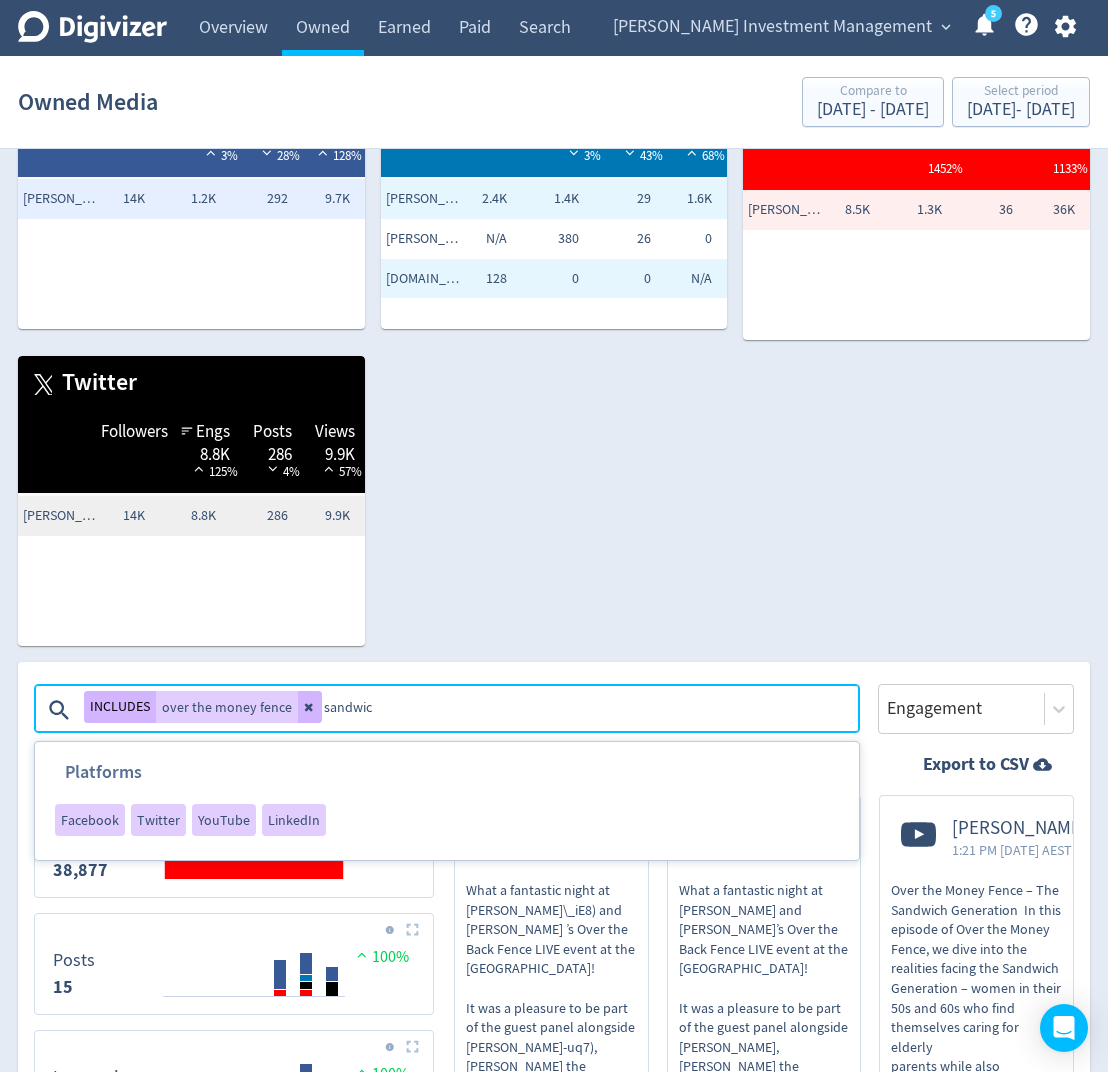 type on "sandwich" 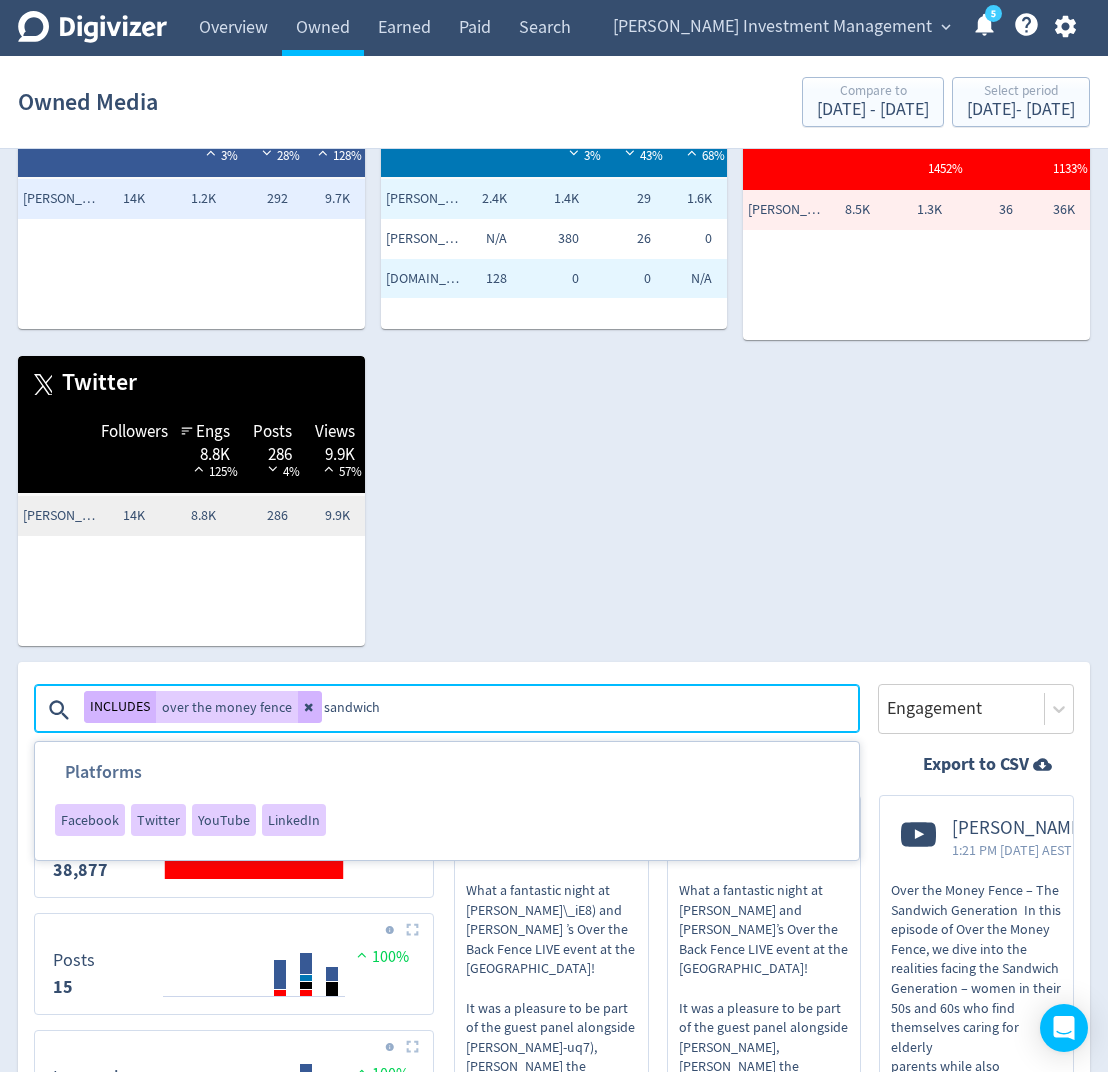 type 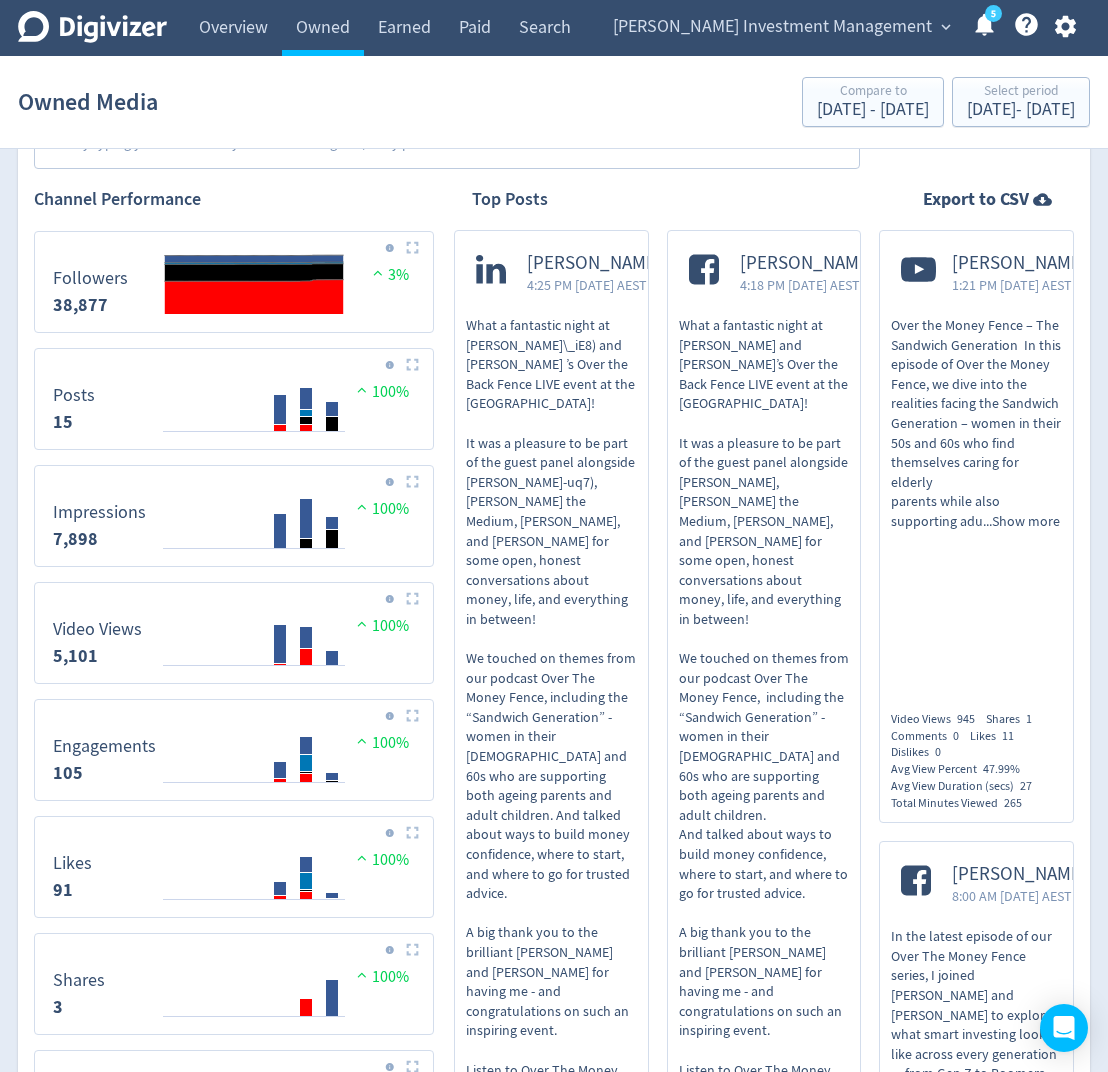scroll, scrollTop: 743, scrollLeft: 0, axis: vertical 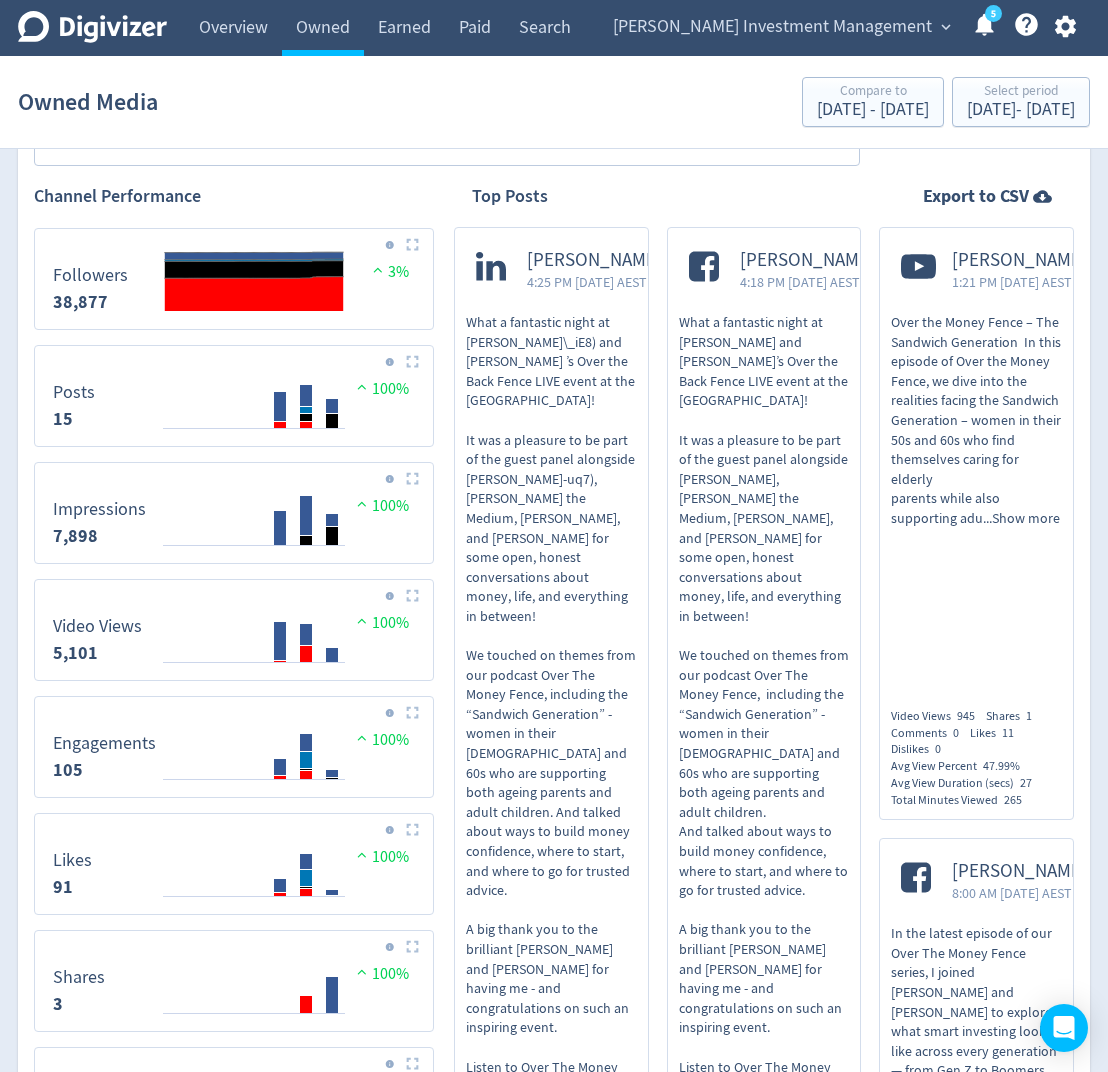 click on "Show more" at bounding box center [1026, 518] 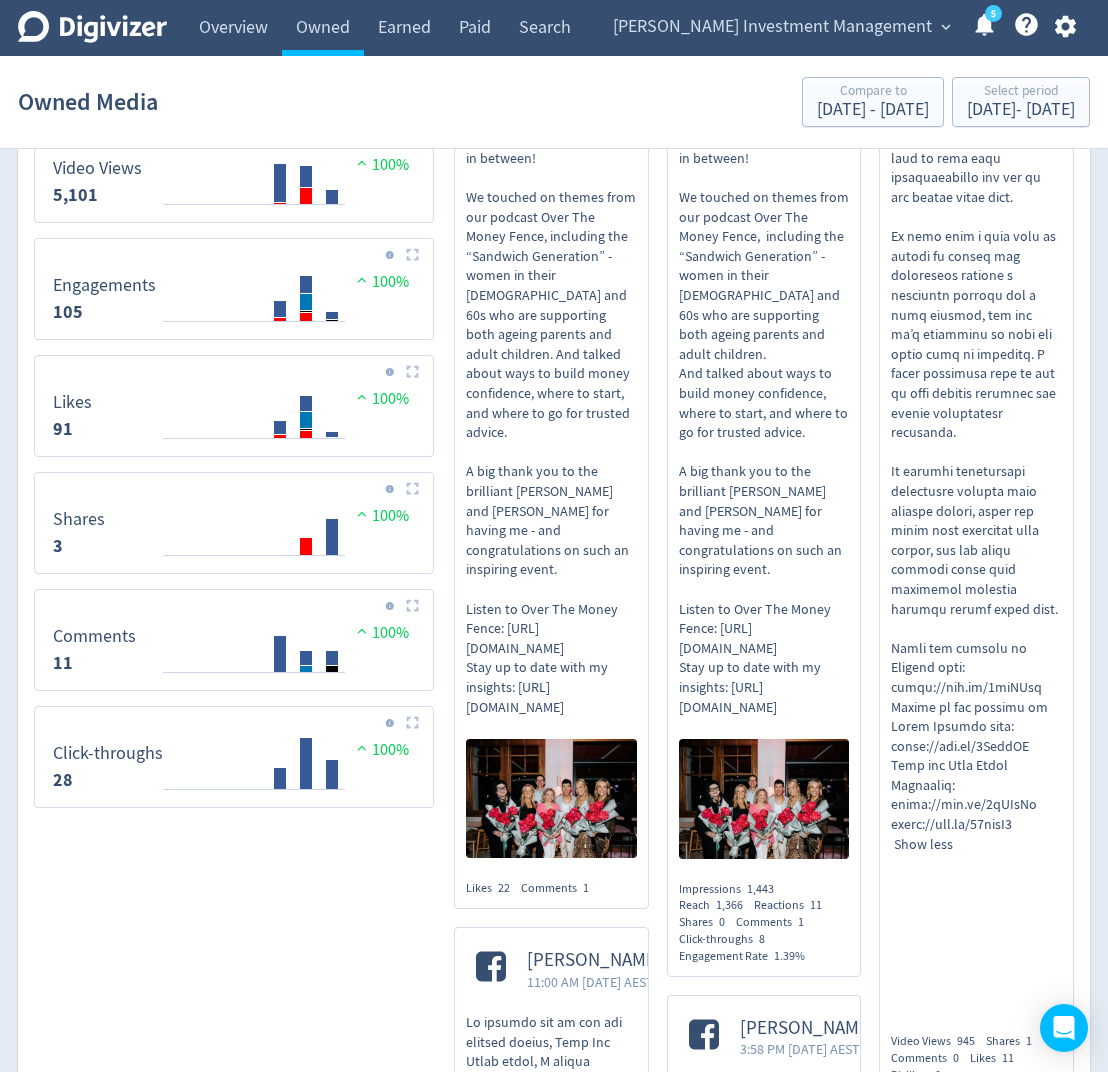scroll, scrollTop: 1211, scrollLeft: 0, axis: vertical 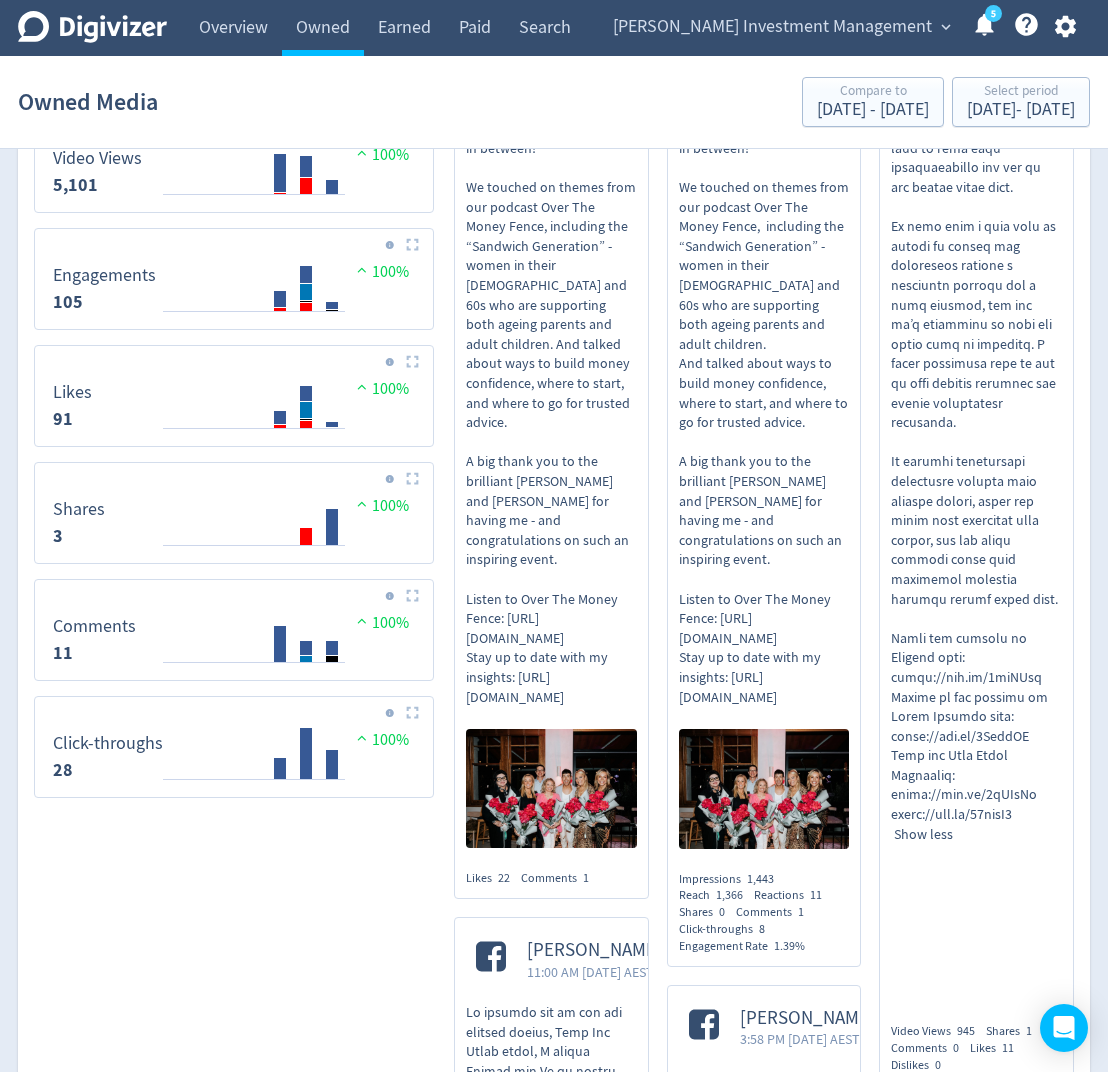 click at bounding box center (976, 335) 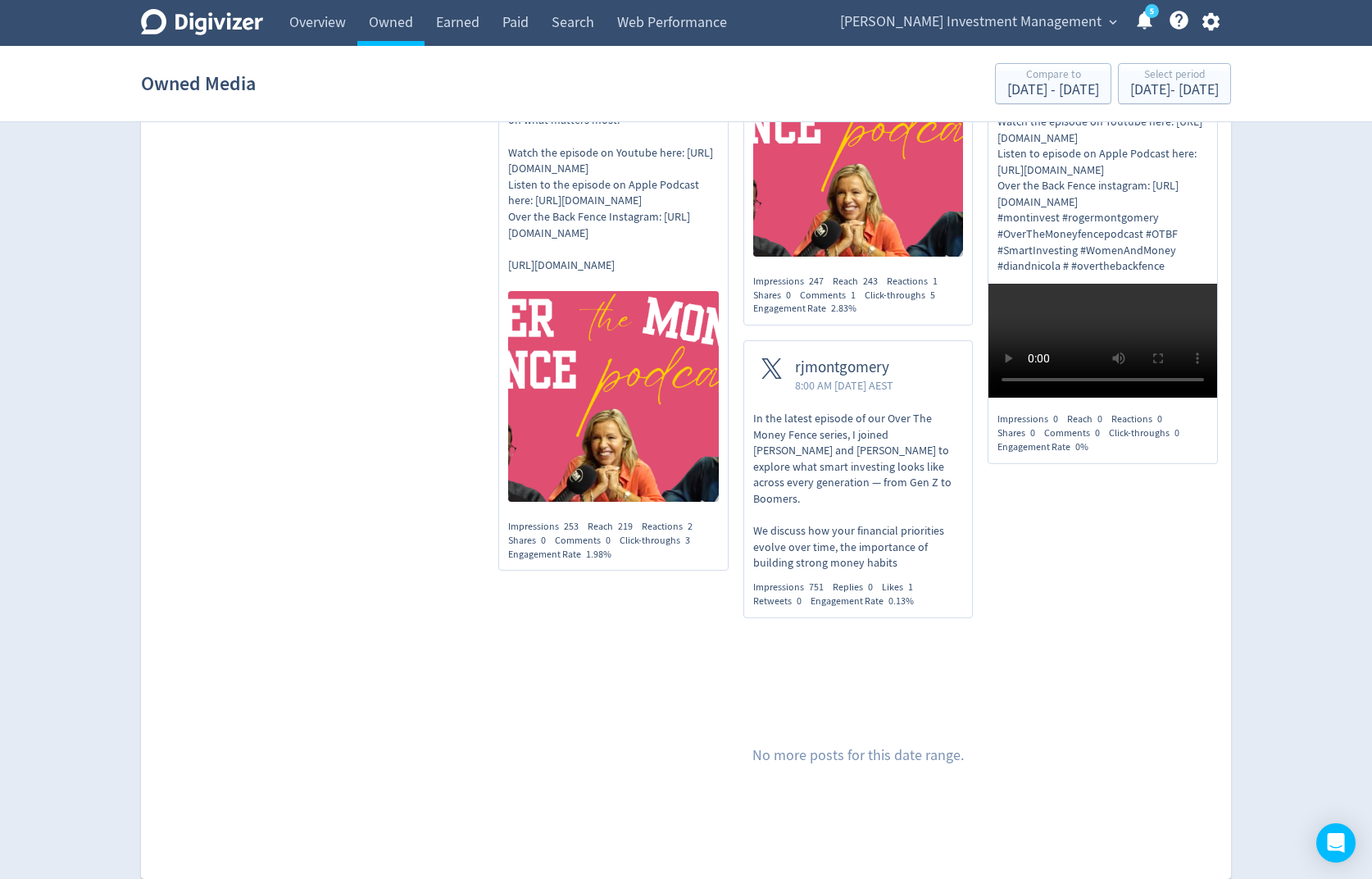scroll, scrollTop: 3825, scrollLeft: 0, axis: vertical 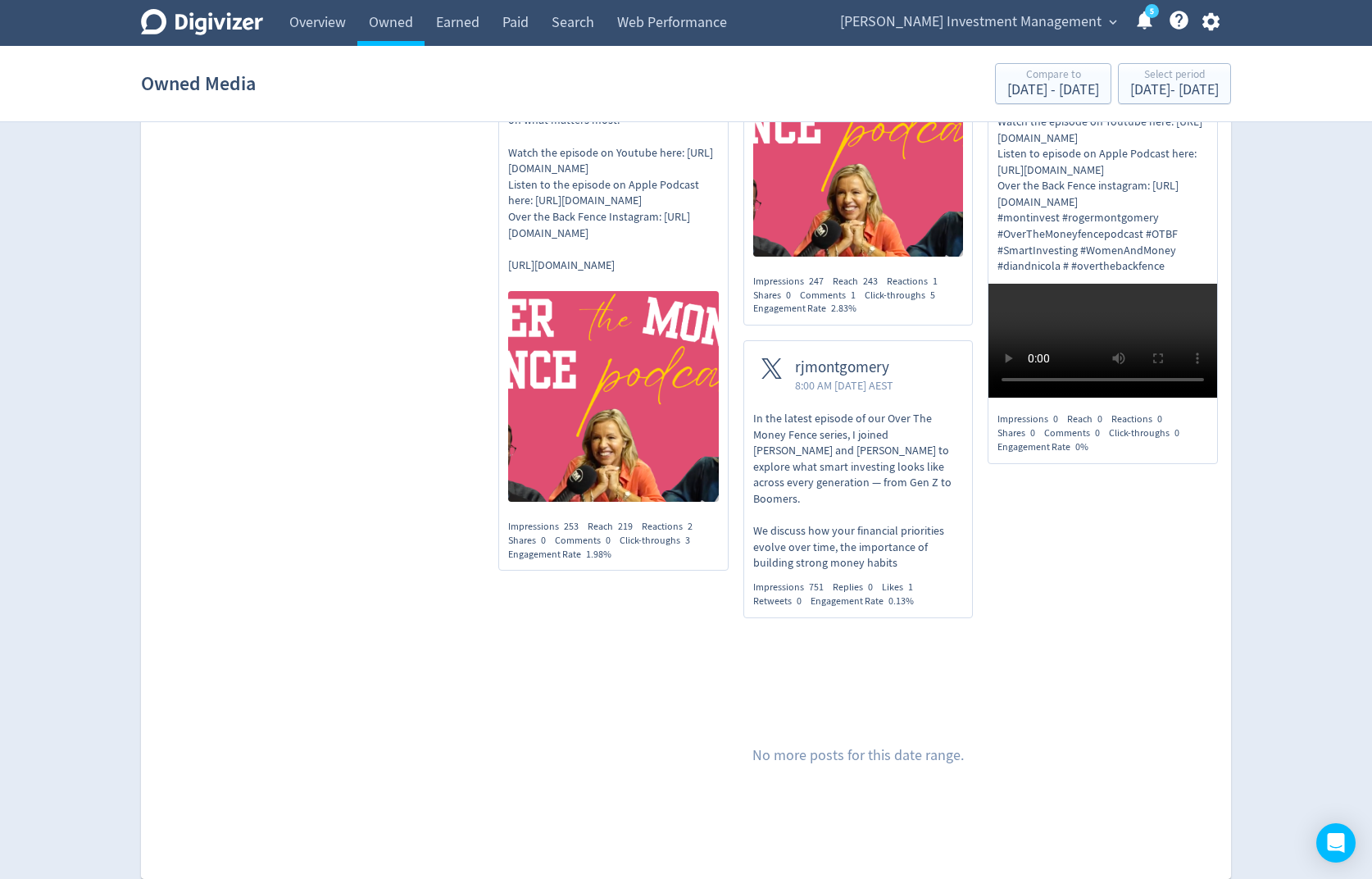 click on "[PERSON_NAME]  1:21 PM [DATE] AEST  ...  Show more   Show less Video Views  945 Shares  1 Comments  0 Likes  11 Dislikes  0 Avg View Percent  47.99% Avg View Duration (secs) 27 Total Minutes Viewed  265 [PERSON_NAME]  8:00 AM [DATE] AEST  Impressions  648 Reach  645 Video Views  800 Reactions  6 Shares  2 Comments  1 Click-throughs  3 Engagement Rate  1.85% [PERSON_NAME]  10:01 AM [DATE] AEST  Over The Money Fence - Where should you invest when markets are wild and you feel scared?  This week, I joined [PERSON_NAME] and [PERSON_NAME] from the Over the Back Fence podcast to kick off a new monthly podcast series, Over the Money Fence – created to help women build confidence and clarity around money, and investing.  Finance can often feel intimidating, overly complicated, or simply out of reach – espec ...  Show more ...  Show more Video Views  95 Shares  0 Comments  0 Likes  5 Dislikes  0 Avg View Percent  57.45% Avg View Duration (secs) 35 Total Minutes Viewed  11 rjmontgomery 540 1" at bounding box center [1095, -1135] 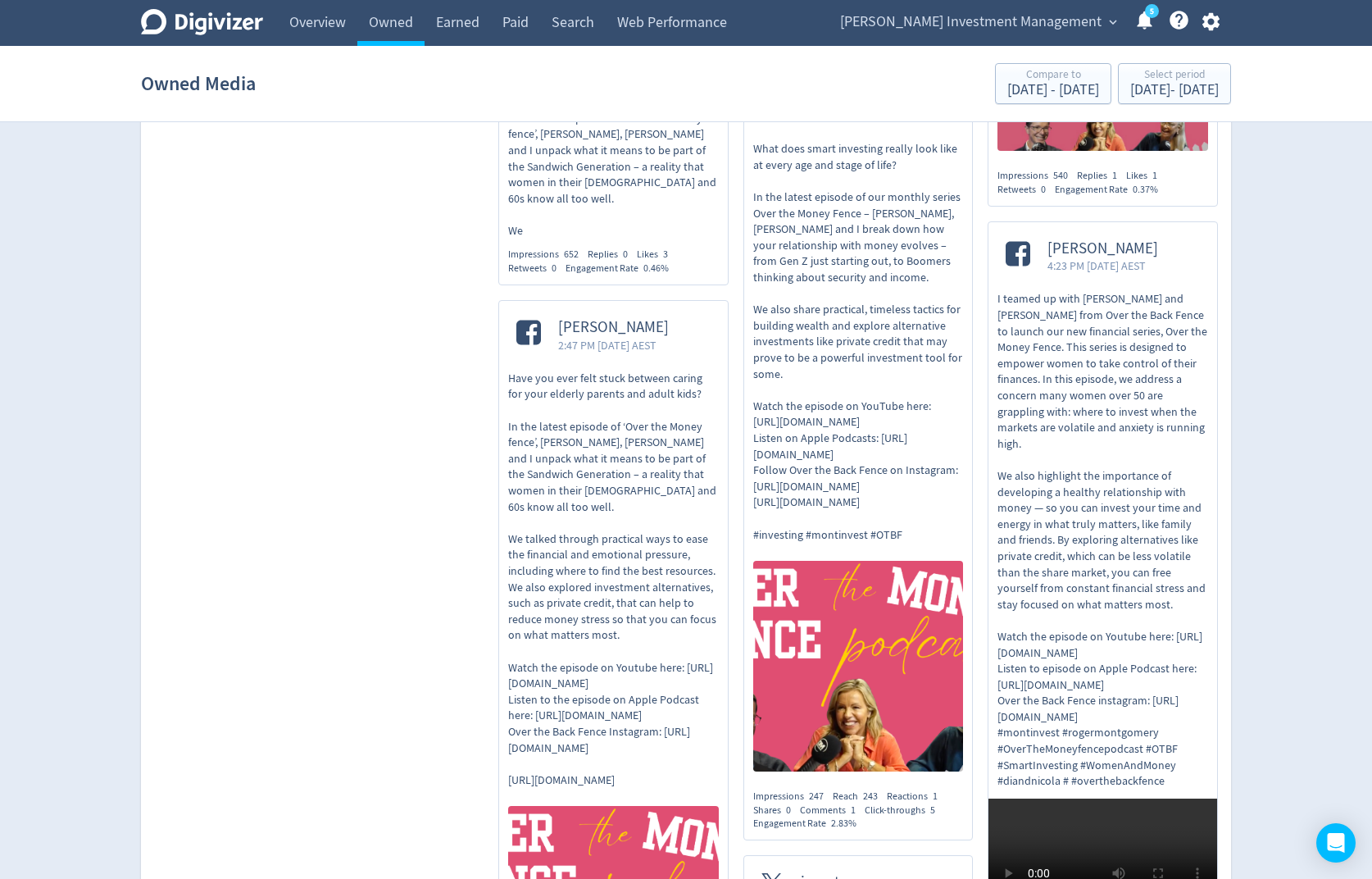 scroll, scrollTop: 3098, scrollLeft: 0, axis: vertical 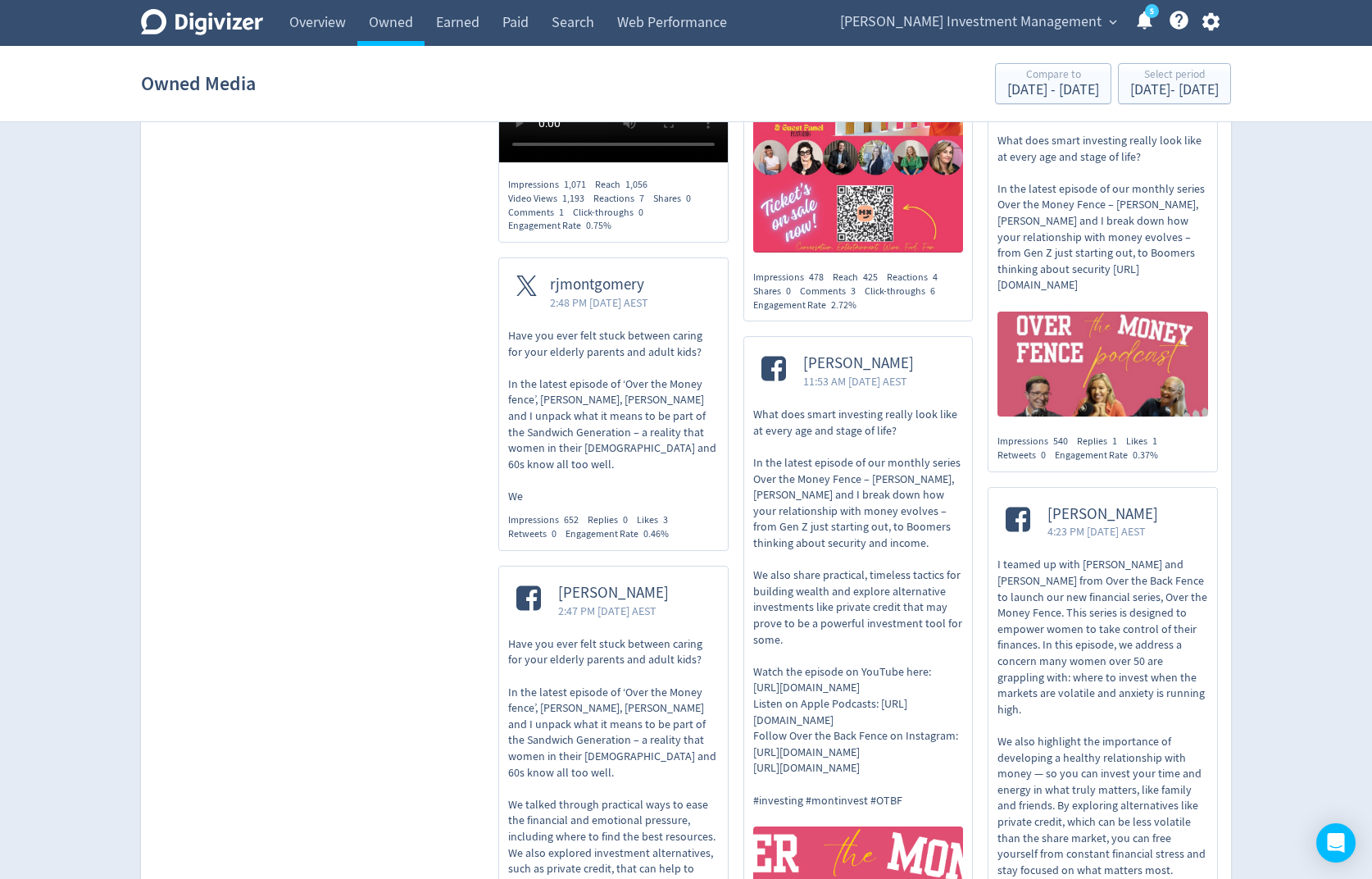 click at bounding box center (613, 105) 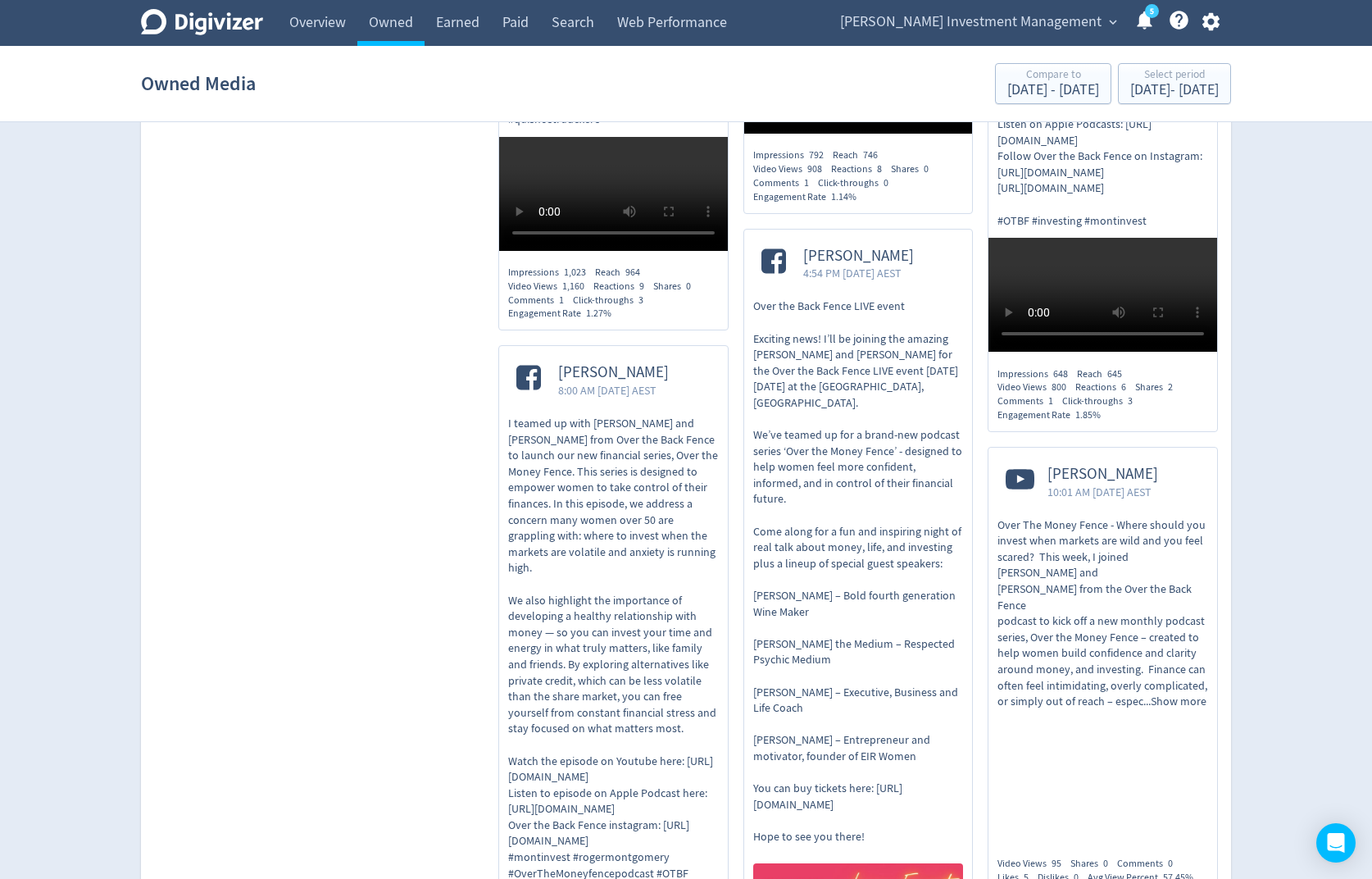 scroll, scrollTop: 1950, scrollLeft: 0, axis: vertical 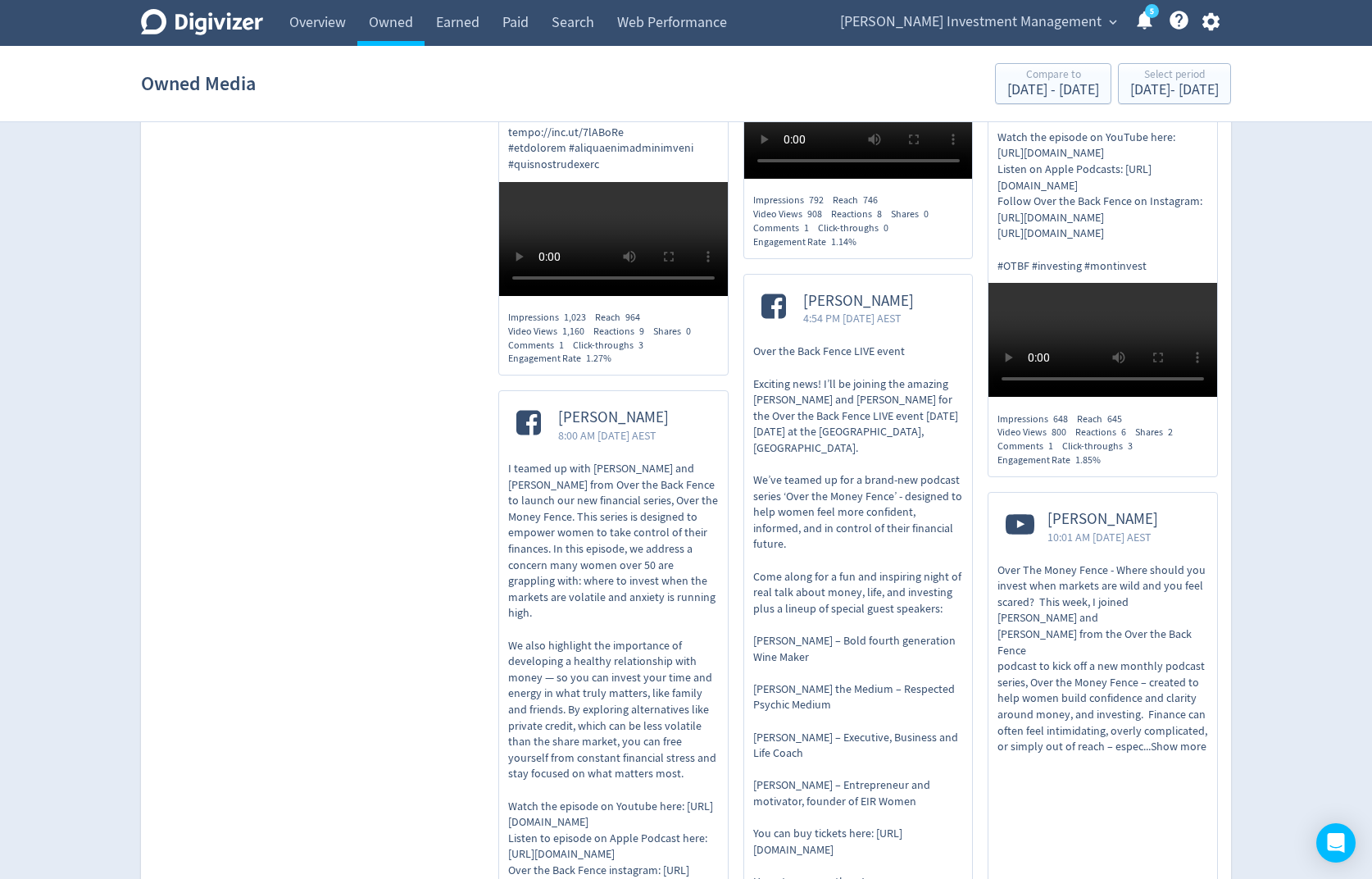 type 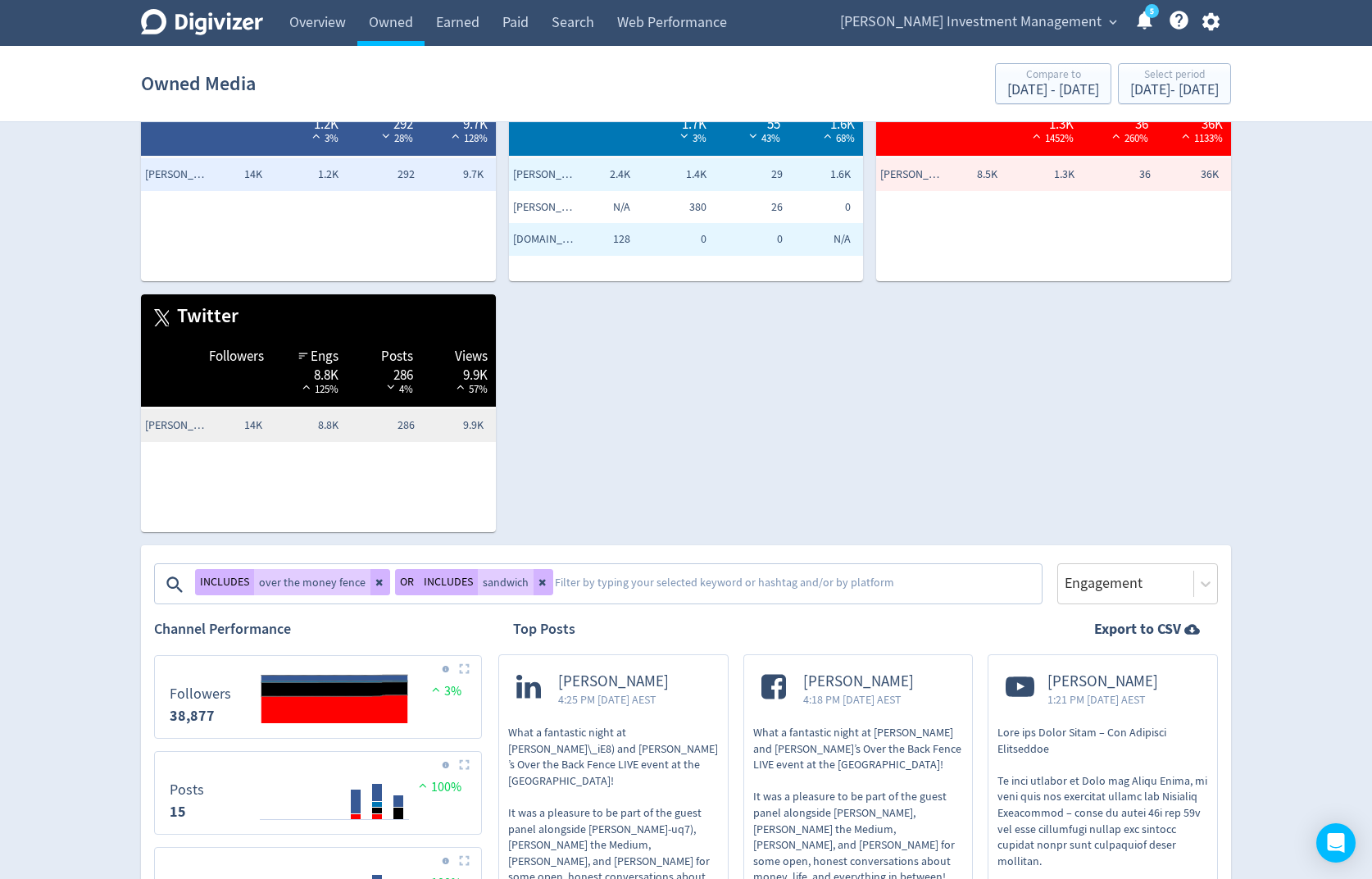 scroll, scrollTop: 64, scrollLeft: 0, axis: vertical 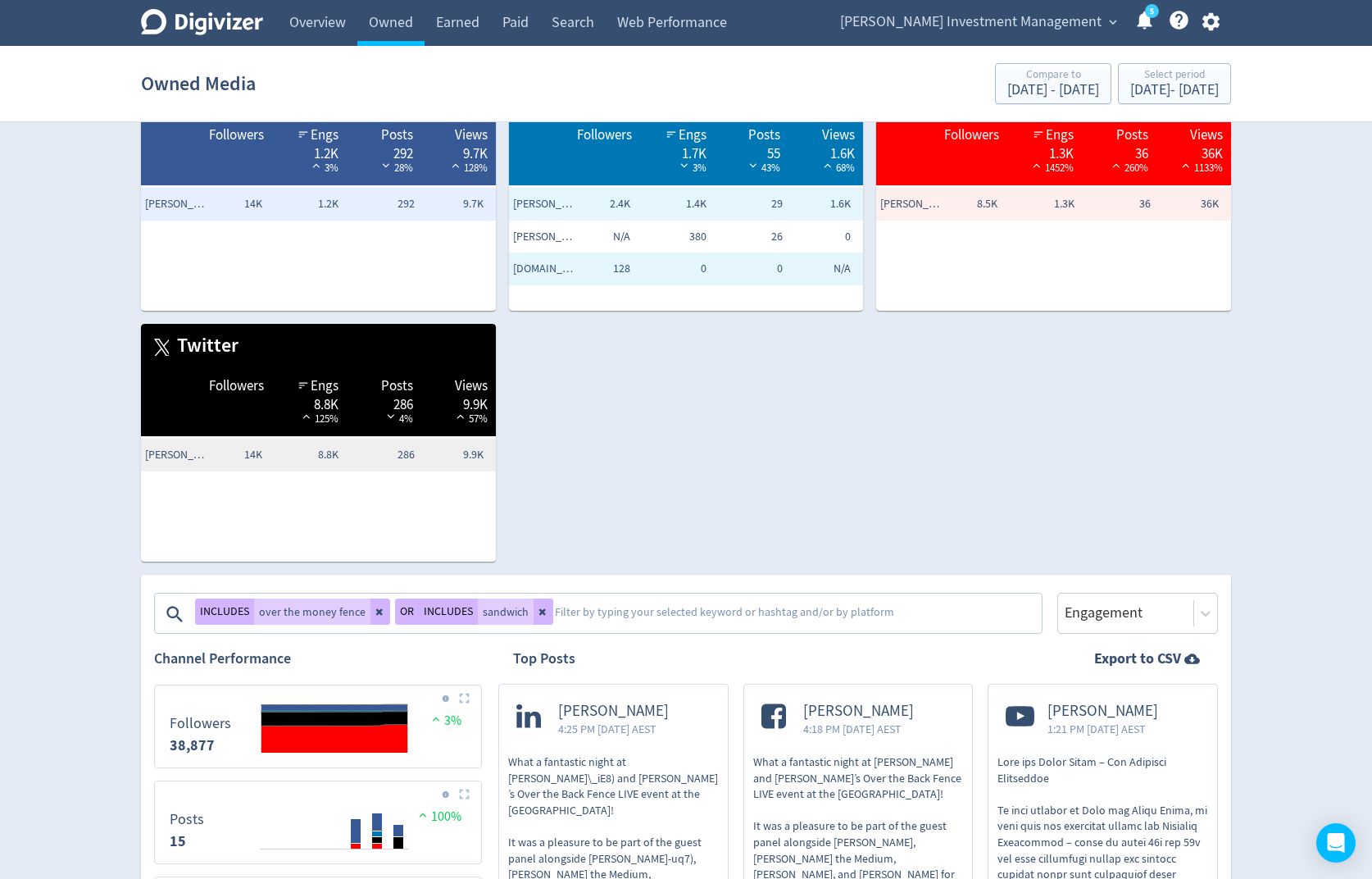 drag, startPoint x: 374, startPoint y: 619, endPoint x: 534, endPoint y: 625, distance: 160.1125 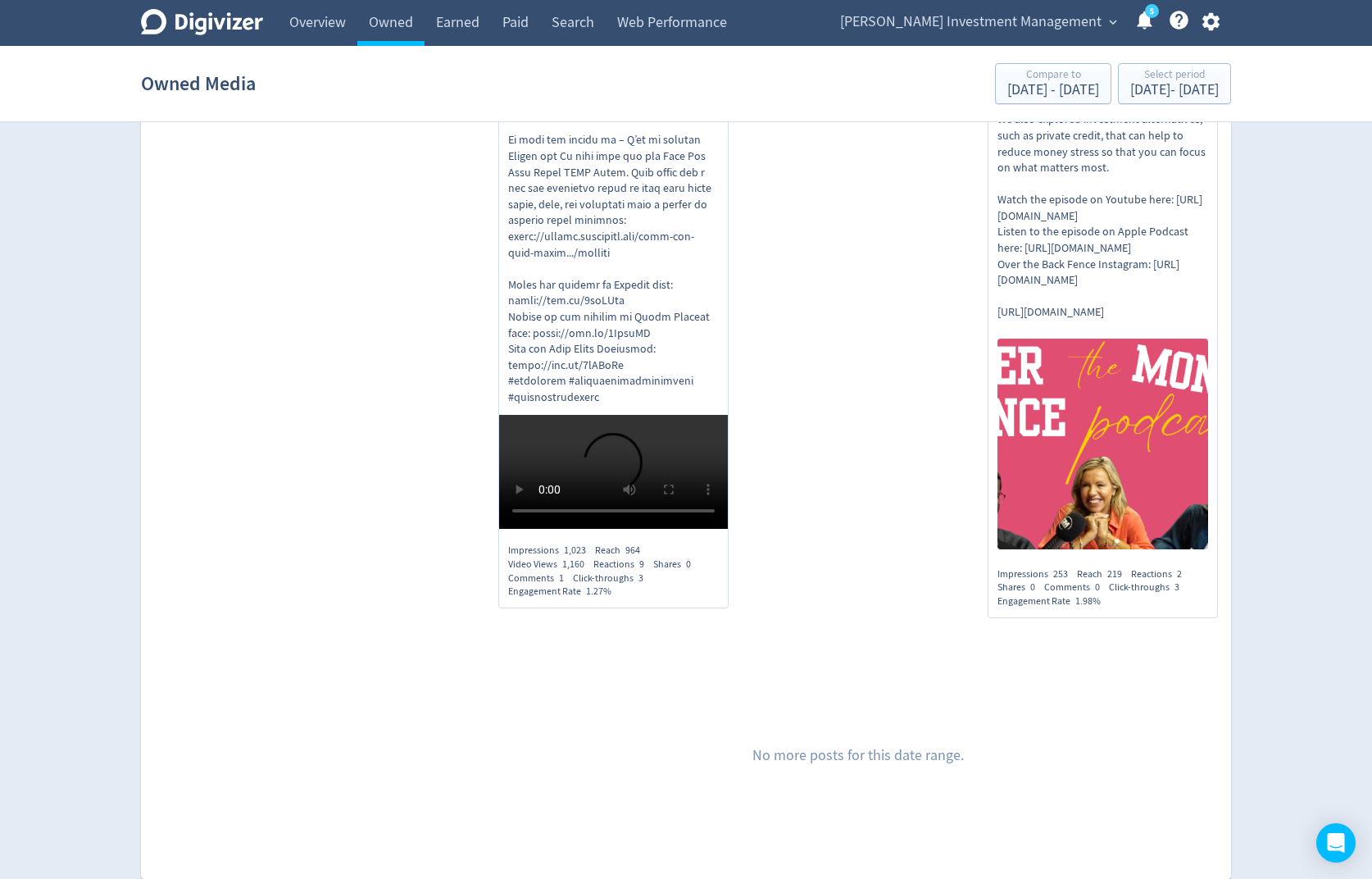 scroll, scrollTop: 1782, scrollLeft: 0, axis: vertical 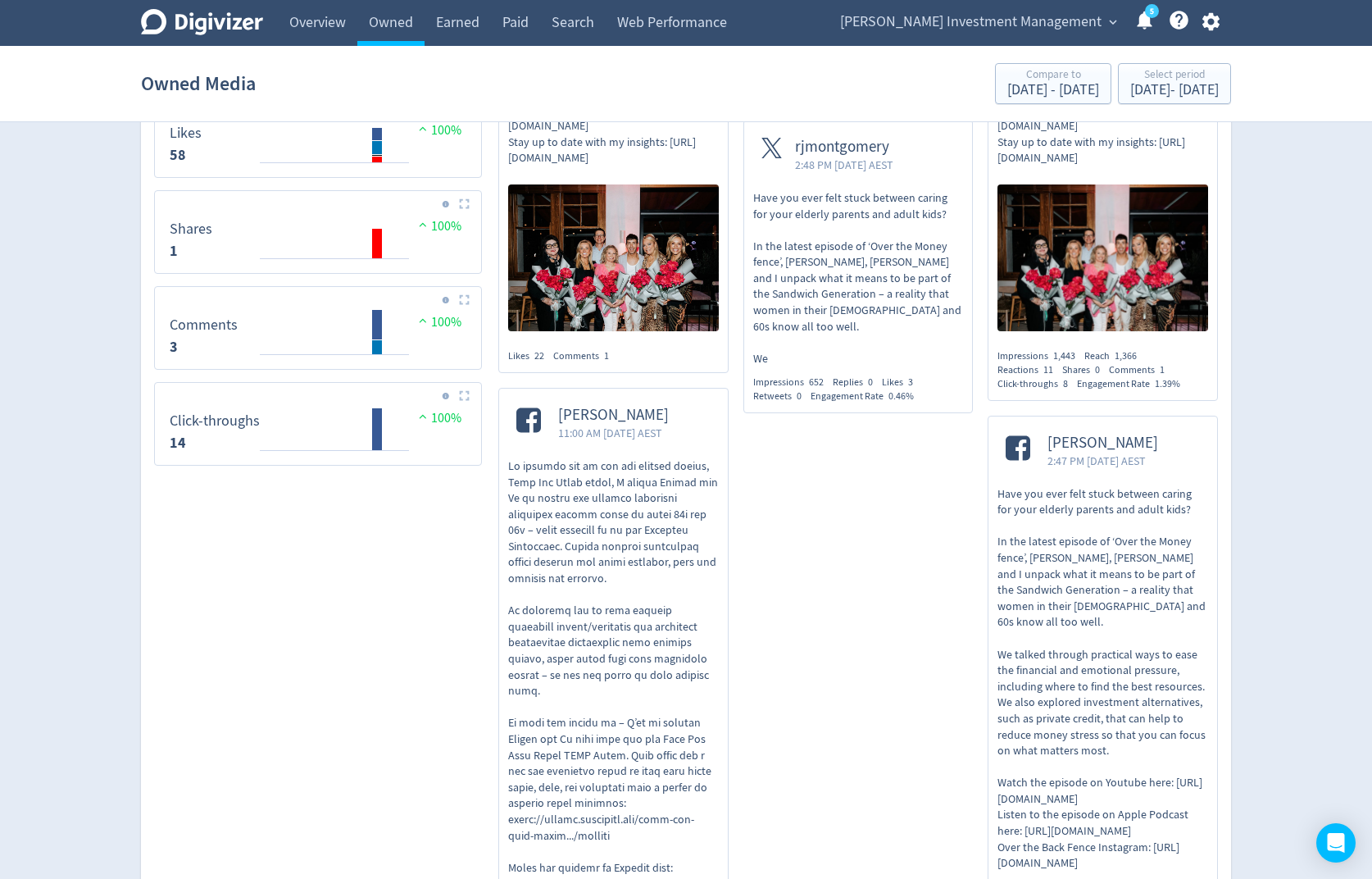 click at bounding box center [613, 723] 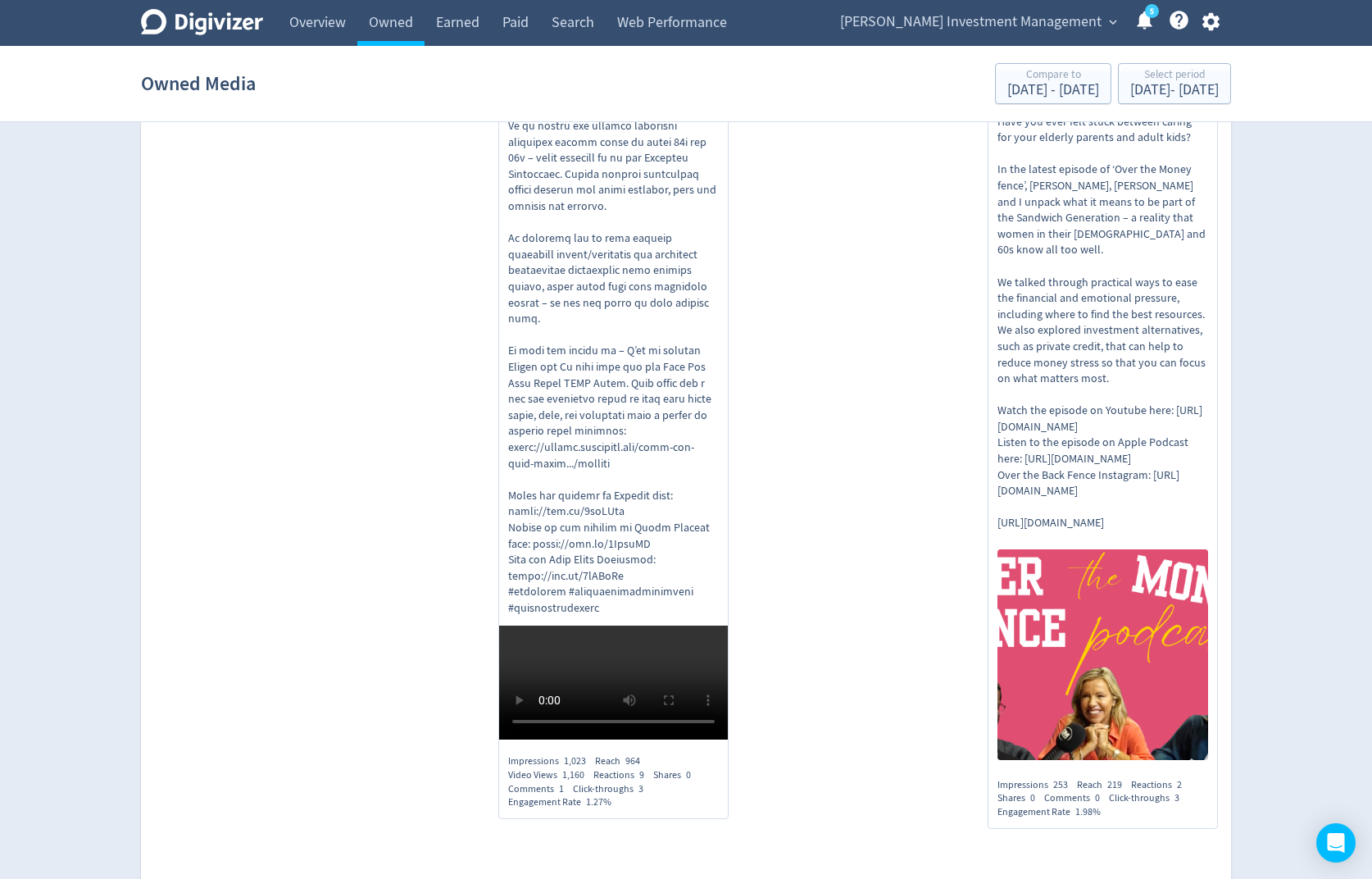 scroll, scrollTop: 1951, scrollLeft: 0, axis: vertical 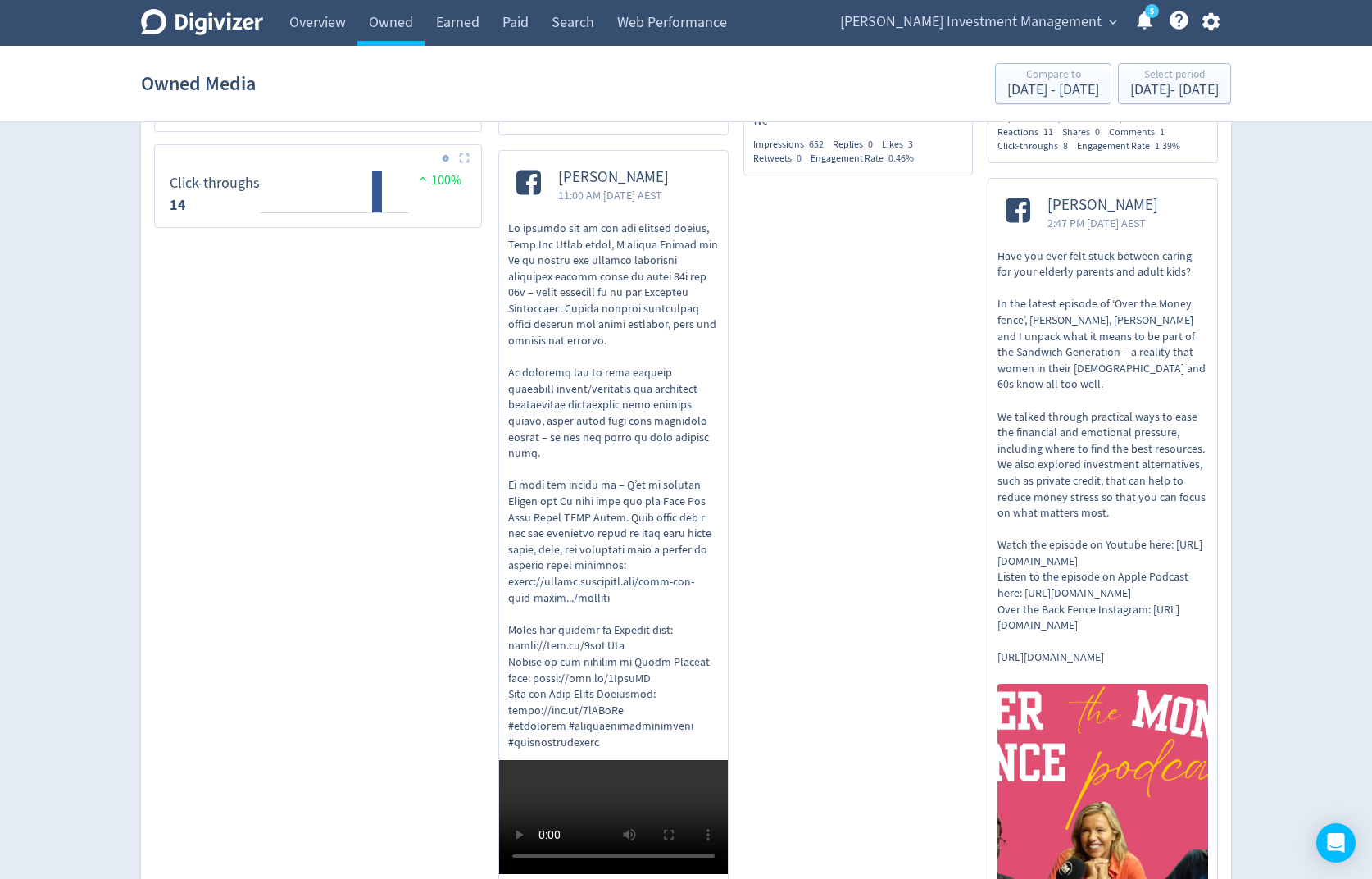 click on "Have you ever felt stuck between caring for your elderly parents and adult kids?
In the latest episode of ‘Over the Money fence’, [PERSON_NAME], [PERSON_NAME] and I unpack what it means to be part of the Sandwich Generation – a reality that women in their [DEMOGRAPHIC_DATA] and 60s know all too well.
We talked through practical ways to ease the financial and emotional pressure, including where to find the best resources. We also explored investment alternatives, such as private credit, that can help to reduce money stress so that you can focus on what matters most.
Watch the episode on Youtube here: [URL][DOMAIN_NAME]
Listen to the episode on Apple Podcast here: [URL][DOMAIN_NAME]
Over the Back Fence Instagram: [URL][DOMAIN_NAME]
[URL][DOMAIN_NAME]" at bounding box center [1102, 457] 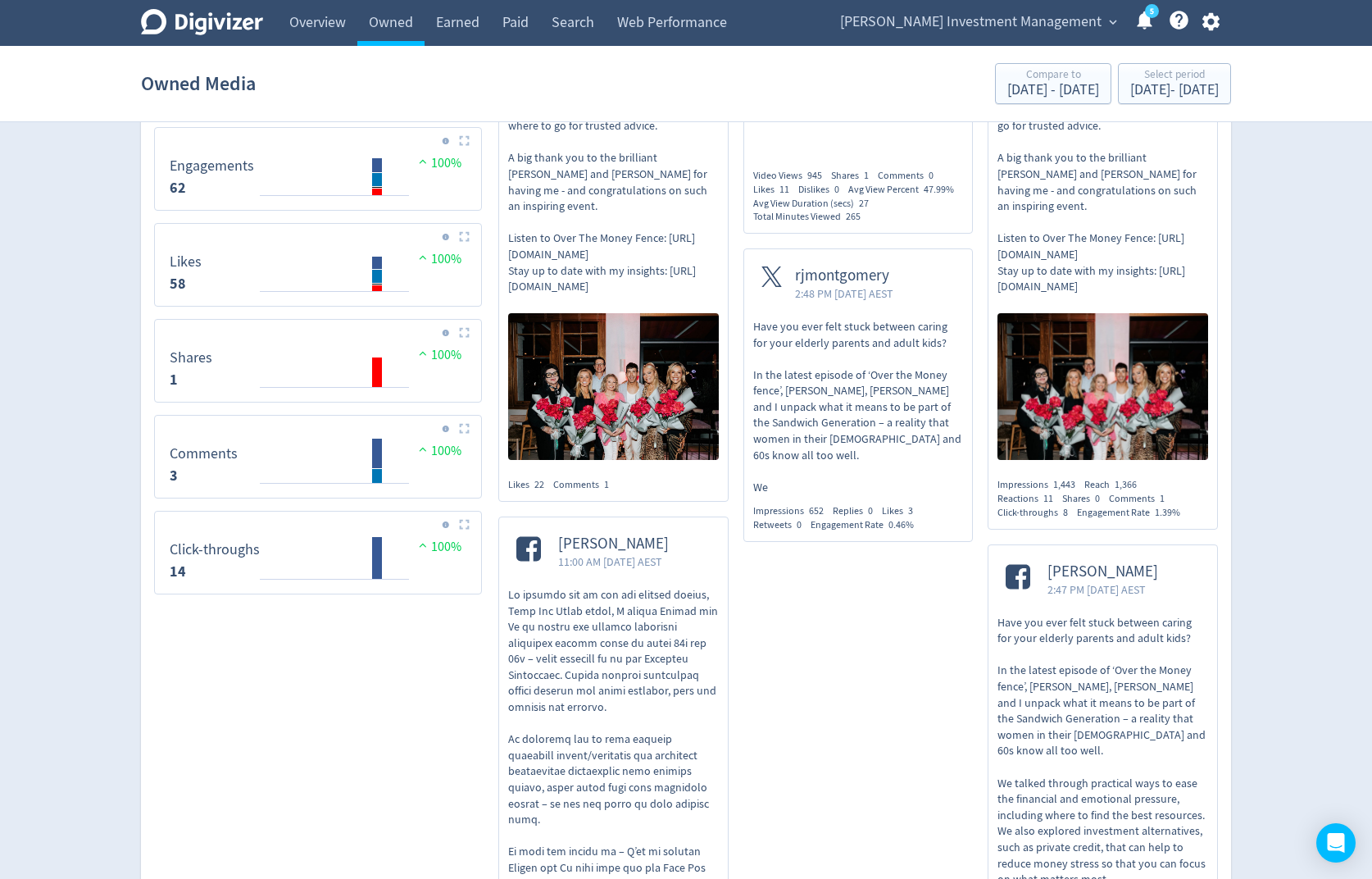 scroll, scrollTop: 1214, scrollLeft: 0, axis: vertical 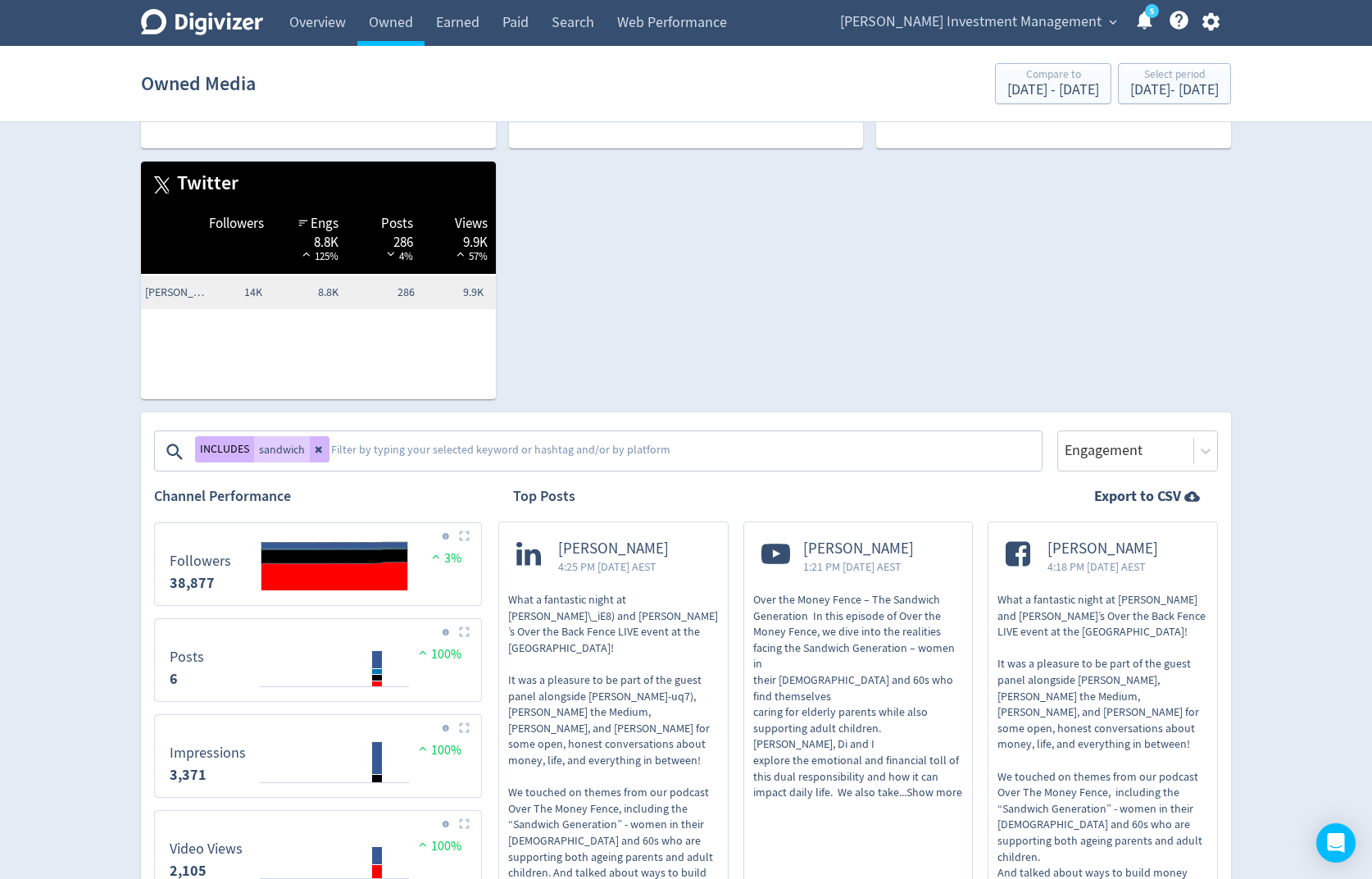 click at bounding box center (684, 452) 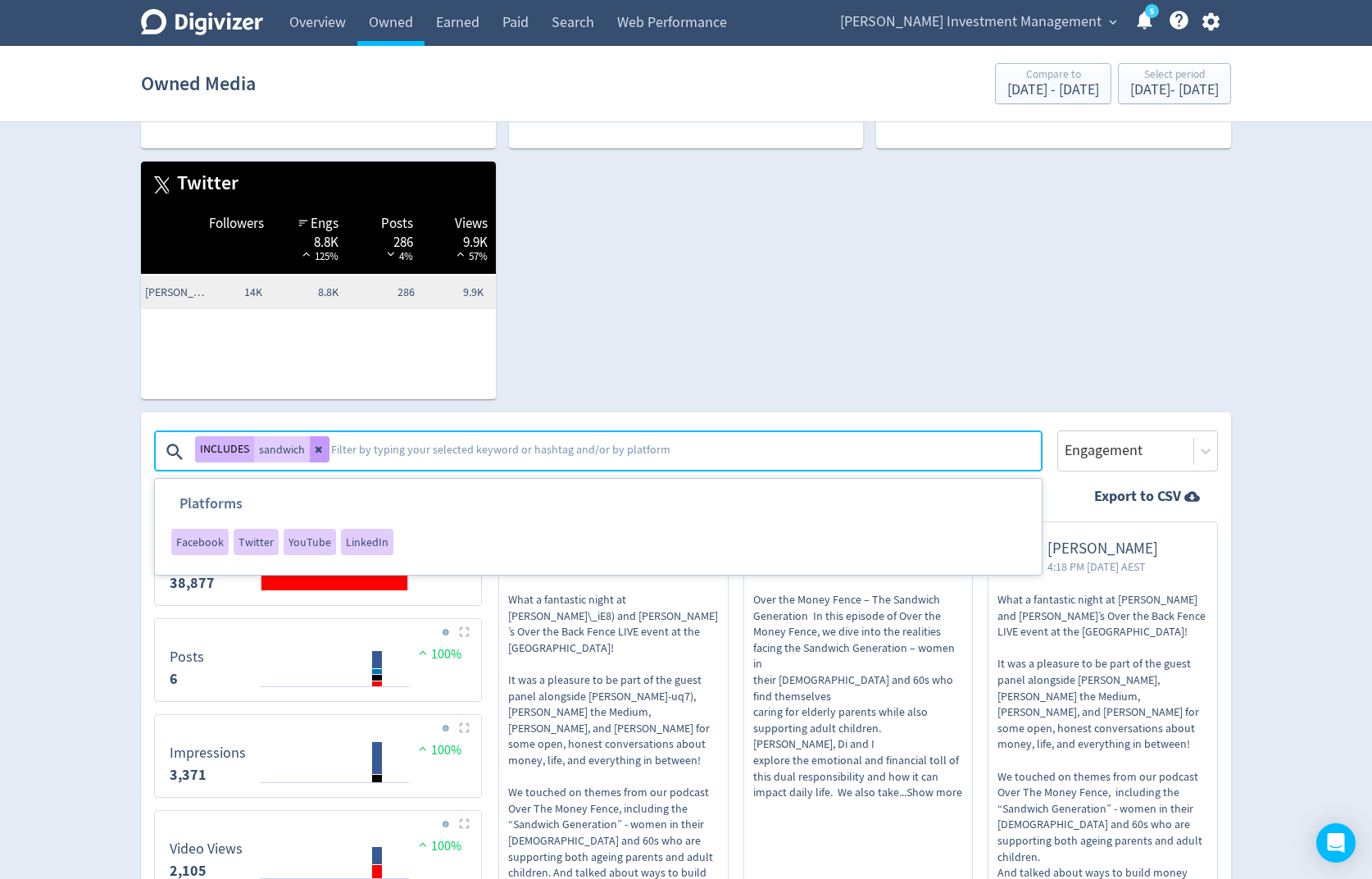 click 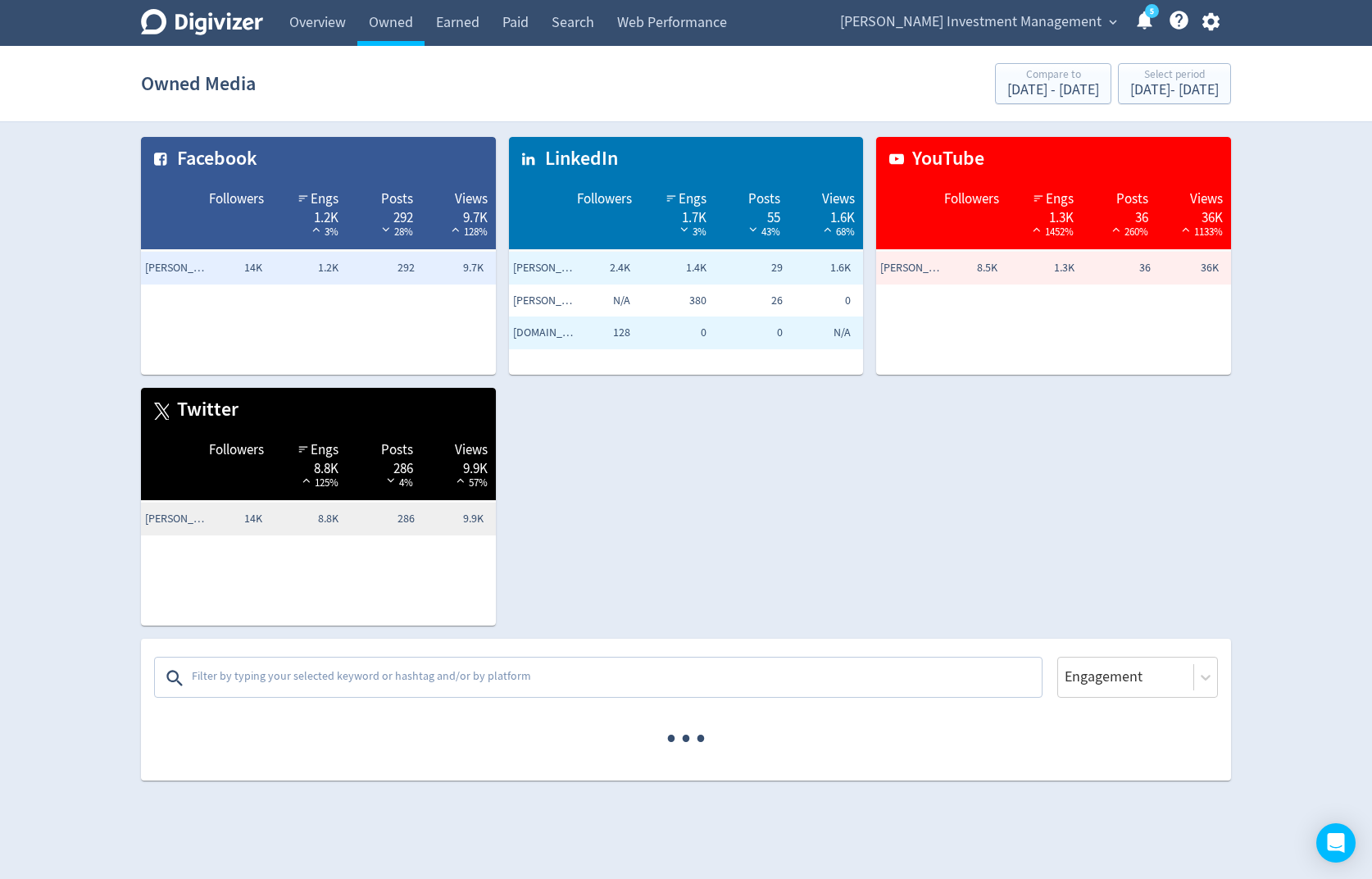 scroll, scrollTop: 0, scrollLeft: 0, axis: both 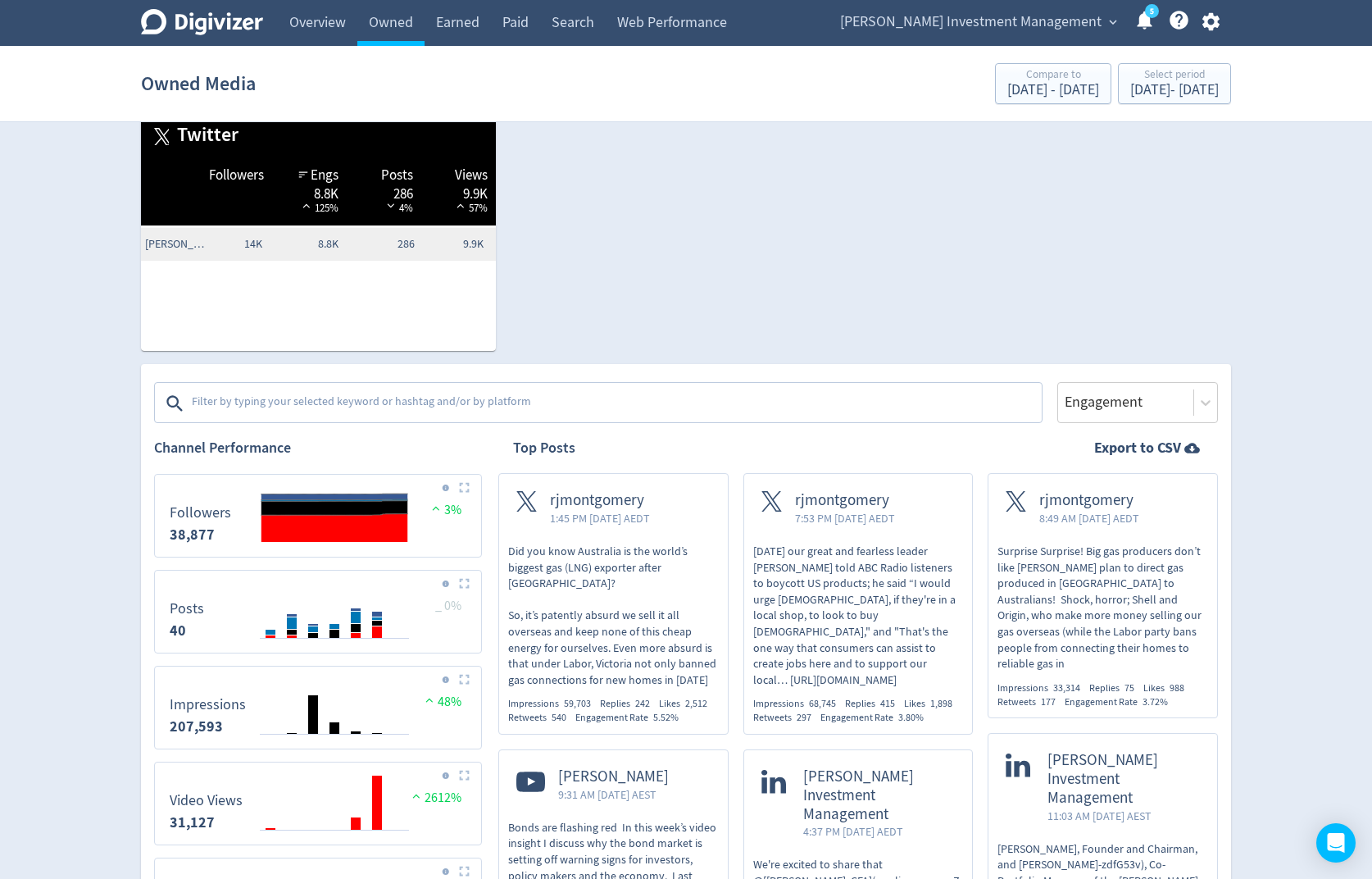 click at bounding box center [615, 403] 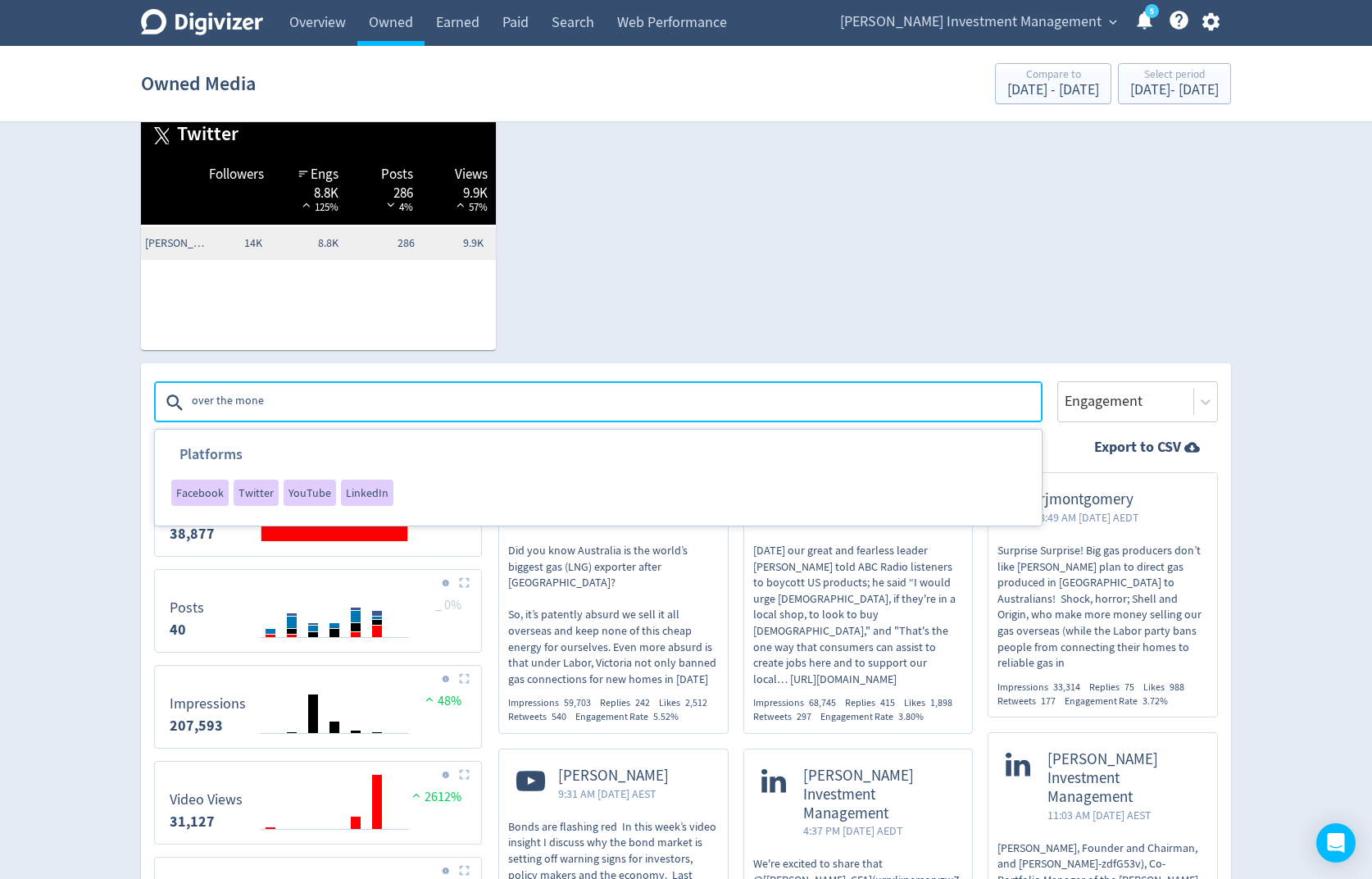 type on "over the money" 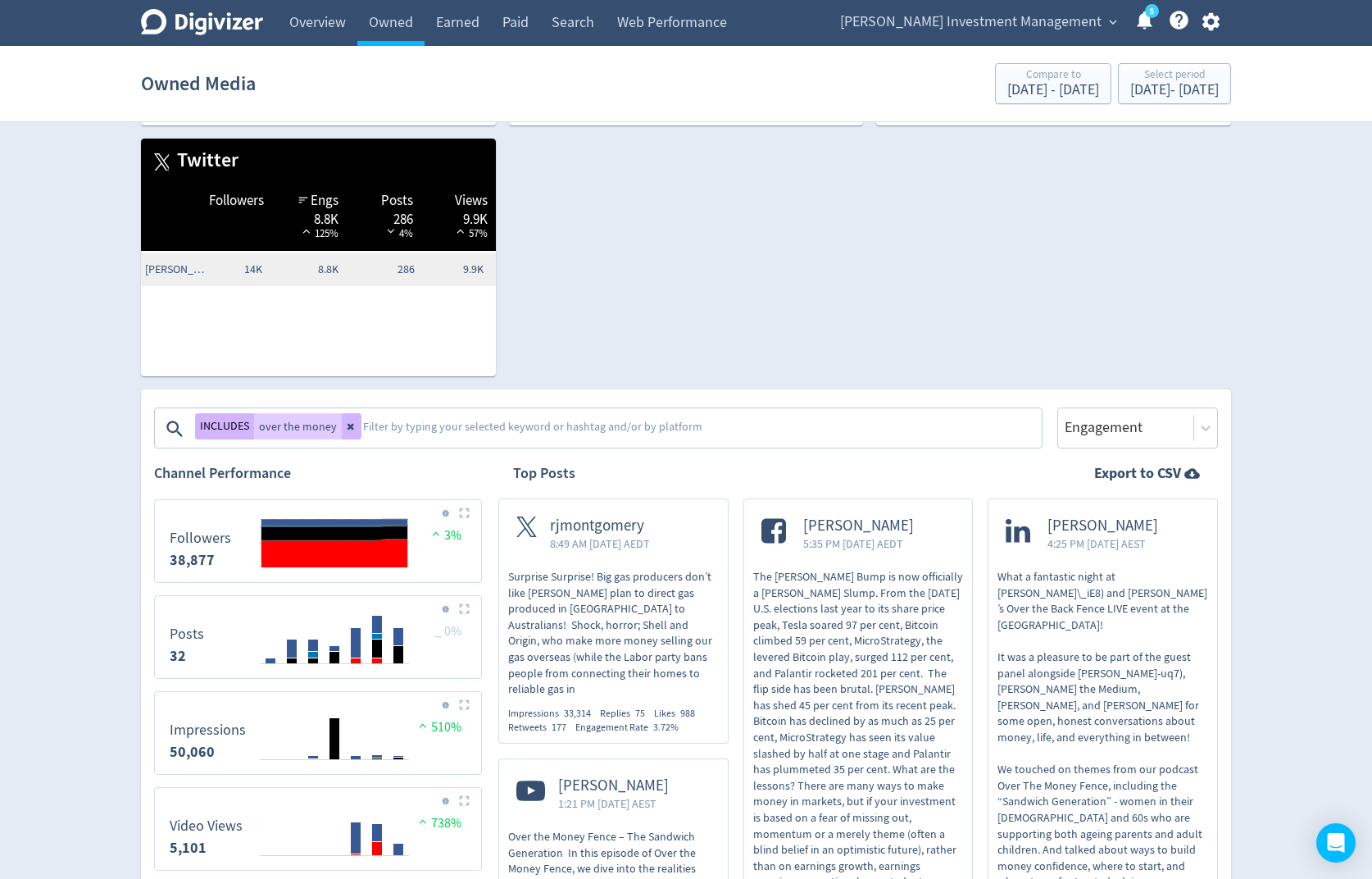 scroll, scrollTop: 219, scrollLeft: 0, axis: vertical 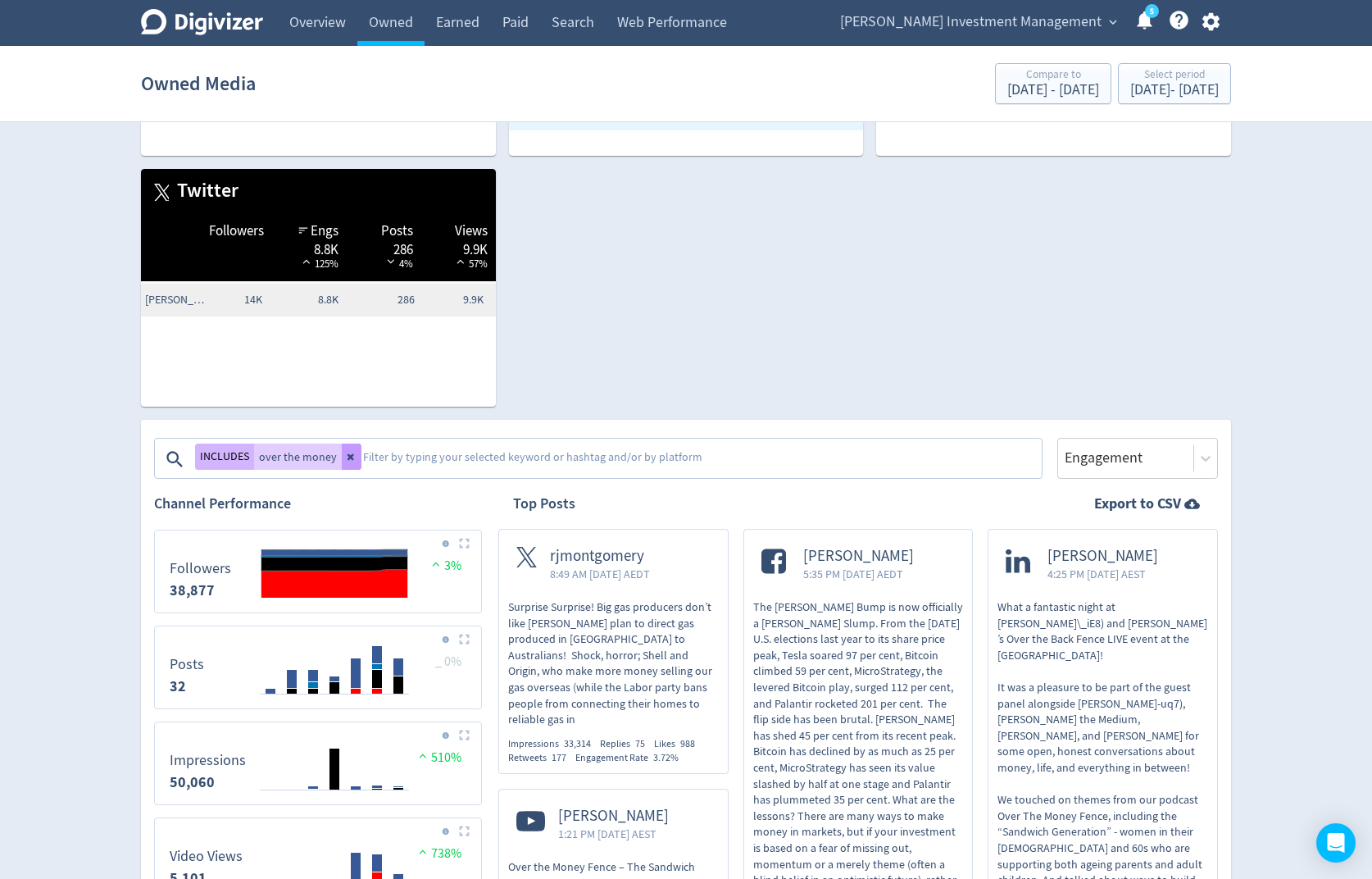 click 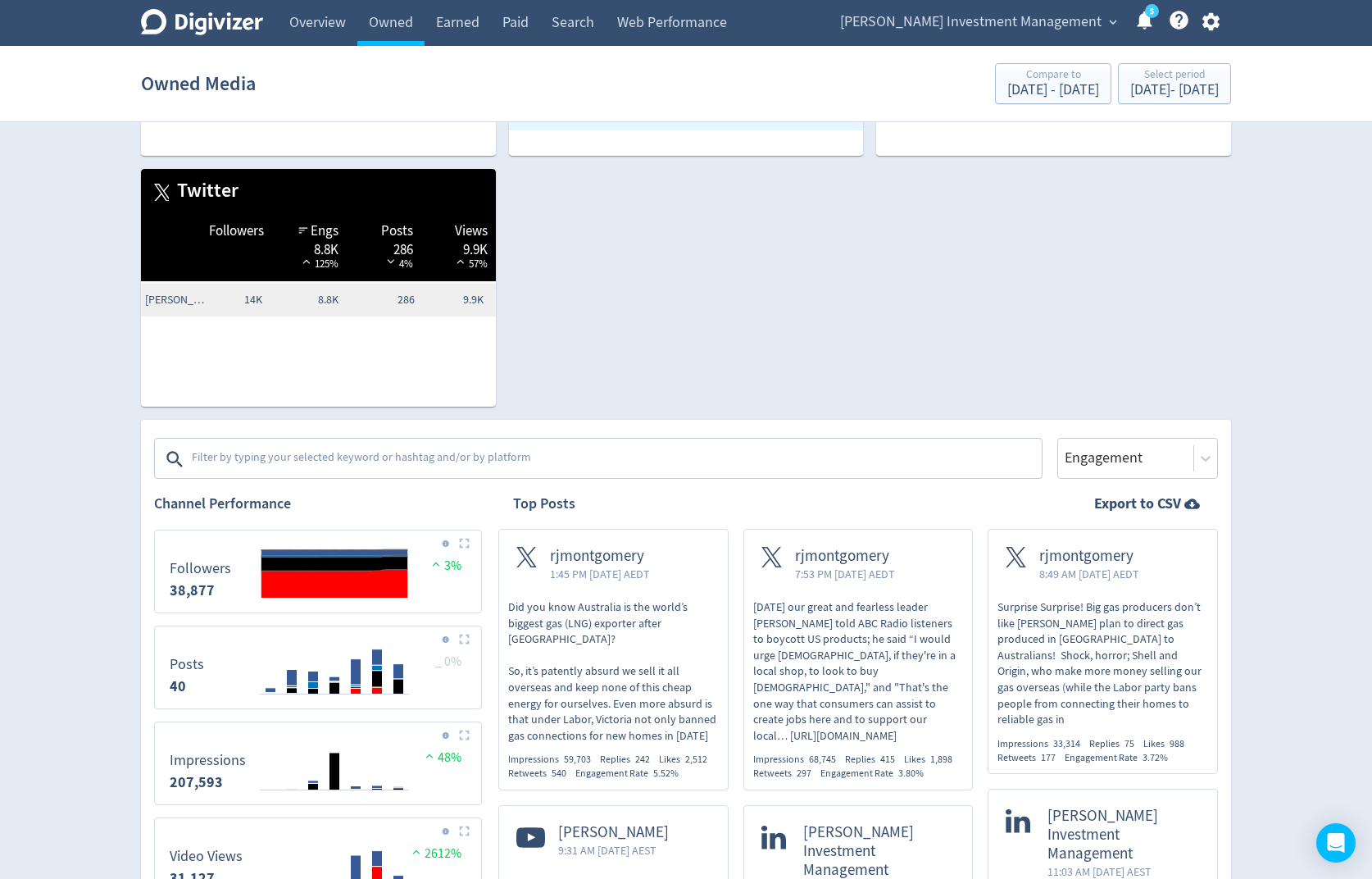 click at bounding box center (615, 459) 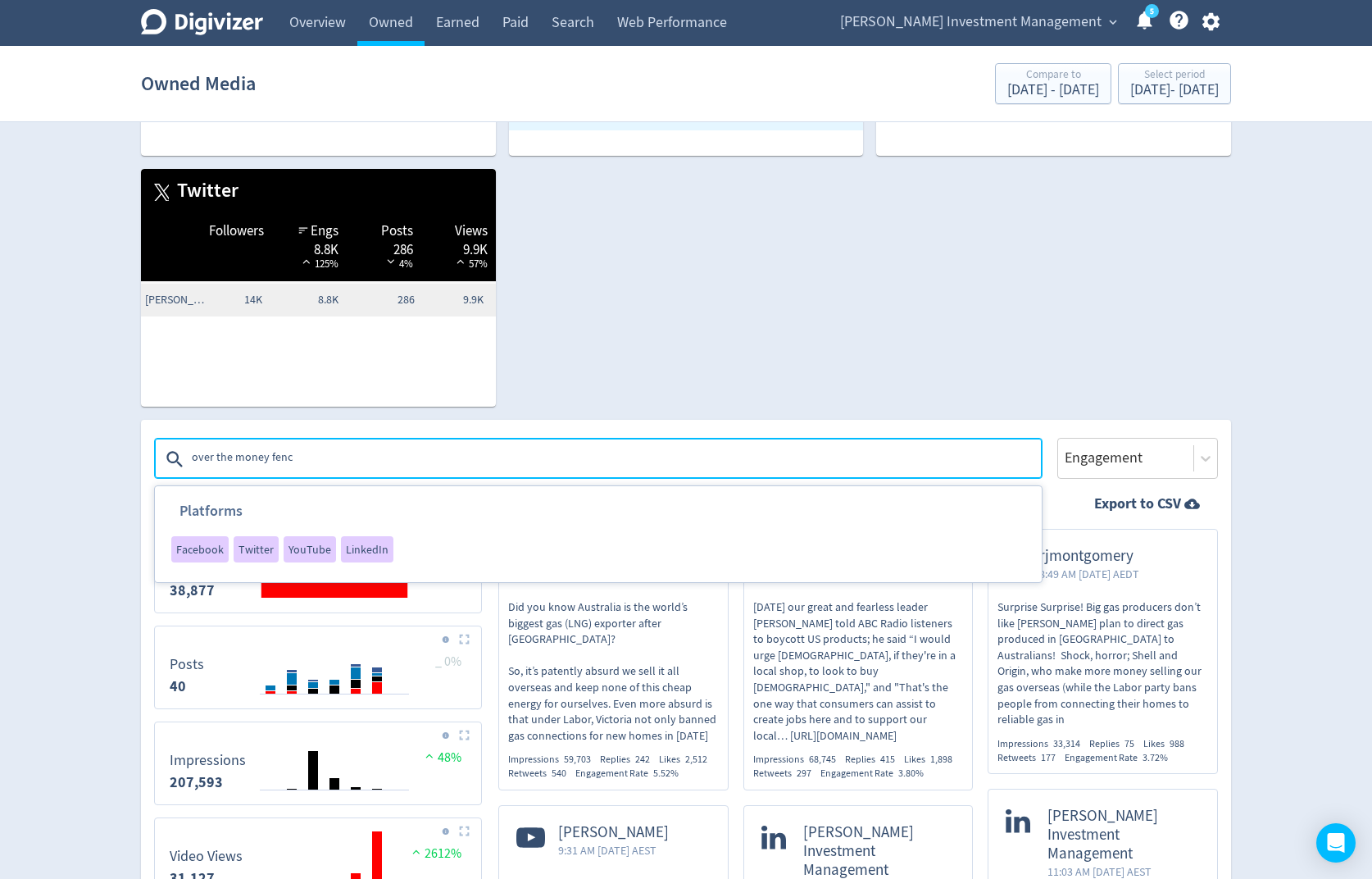 type on "over the money fence" 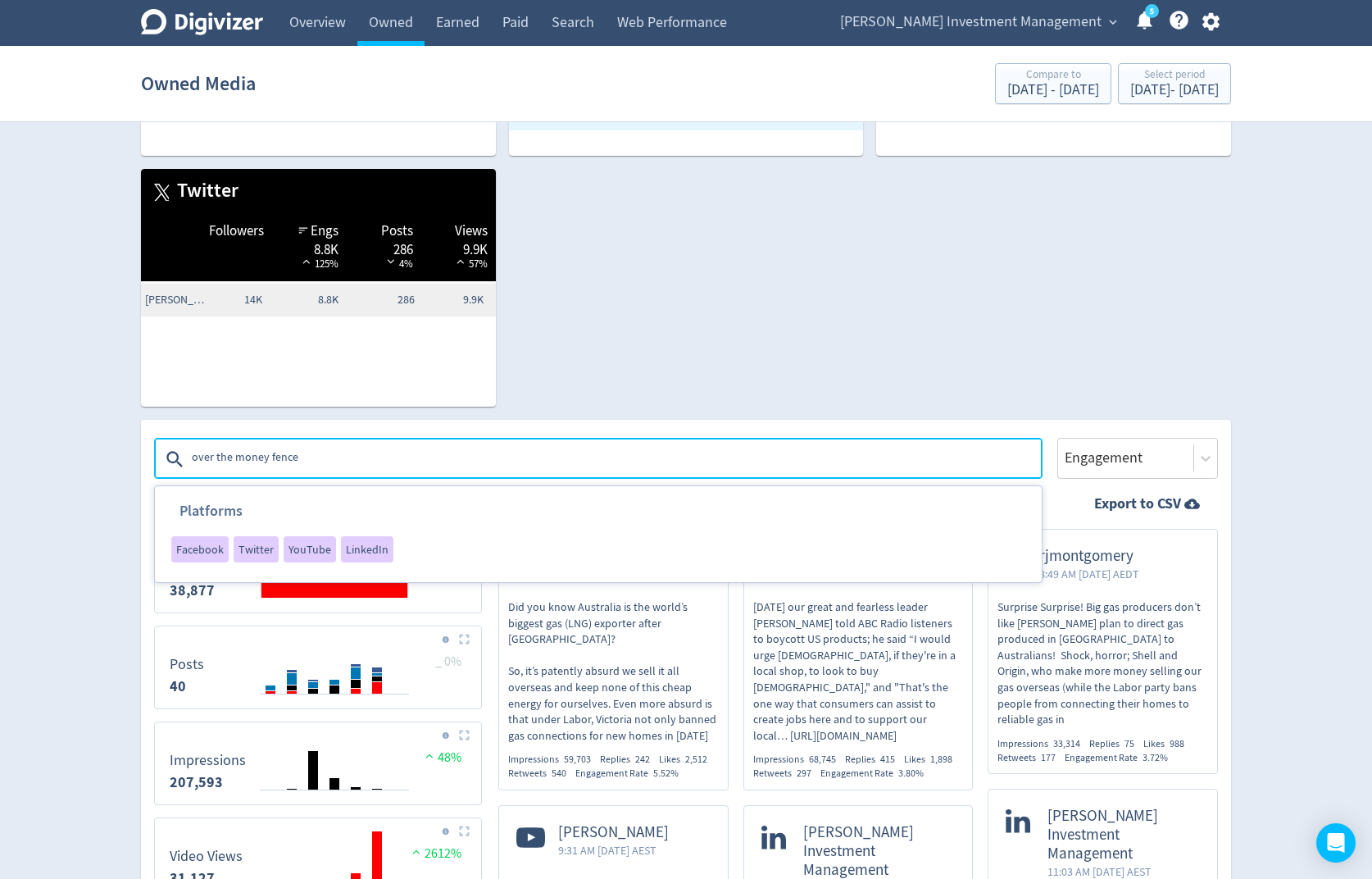 type 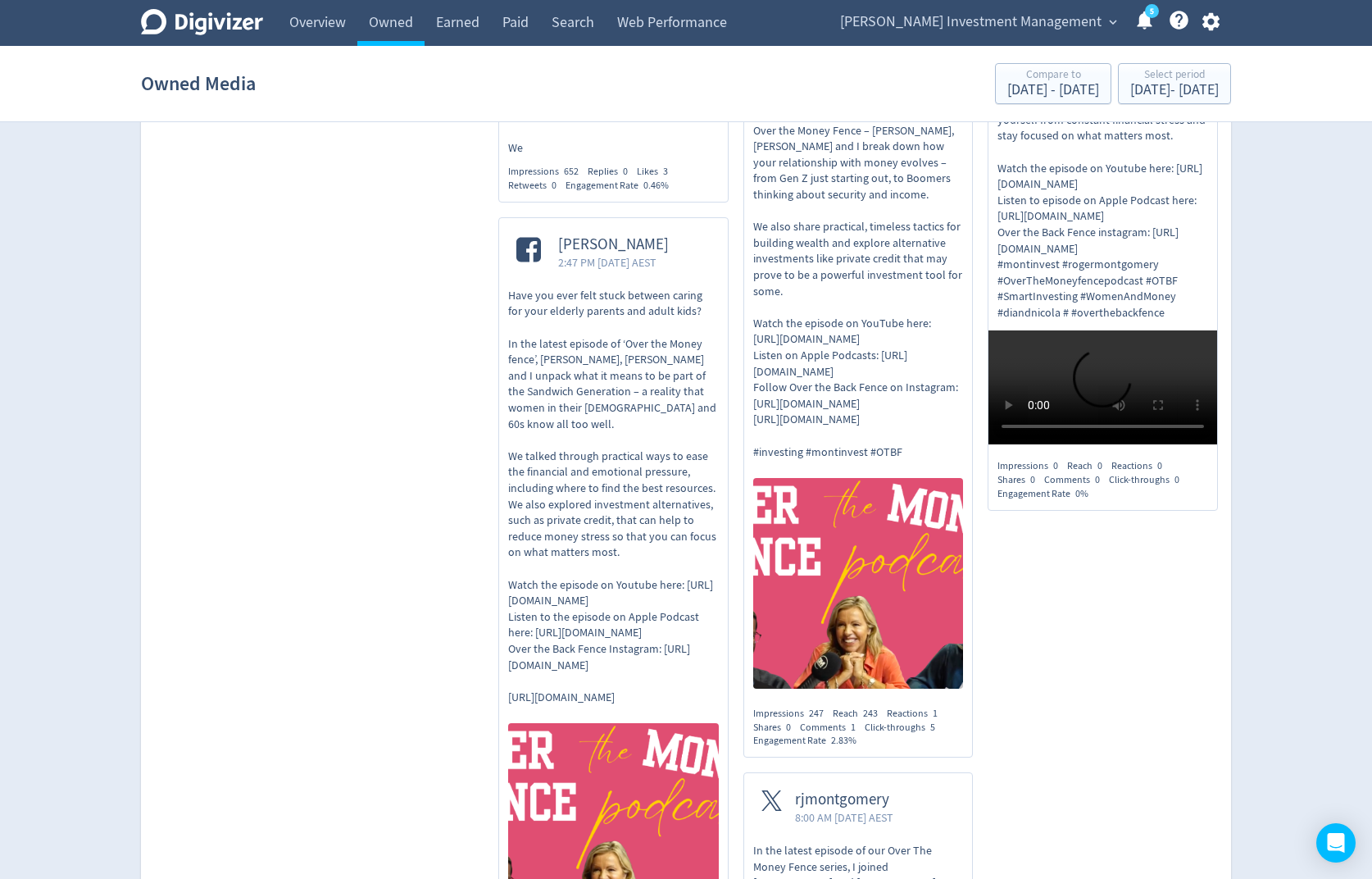 scroll, scrollTop: 3109, scrollLeft: 0, axis: vertical 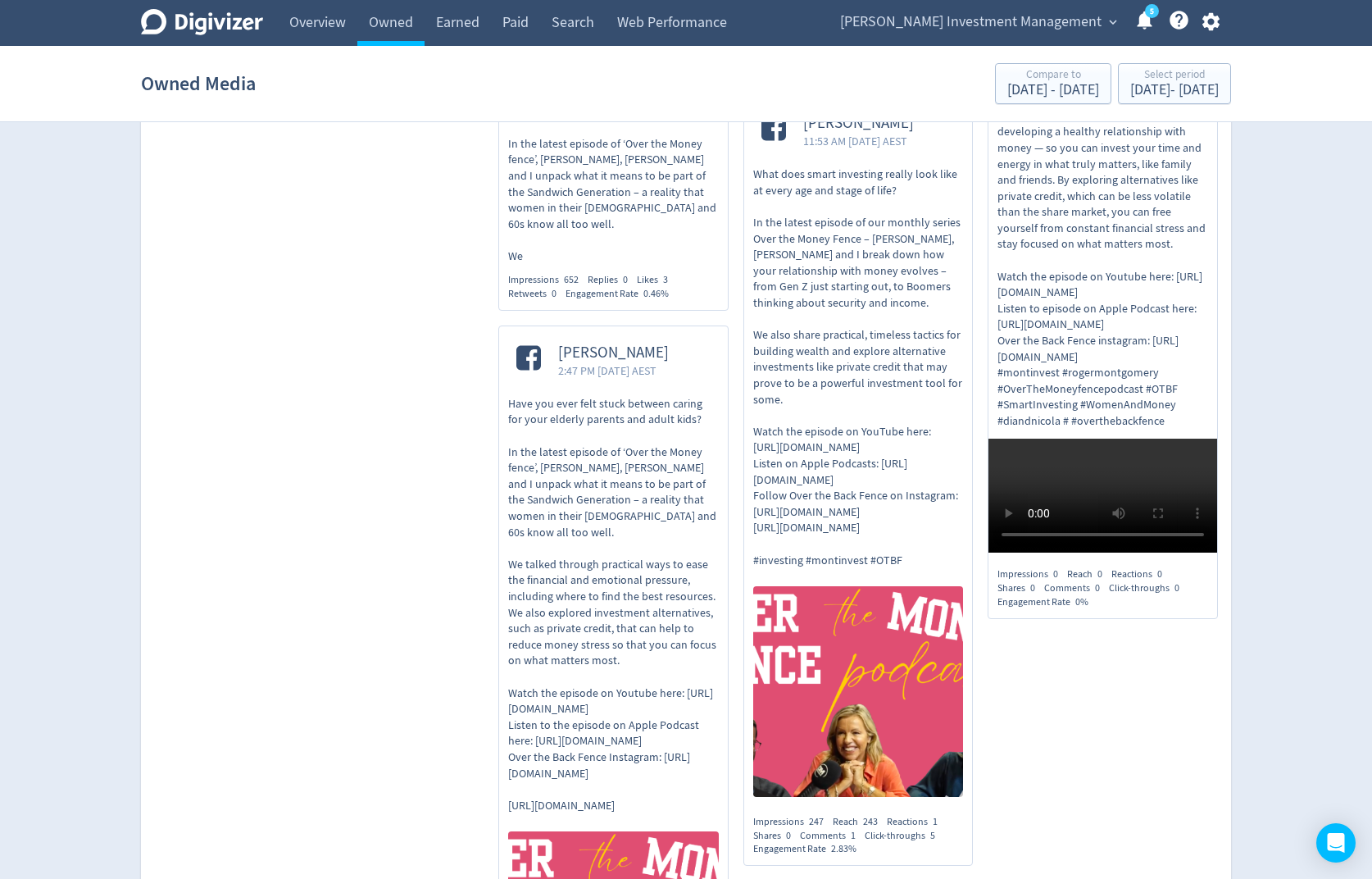 click on "Have you ever felt stuck between caring for your elderly parents and adult kids?
In the latest episode of ‘Over the Money fence’, [PERSON_NAME], [PERSON_NAME] and I unpack what it means to be part of the Sandwich Generation – a reality that women in their [DEMOGRAPHIC_DATA] and 60s know all too well.
We" at bounding box center [613, 176] 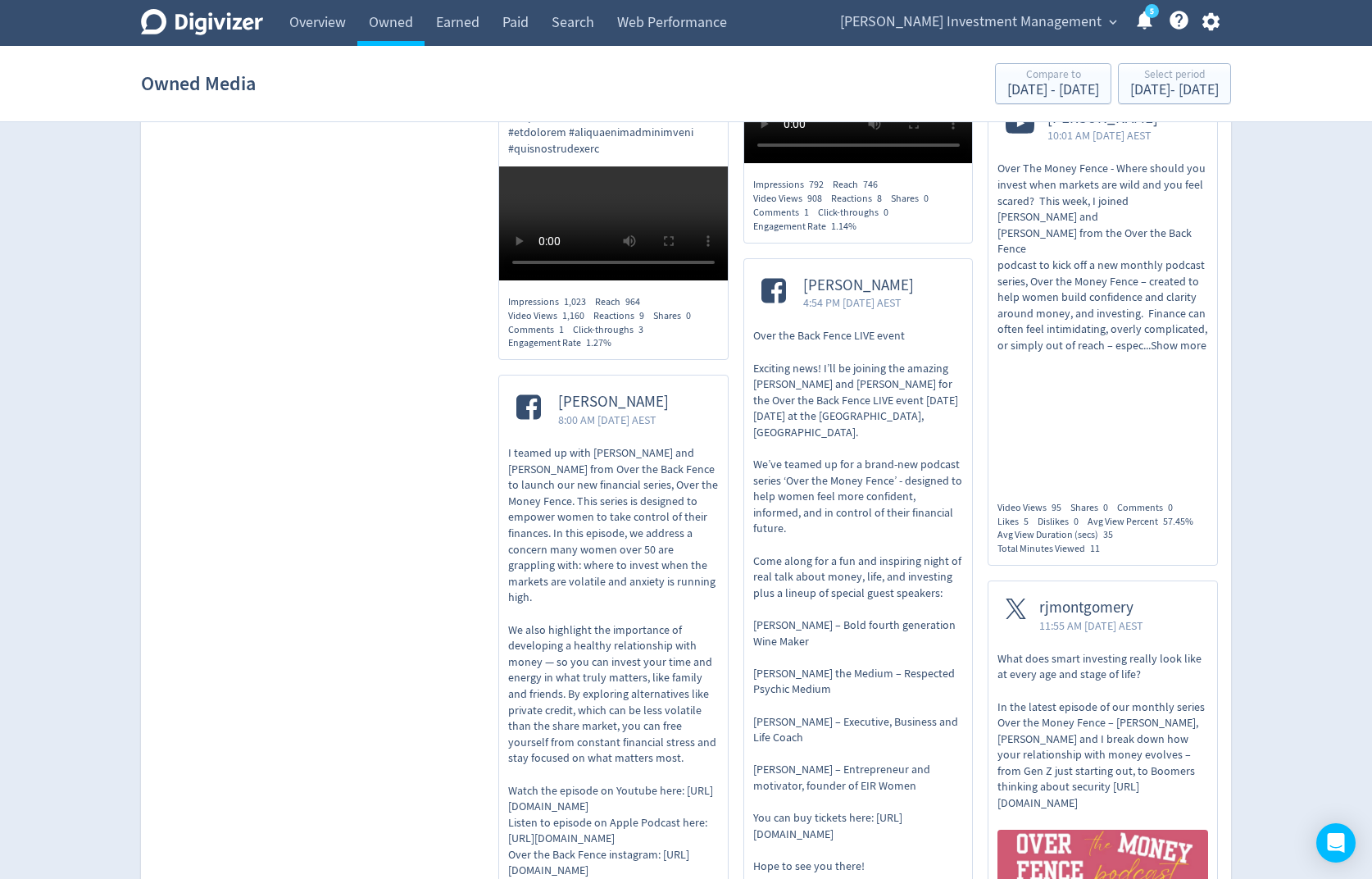 scroll, scrollTop: 1967, scrollLeft: 0, axis: vertical 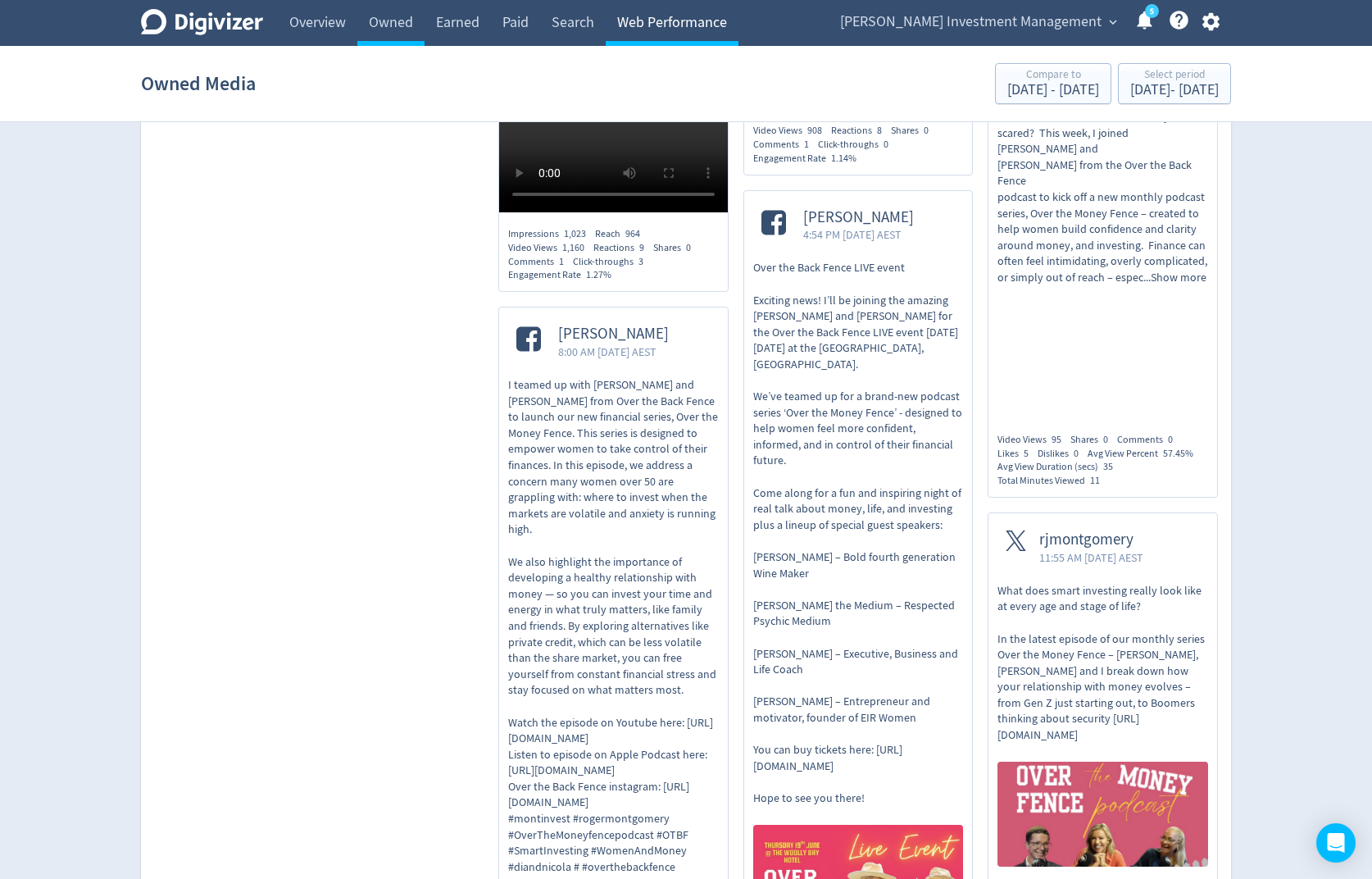 click on "Web Performance" at bounding box center (672, 23) 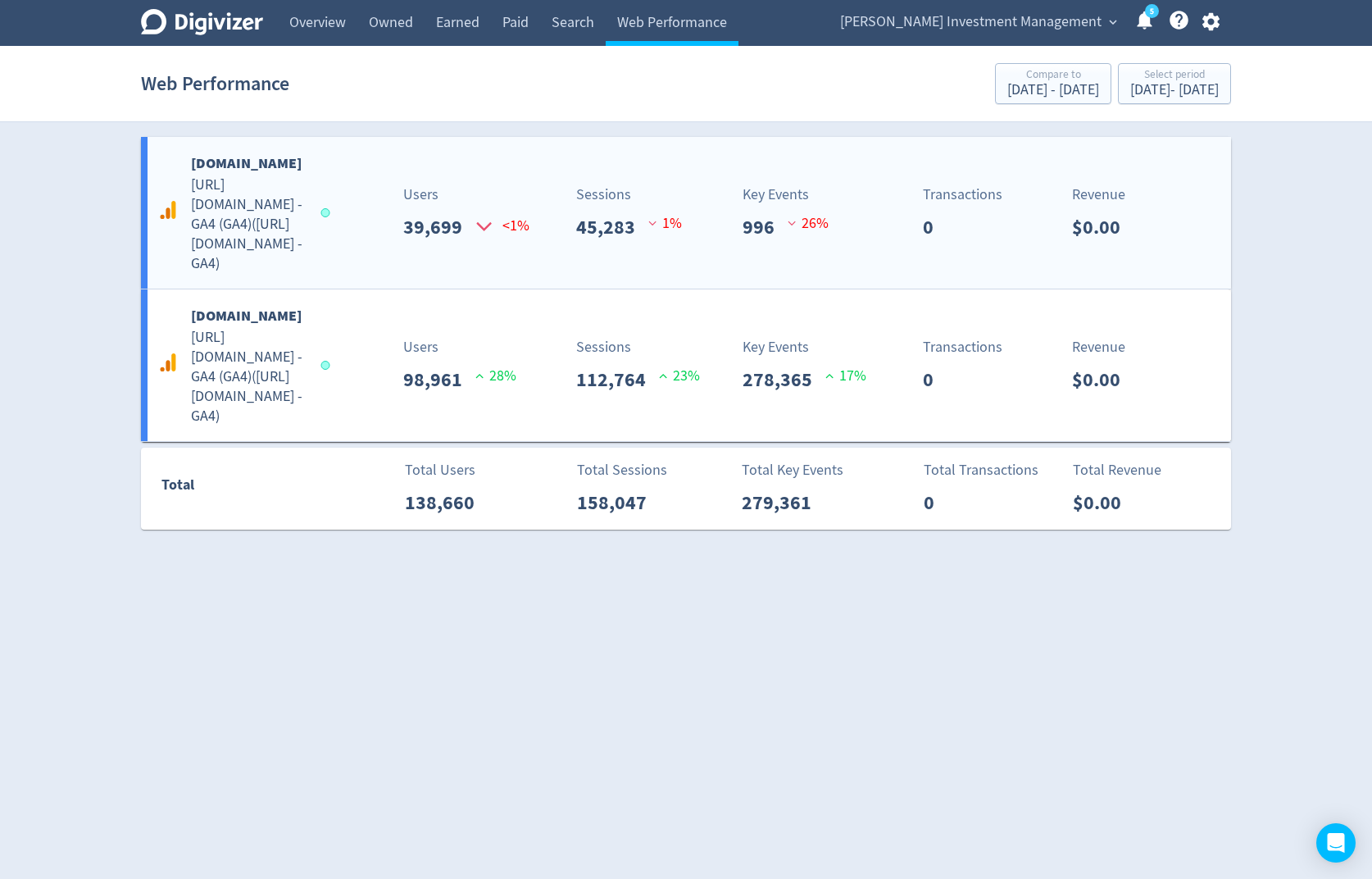 click on "[DOMAIN_NAME] [URL][DOMAIN_NAME] - GA4 (GA4)  ( [URL][DOMAIN_NAME] - GA4 ) Users 39,699 <1% Sessions 45,283   1 % Key Events 996   26 % Transactions 0 Revenue $0.00" at bounding box center (686, 212) 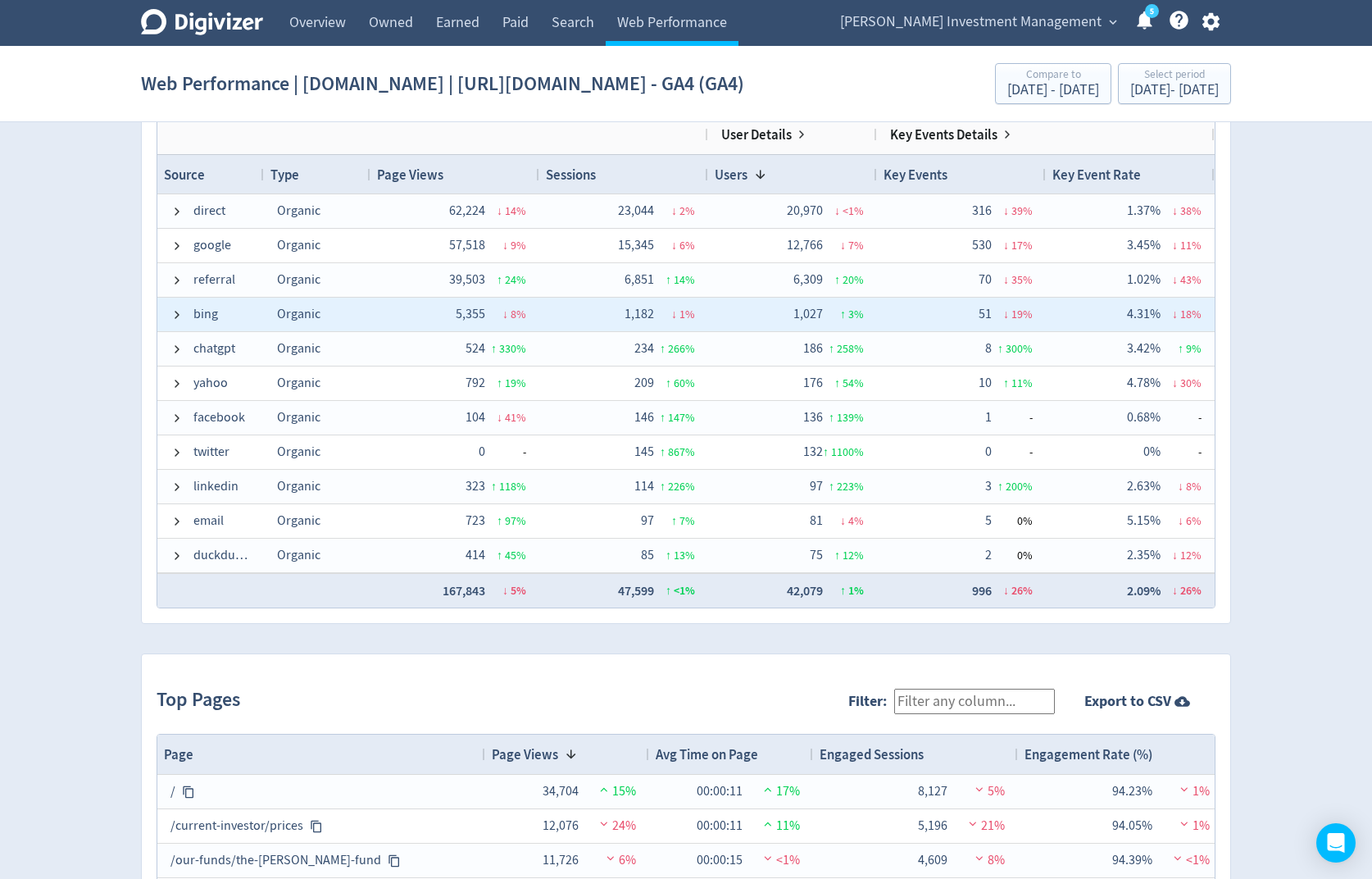 scroll, scrollTop: 1077, scrollLeft: 0, axis: vertical 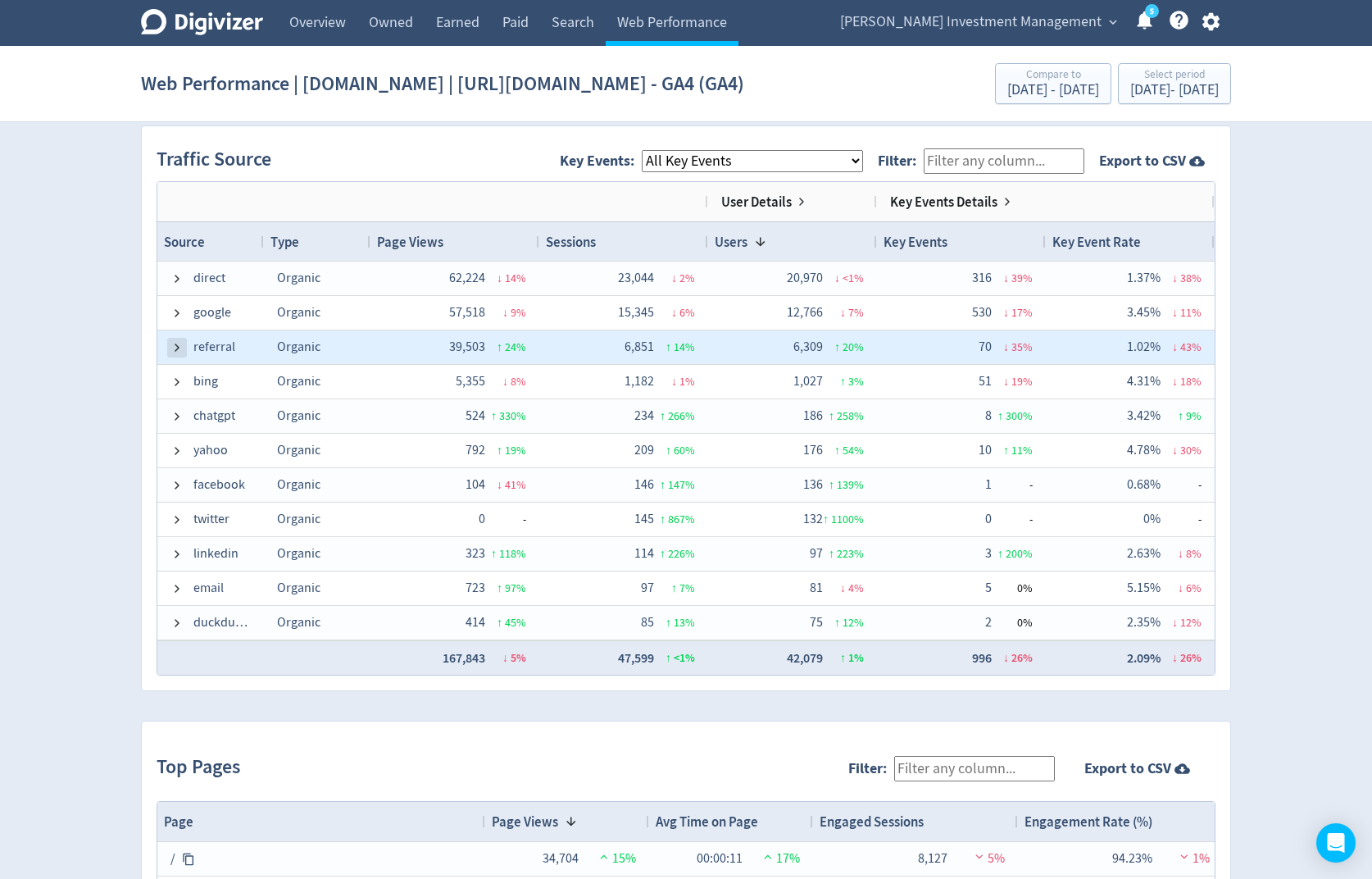 click at bounding box center (177, 348) 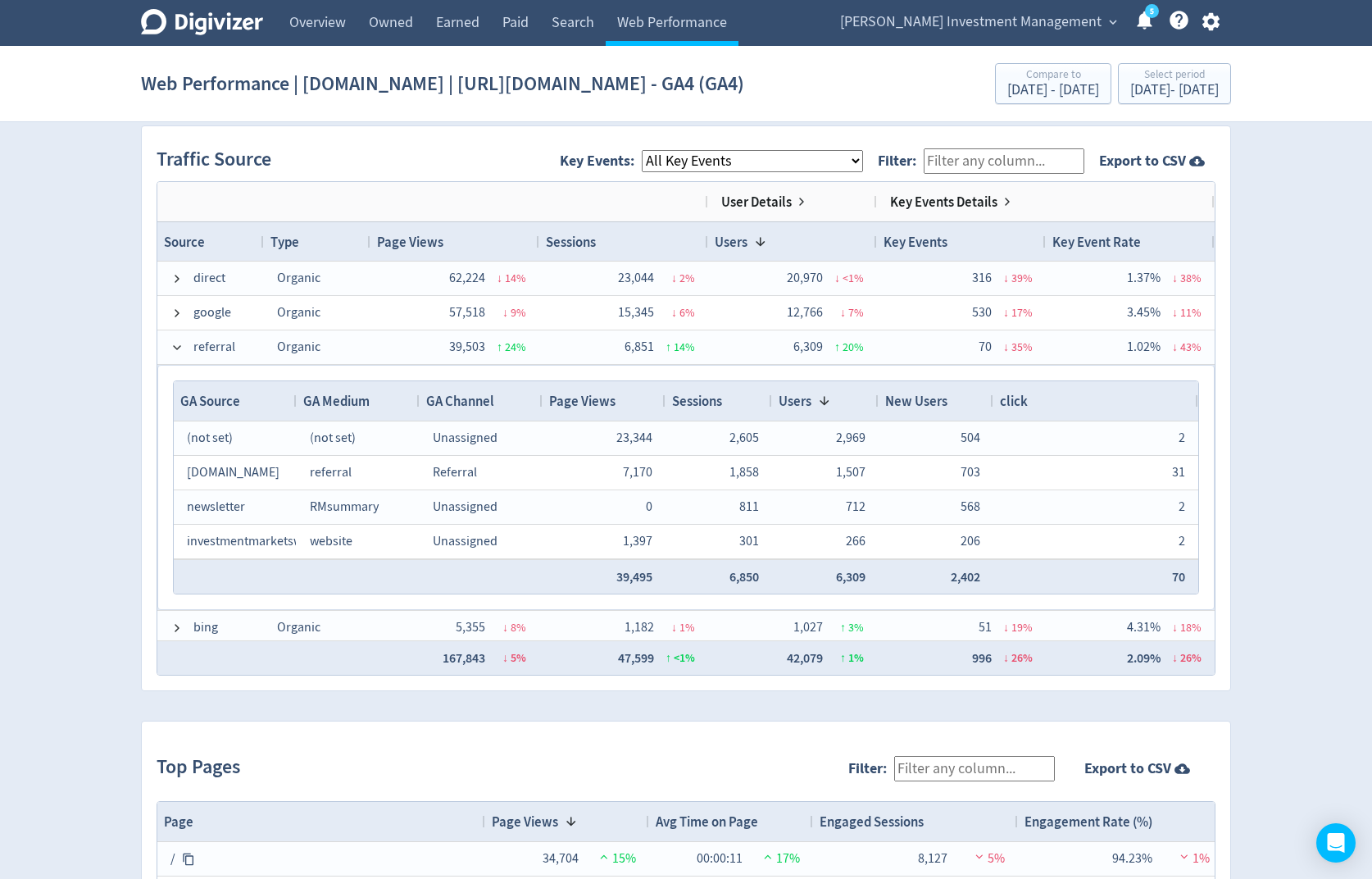 scroll, scrollTop: 34, scrollLeft: 0, axis: vertical 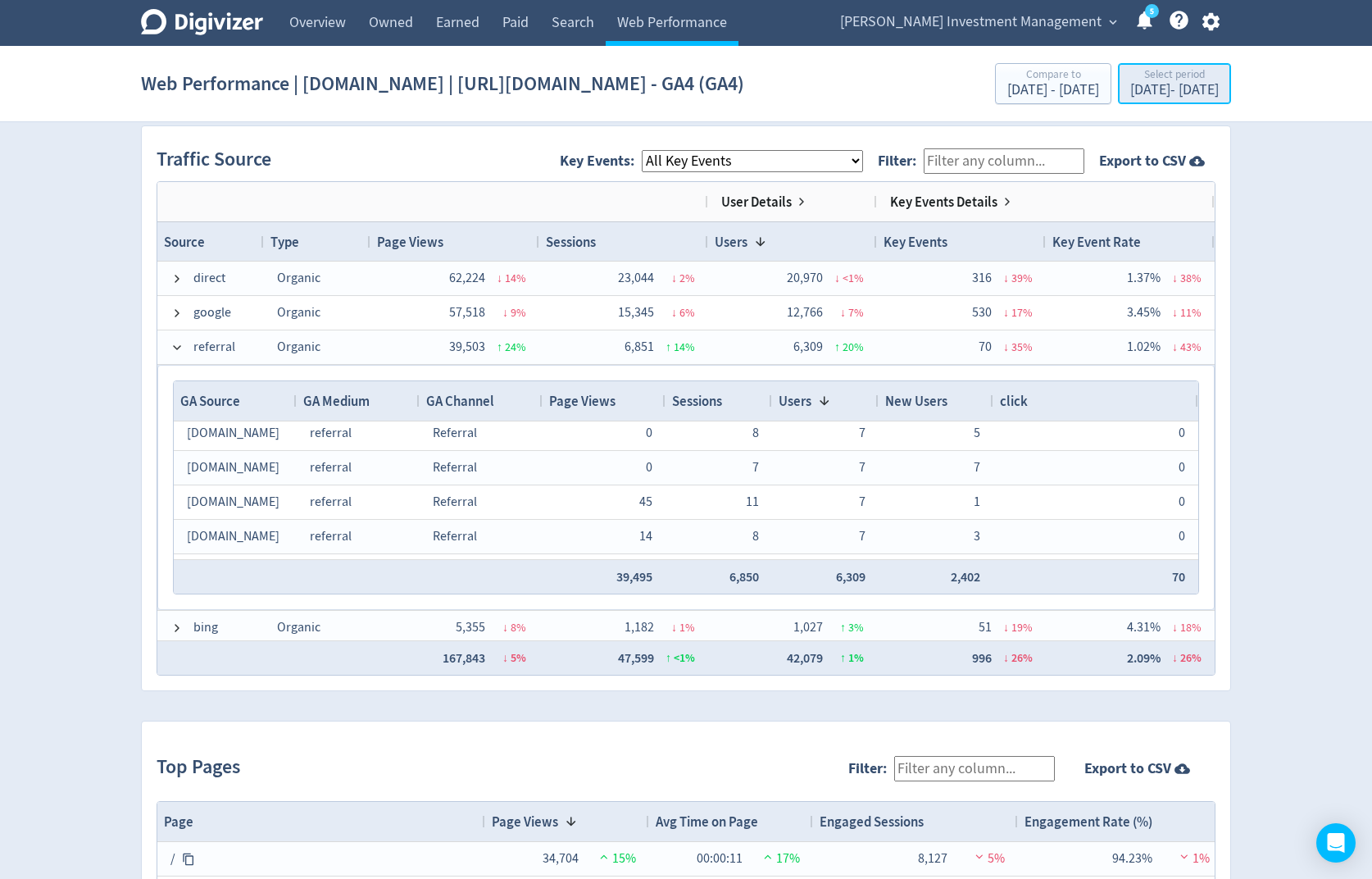 click on "Select period" at bounding box center [1174, 75] 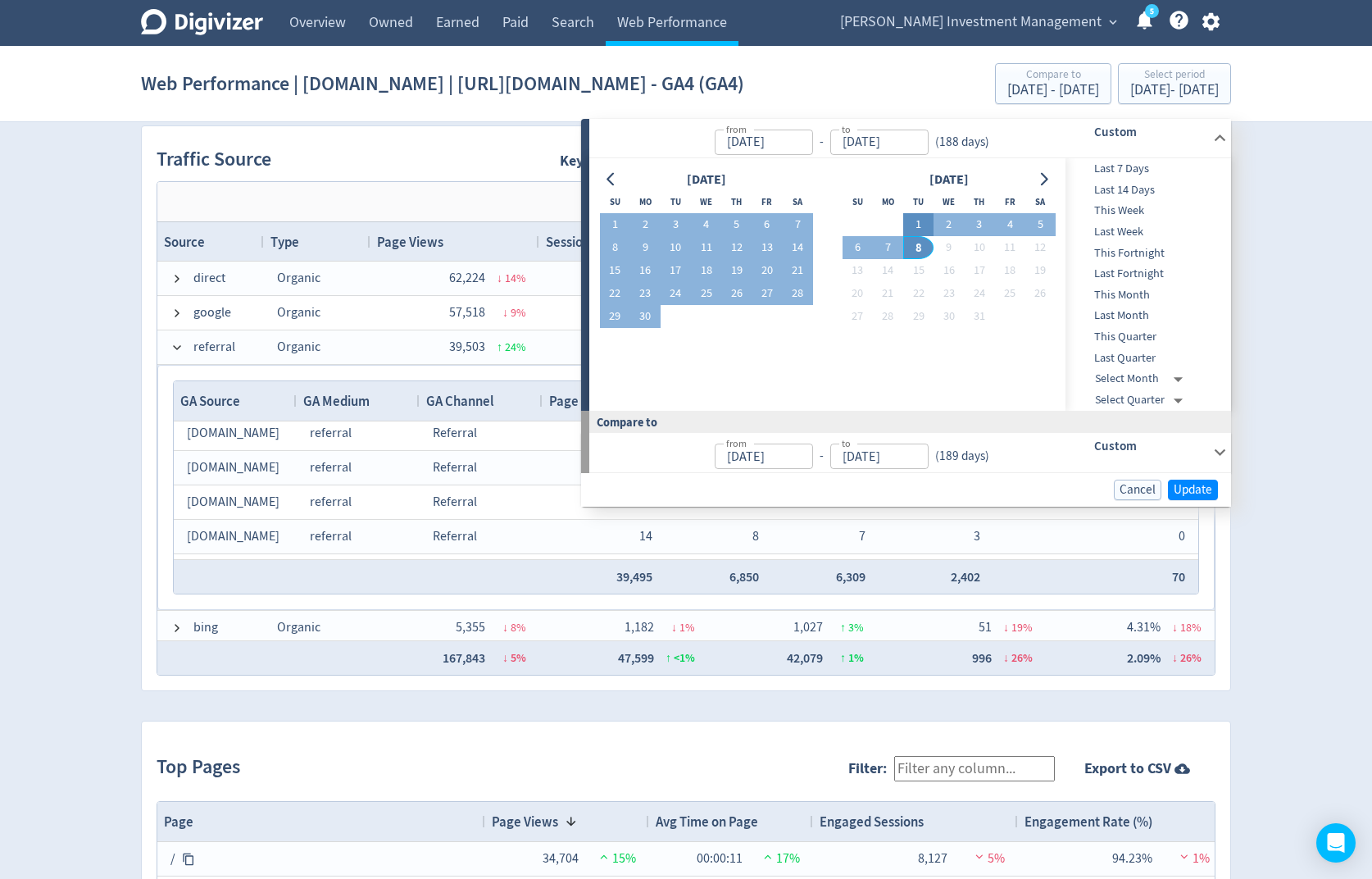 click on "1" at bounding box center [918, 225] 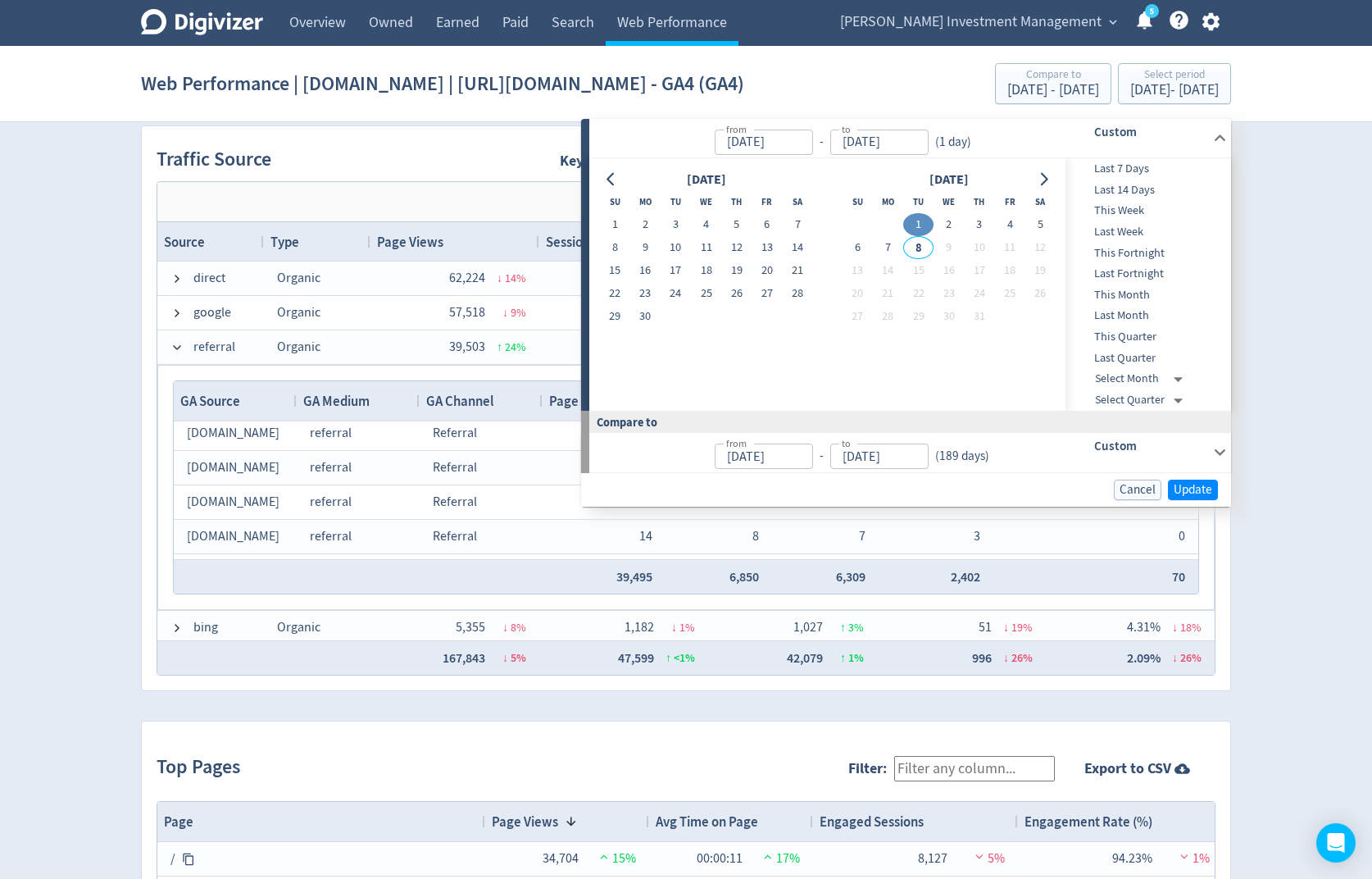 type on "[DATE]" 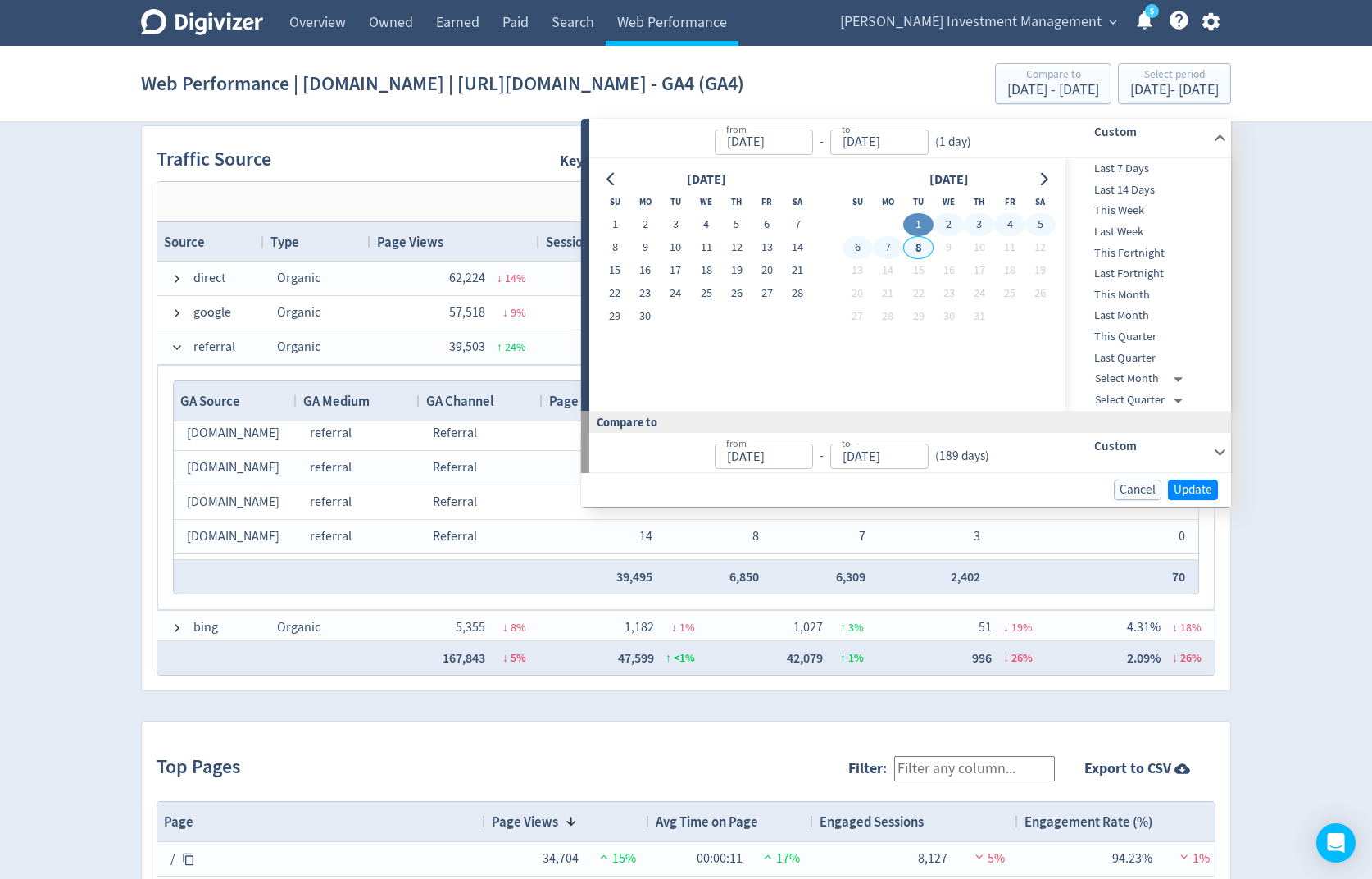 click on "8" at bounding box center [918, 248] 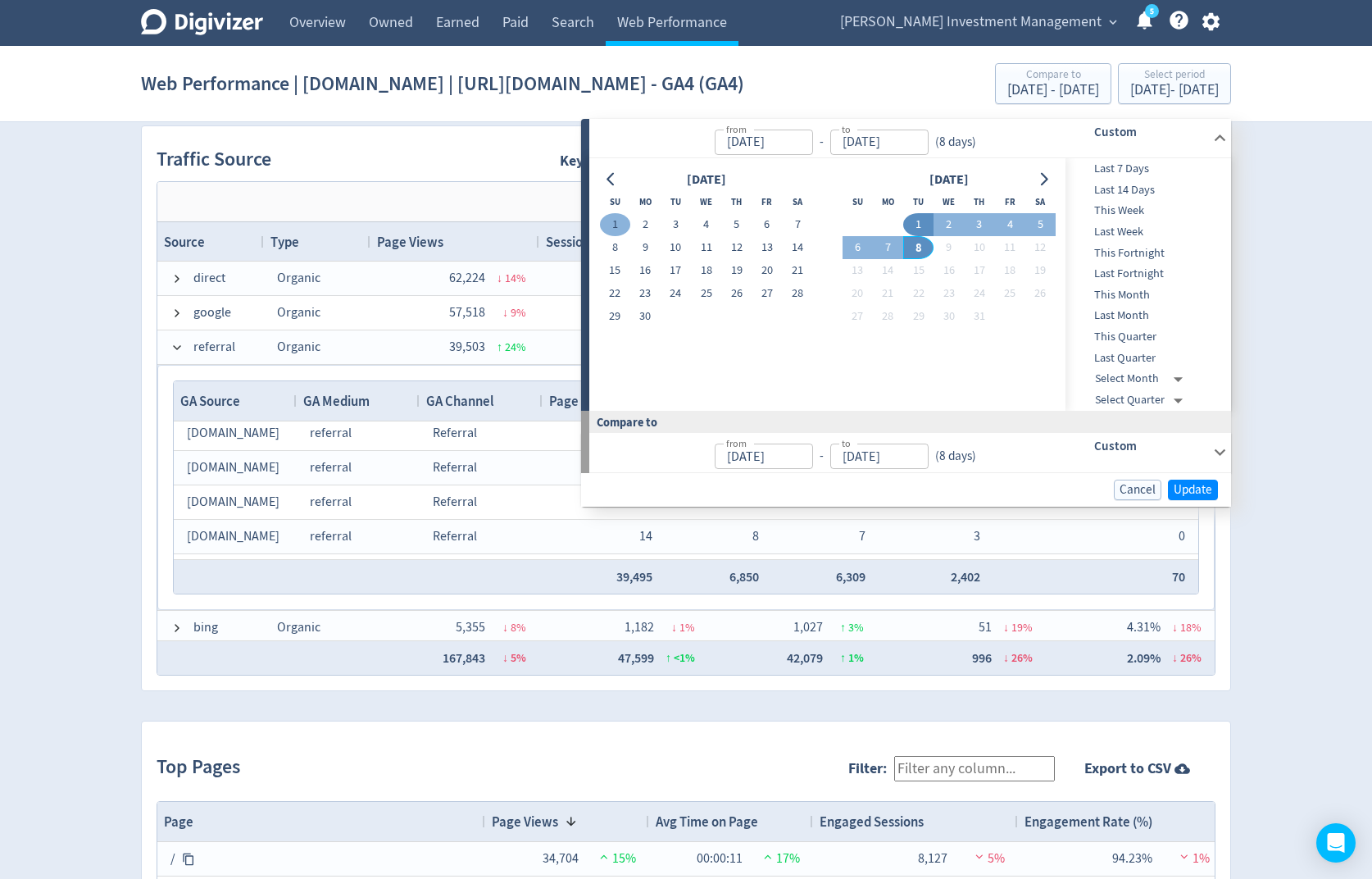 click on "1" at bounding box center (615, 225) 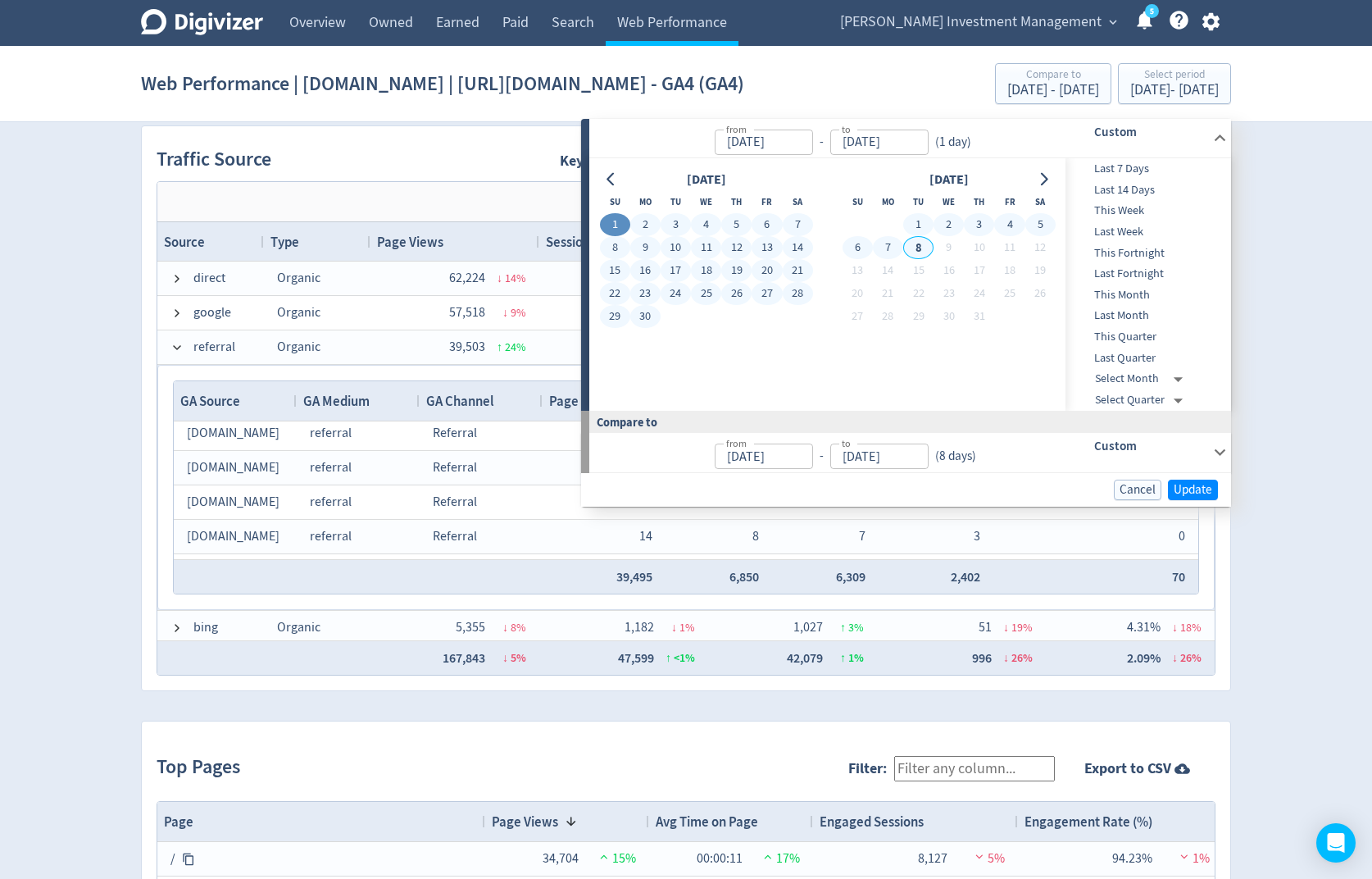 drag, startPoint x: 920, startPoint y: 245, endPoint x: 979, endPoint y: 323, distance: 97.80082 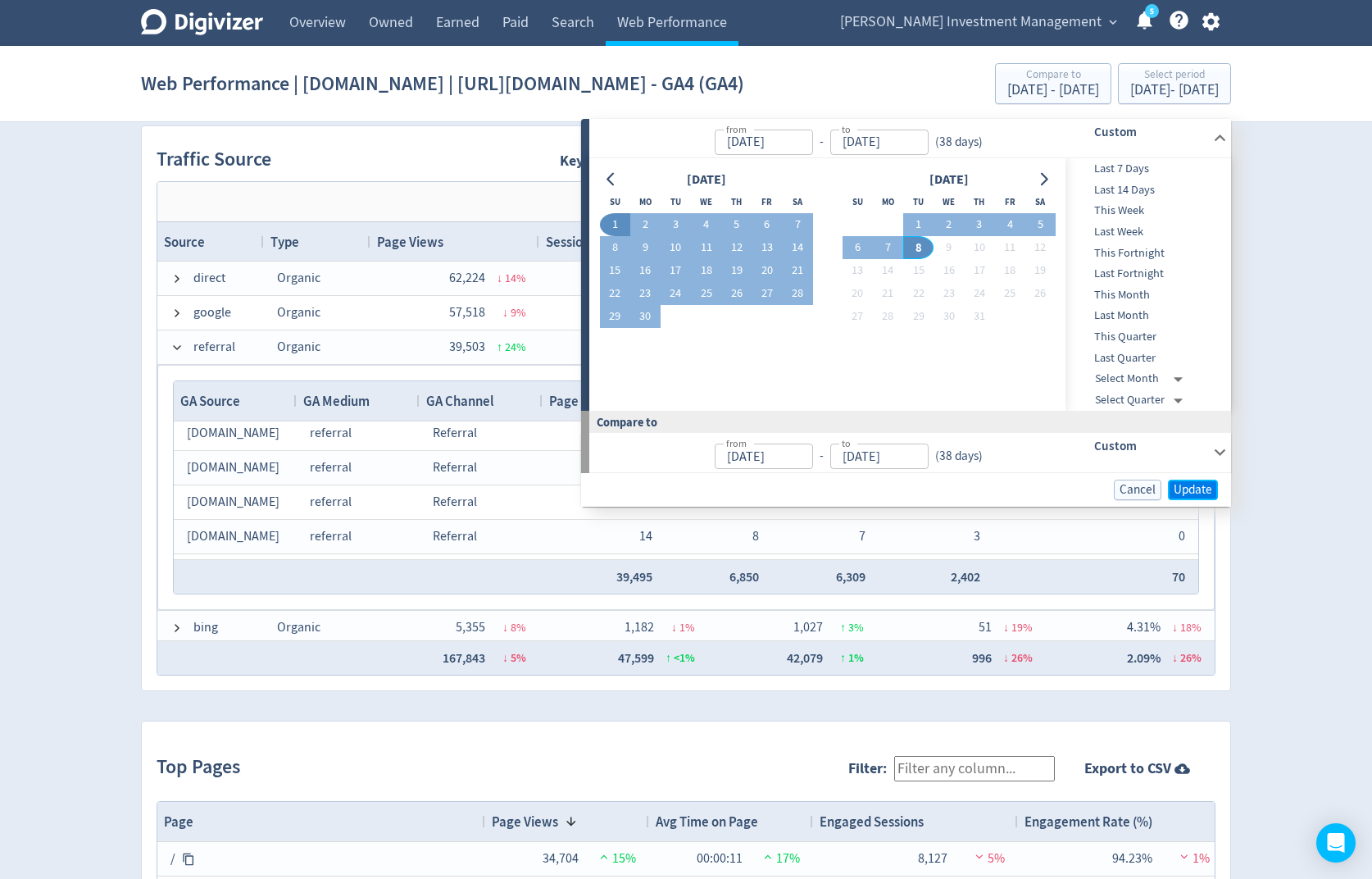 click on "Update" at bounding box center [1193, 490] 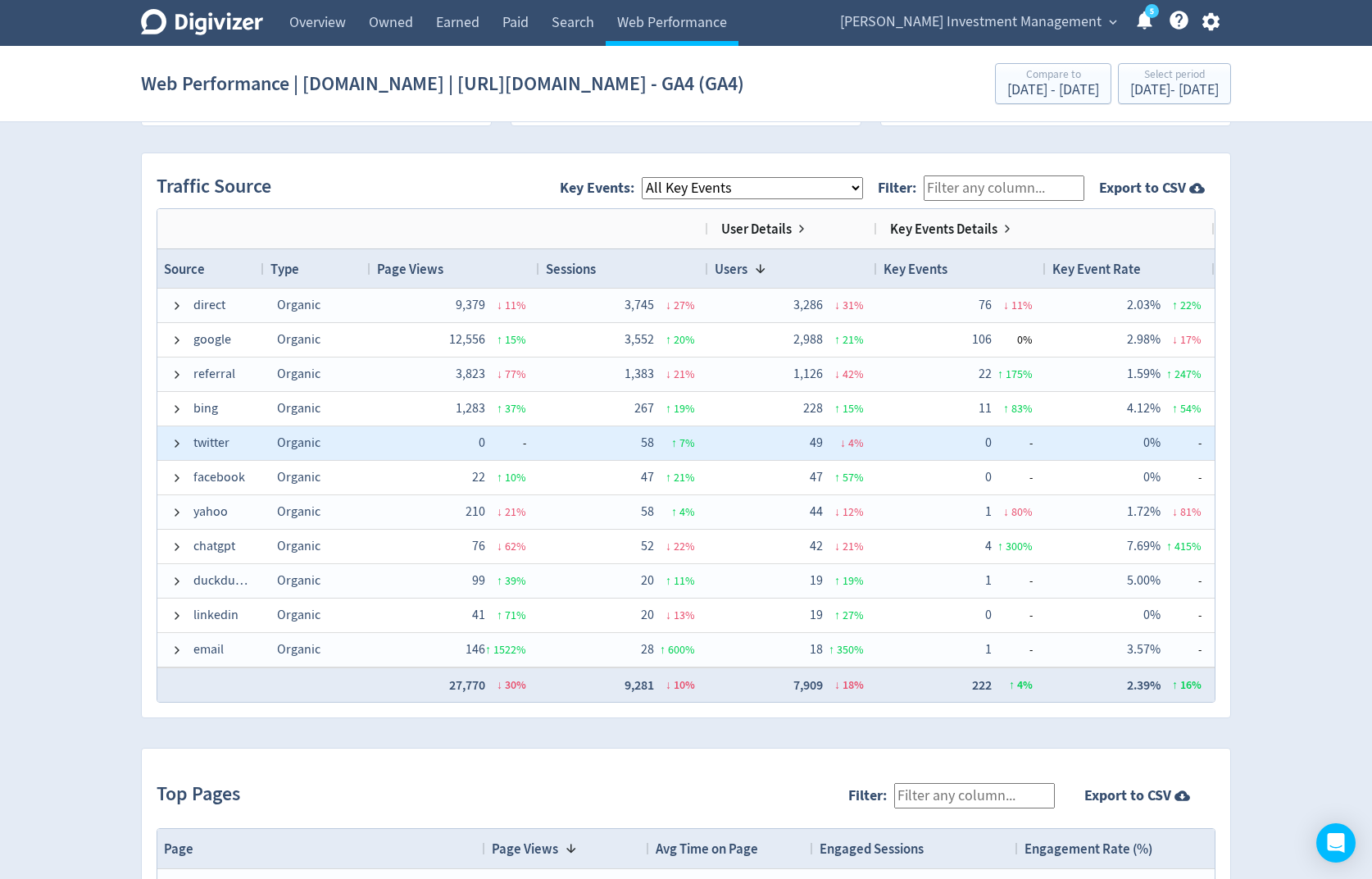 scroll, scrollTop: 1059, scrollLeft: 0, axis: vertical 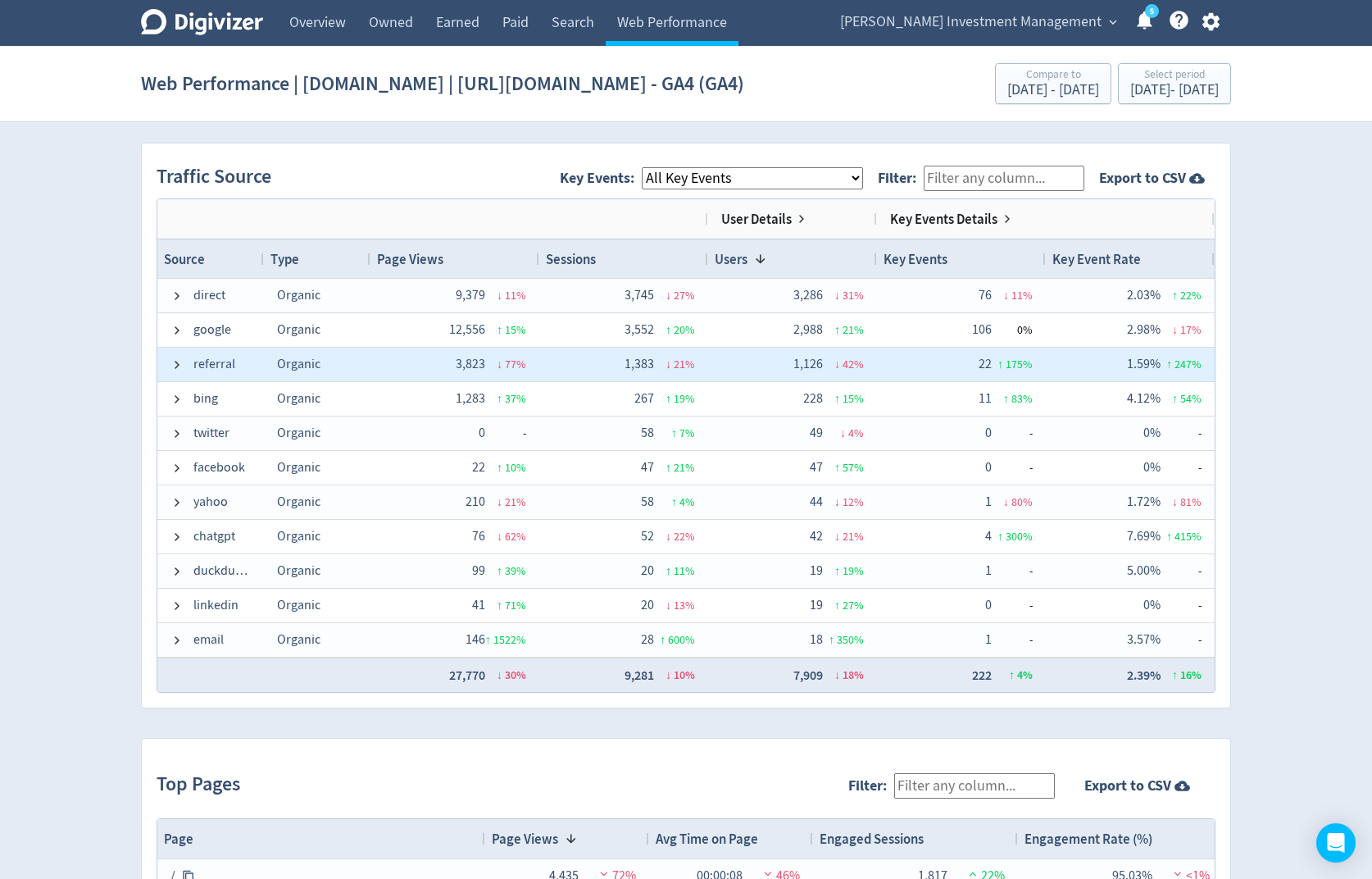 click on "referral" at bounding box center [214, 364] 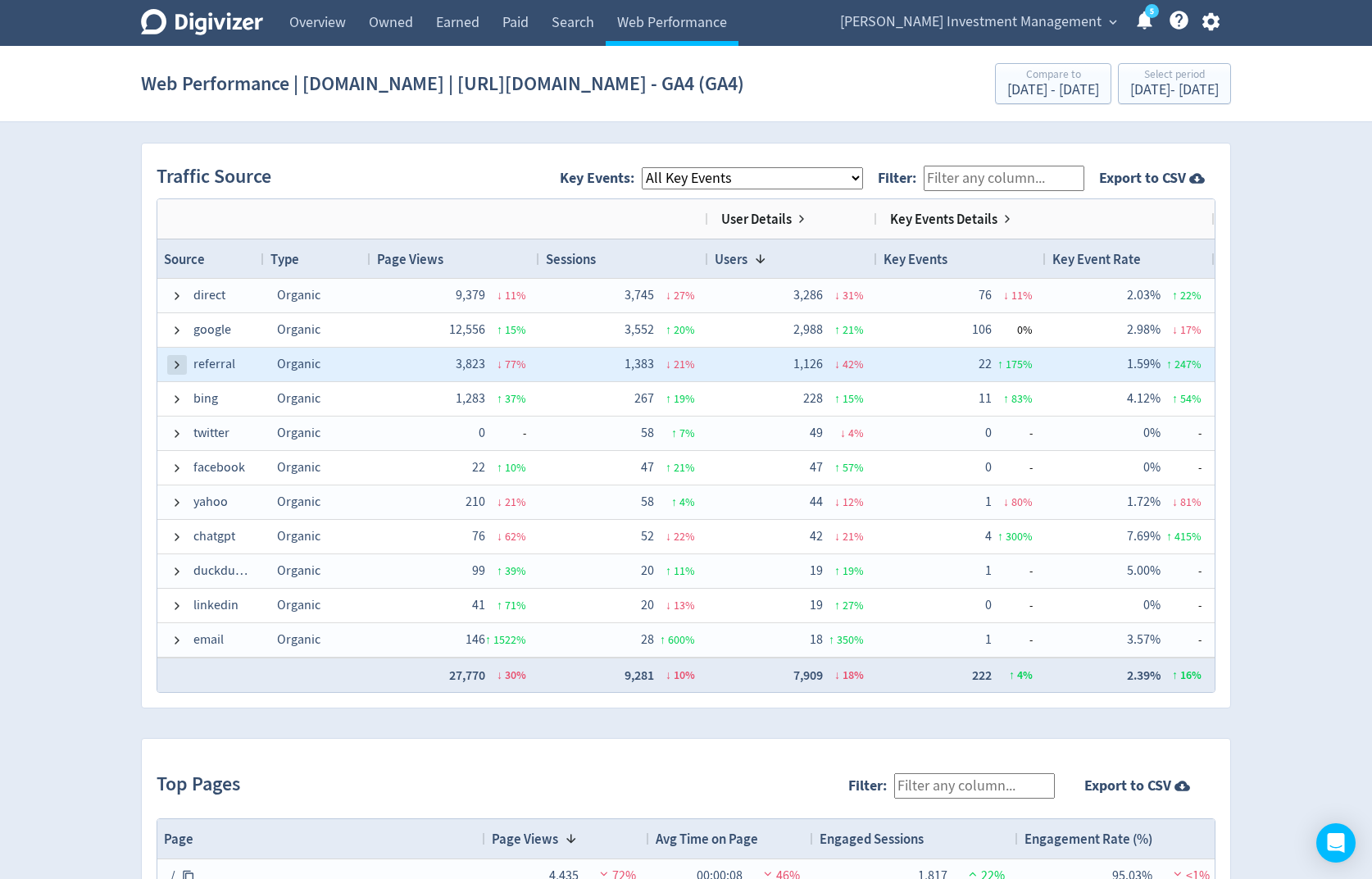 click at bounding box center [177, 365] 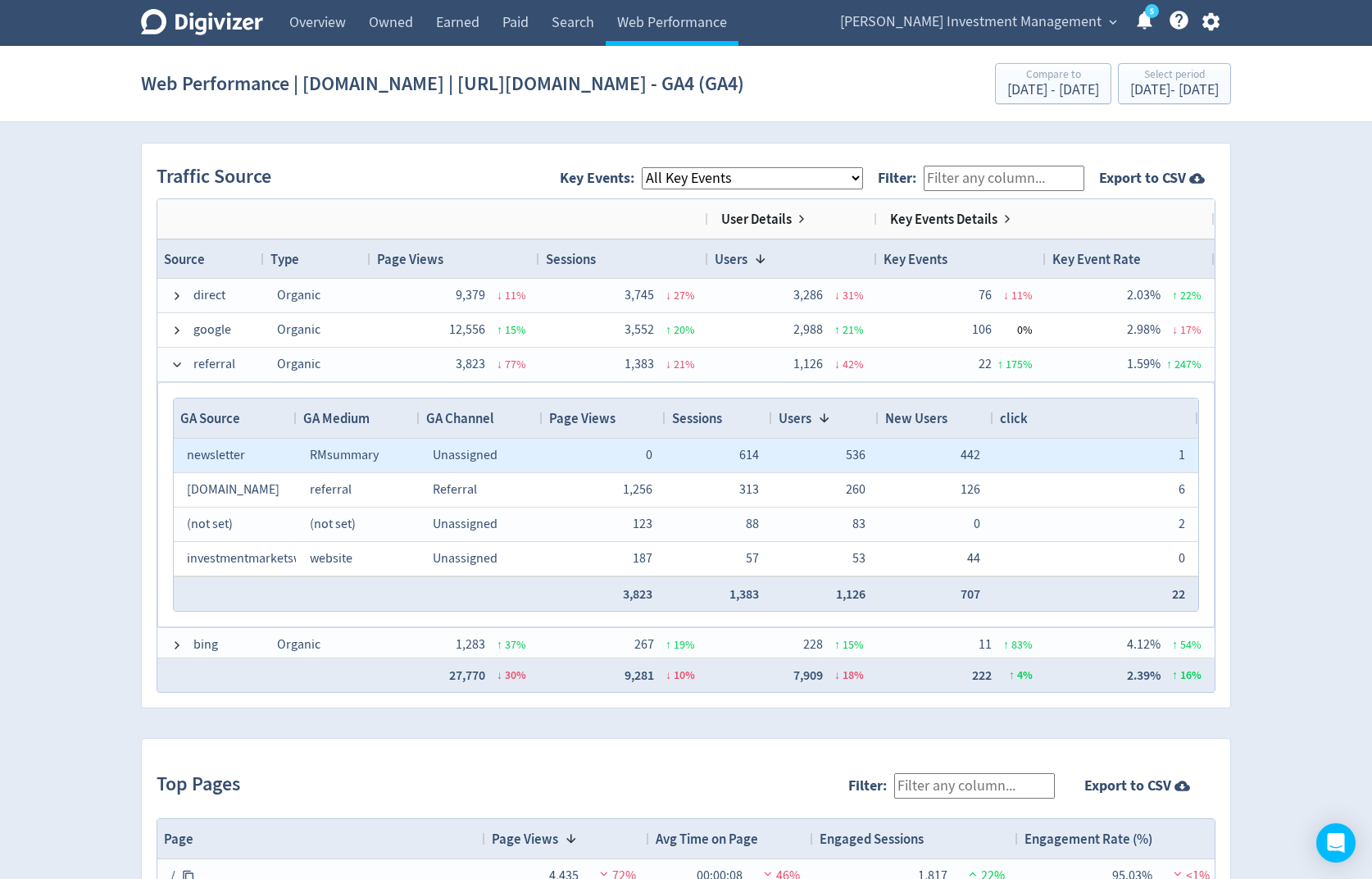 scroll, scrollTop: 35, scrollLeft: 0, axis: vertical 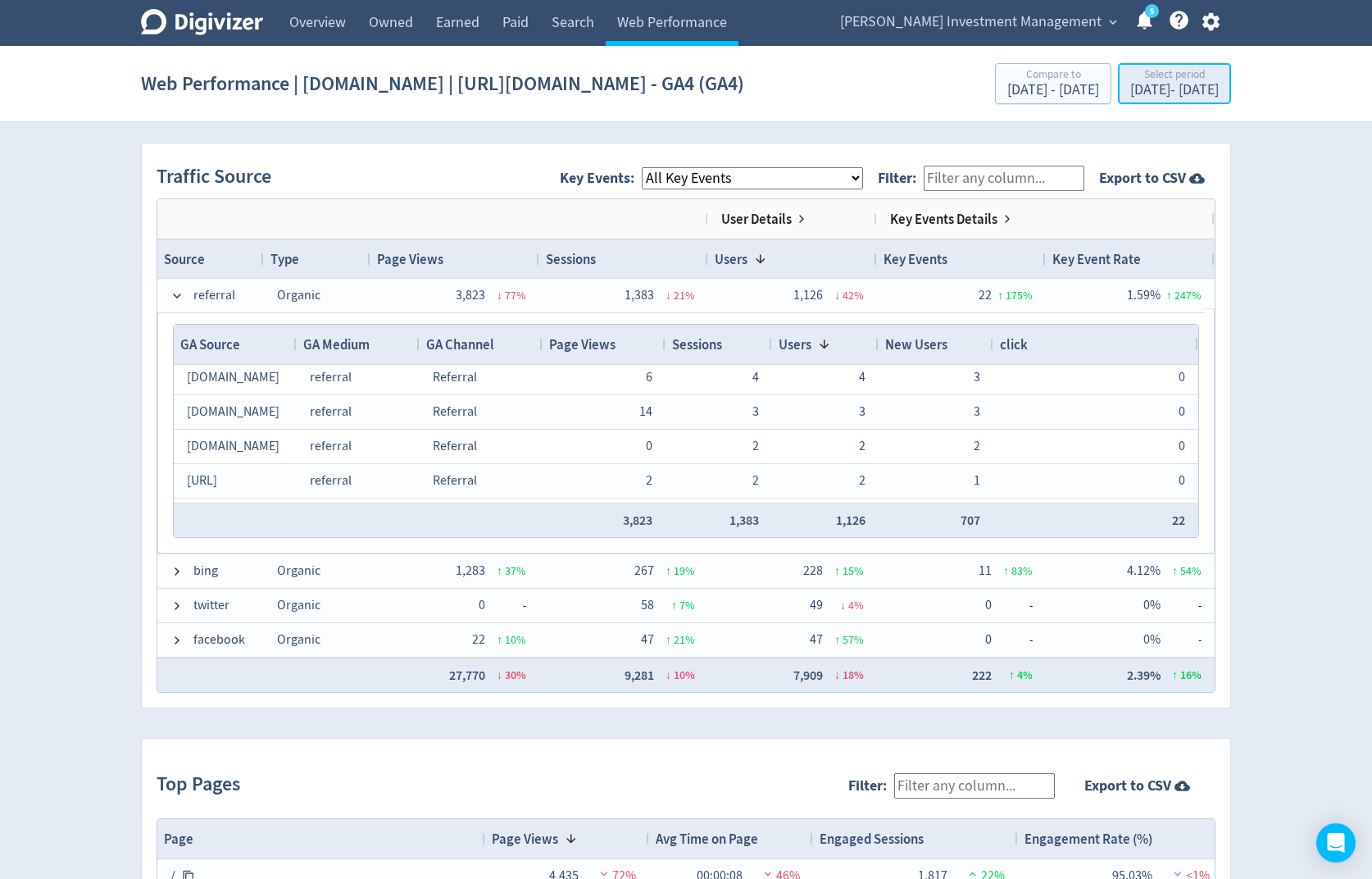 click on "[DATE]  -   [DATE]" at bounding box center (1174, 90) 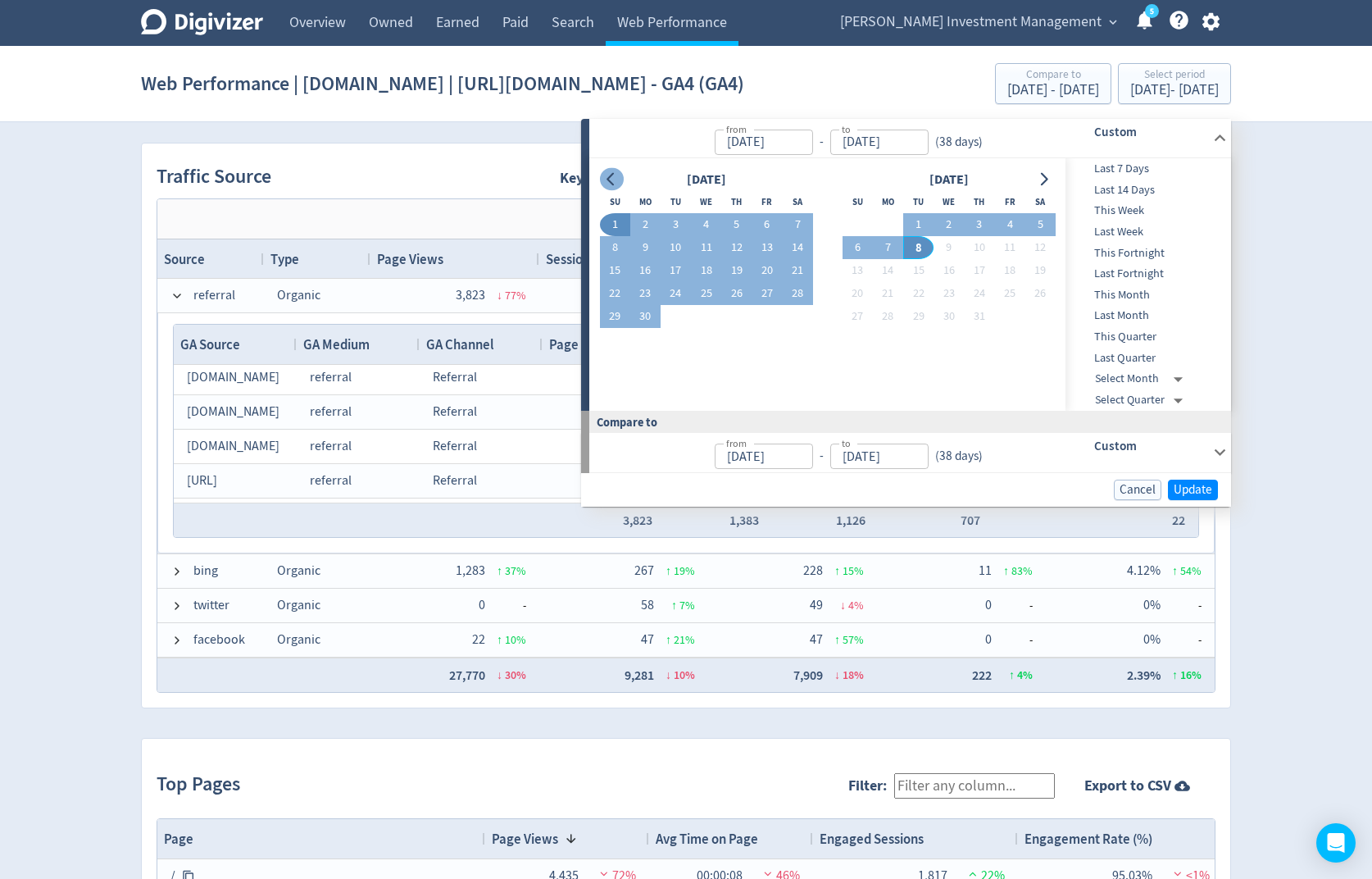 click 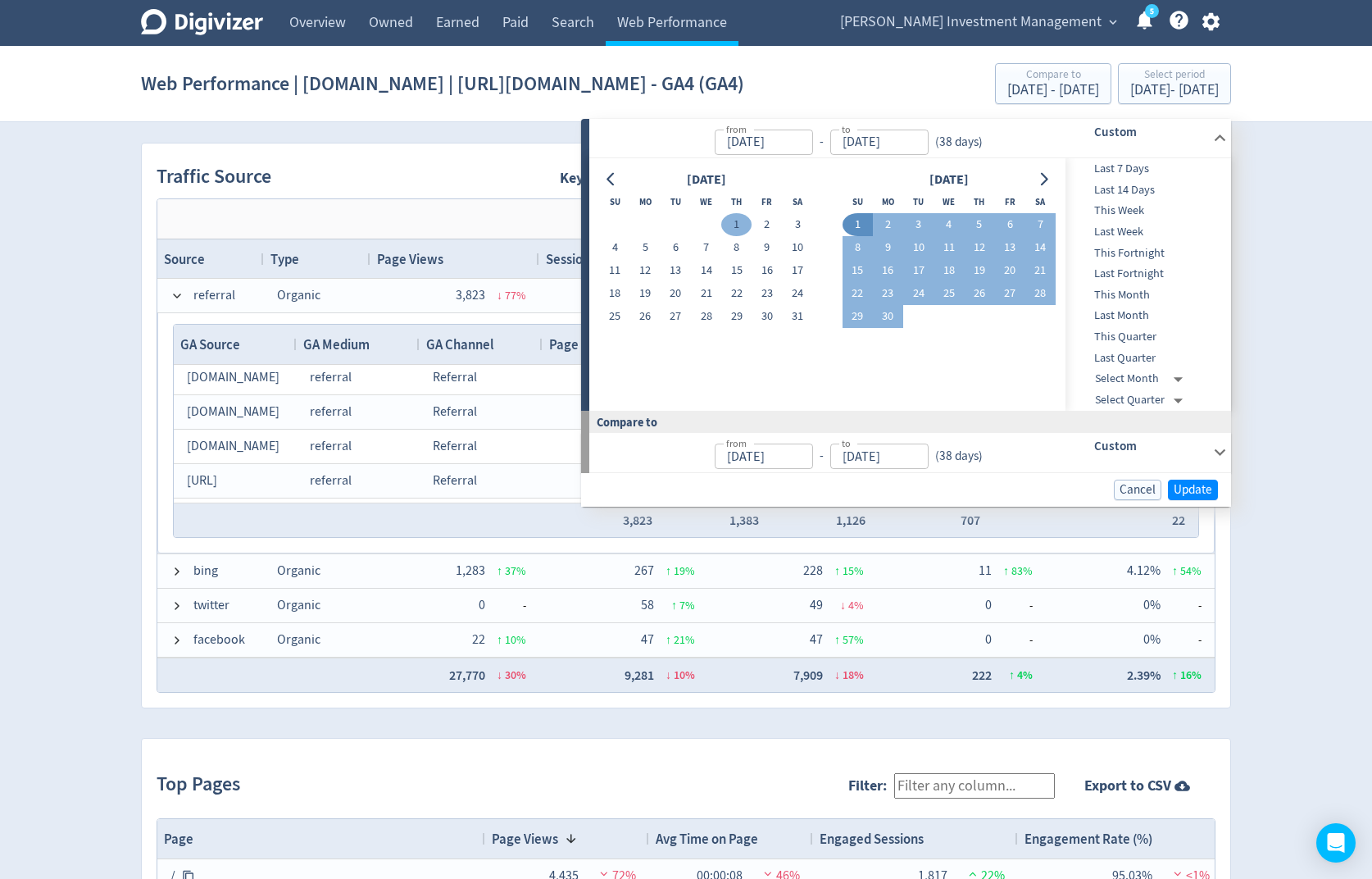 click on "1" at bounding box center [736, 225] 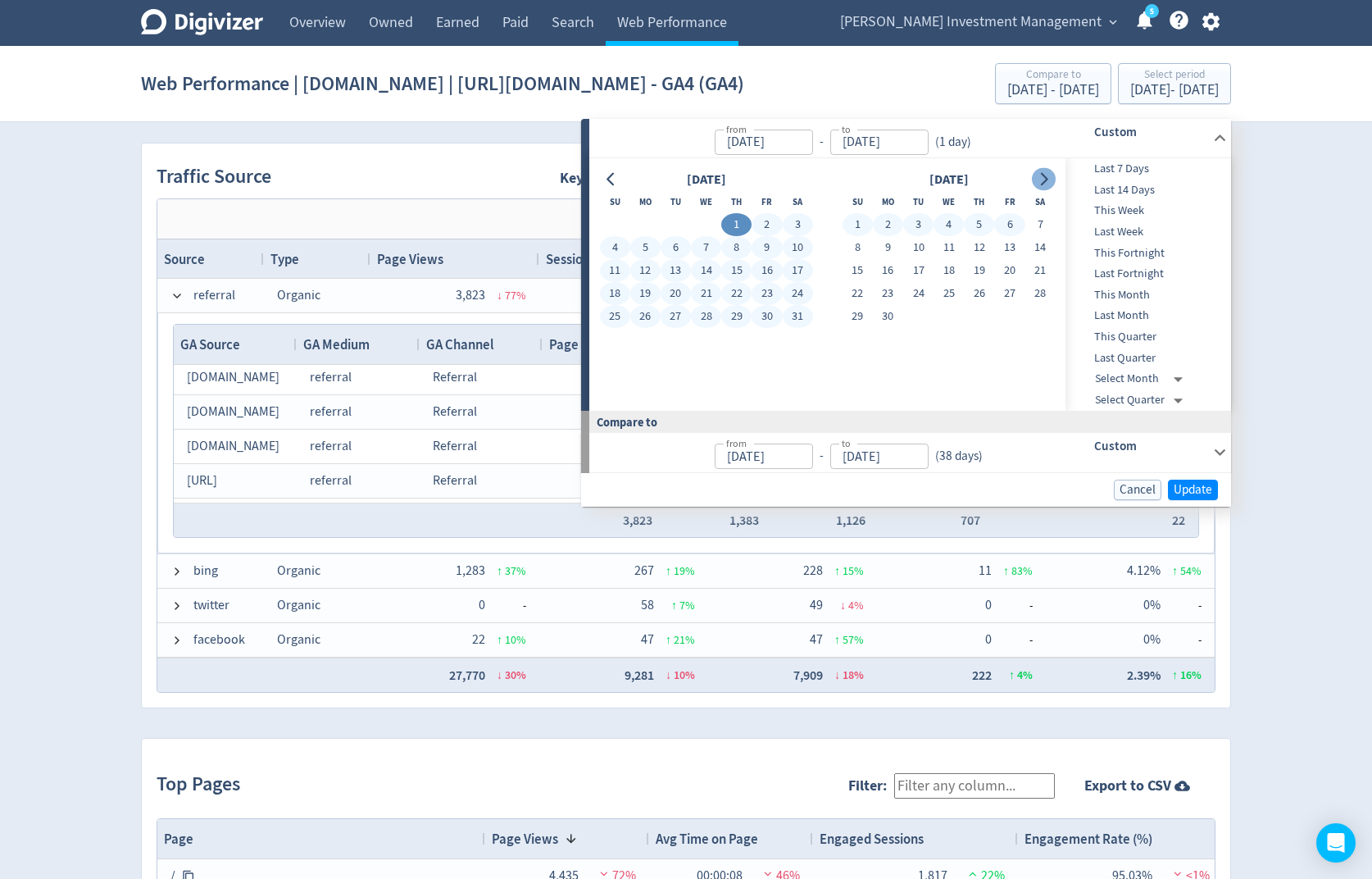 click at bounding box center (1043, 180) 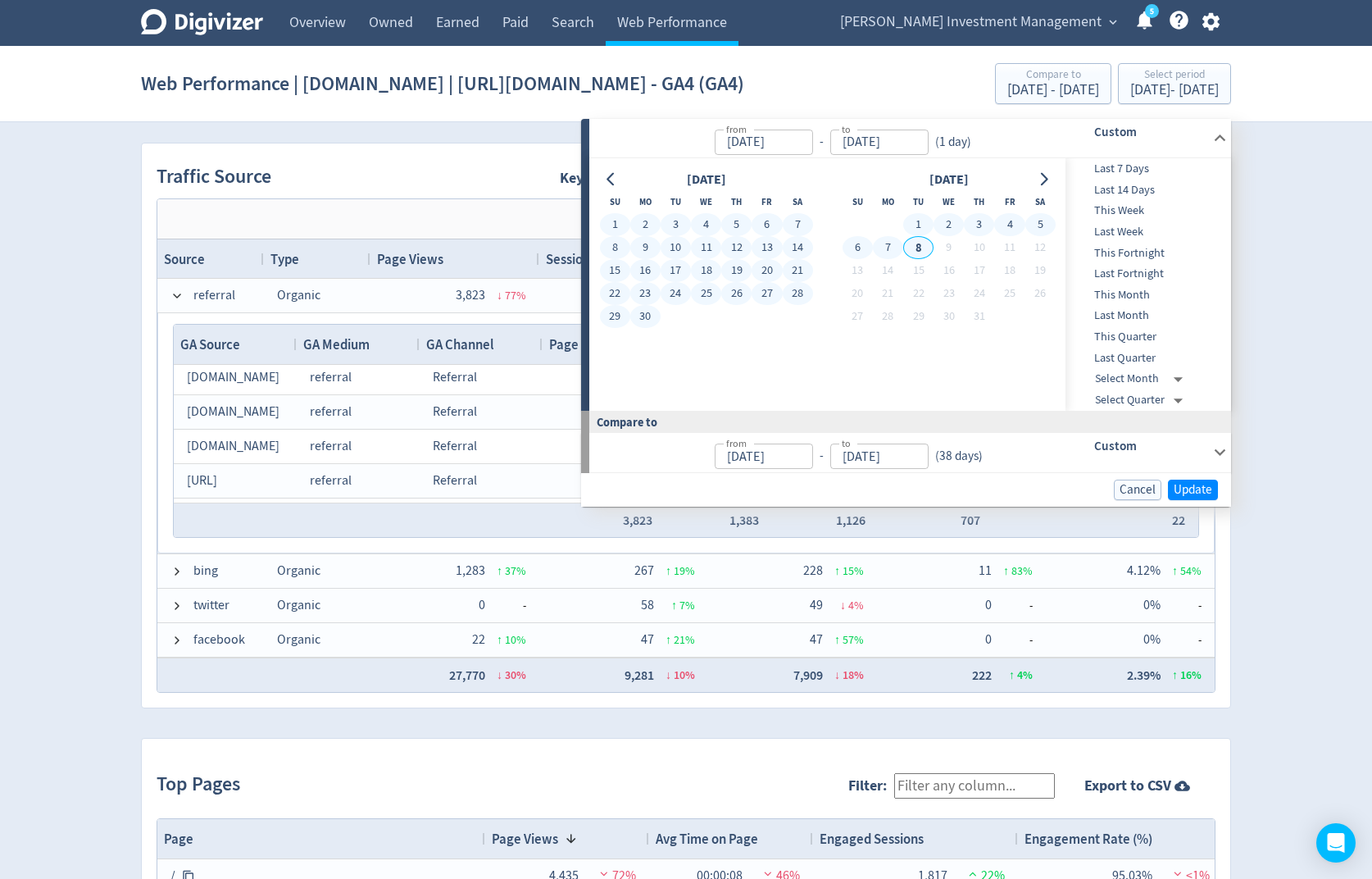 click on "8" at bounding box center (918, 248) 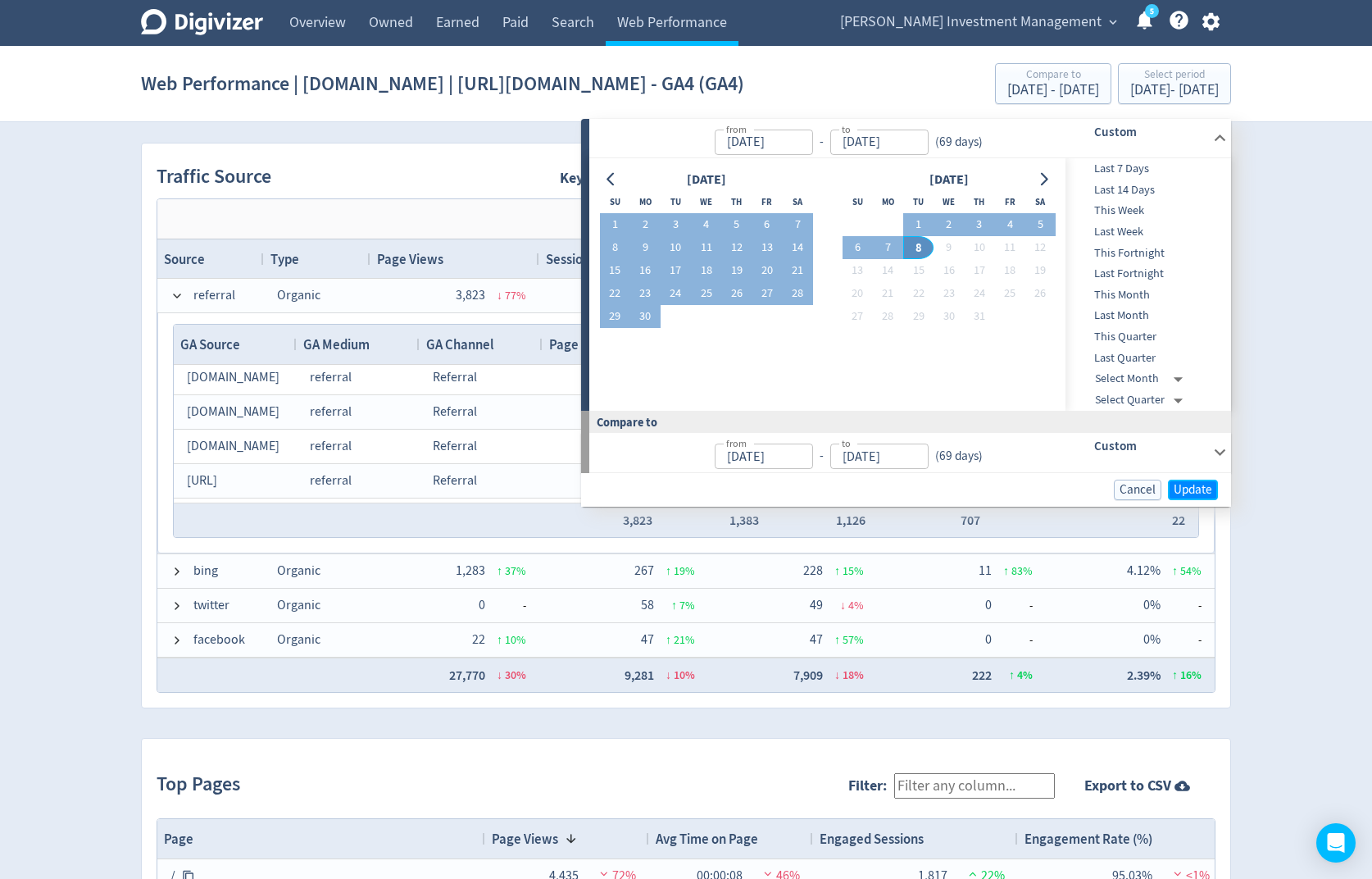 click on "Update" at bounding box center [1193, 490] 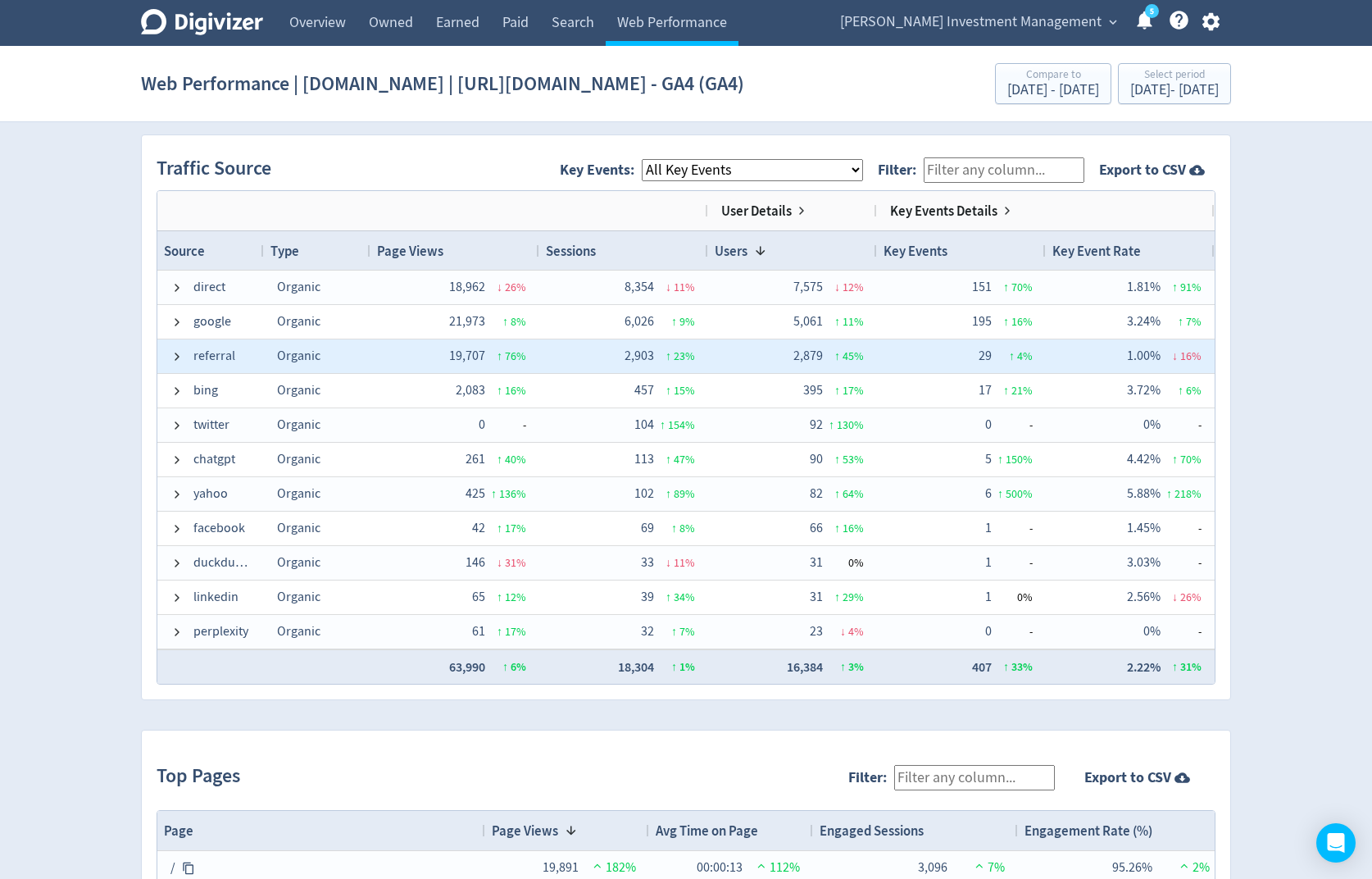 click on "19,707 ↑    76 %" at bounding box center [455, 356] 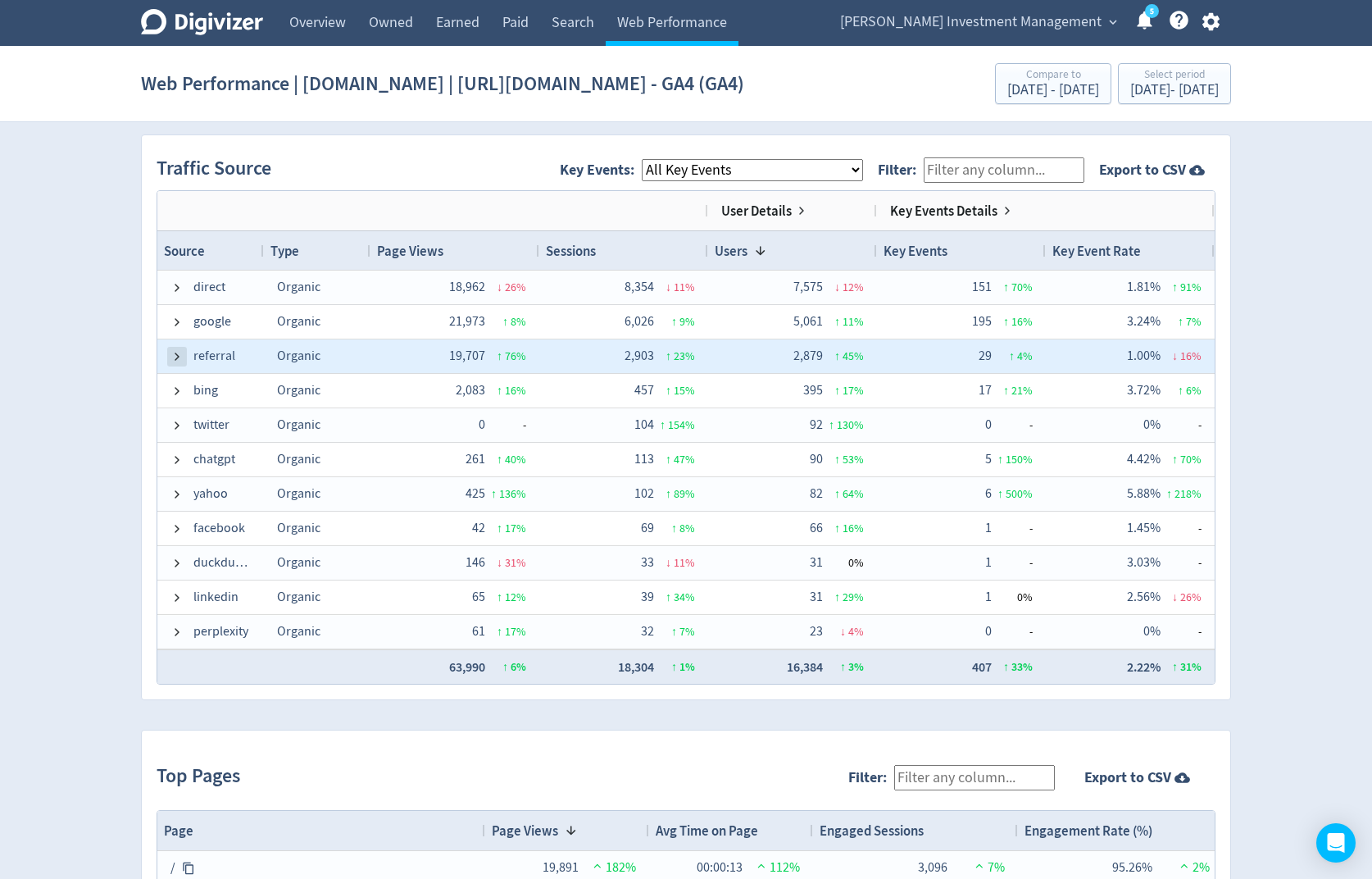 click at bounding box center (177, 357) 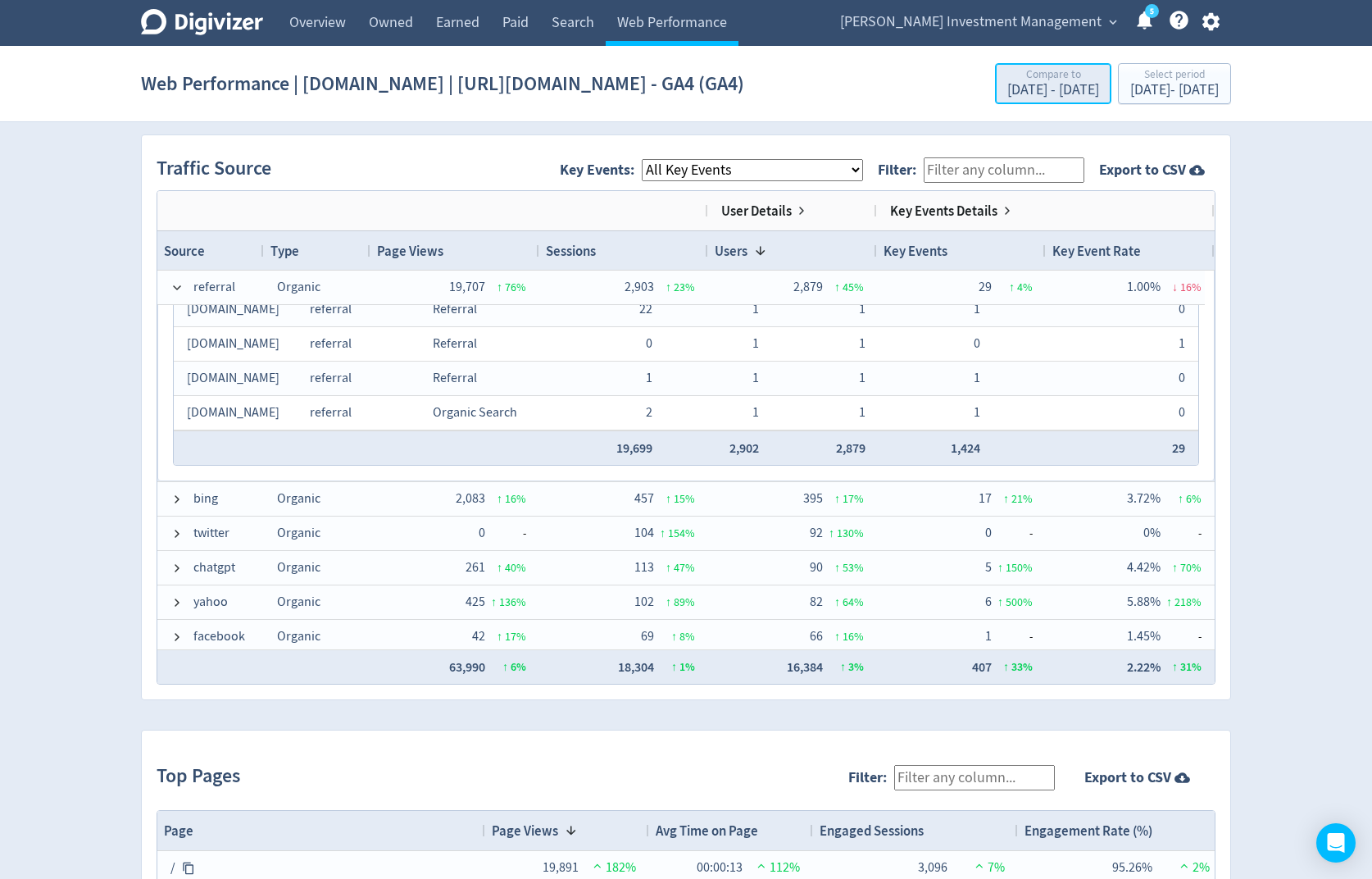 click on "[DATE]   -   [DATE]" at bounding box center (1053, 90) 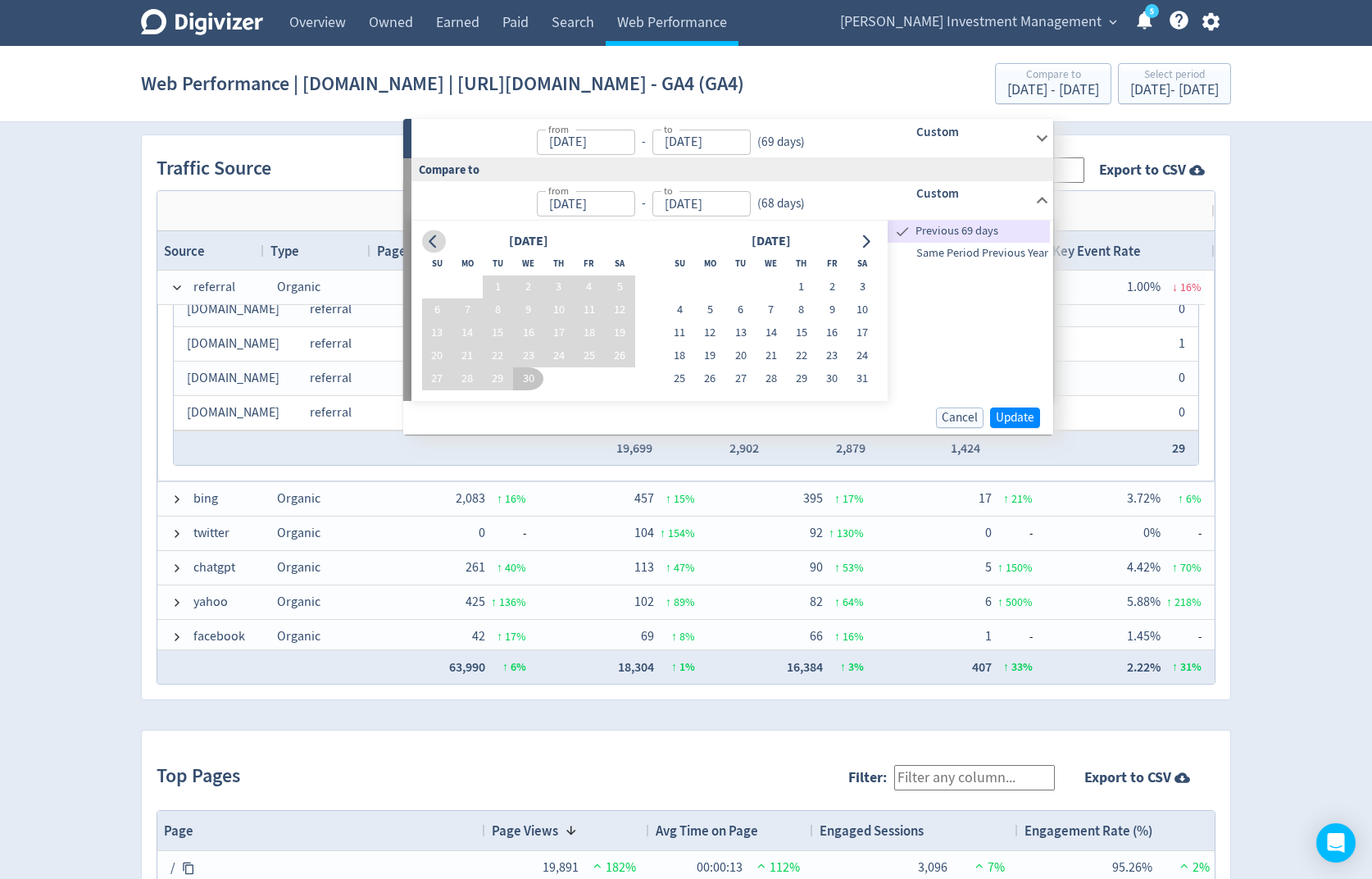click 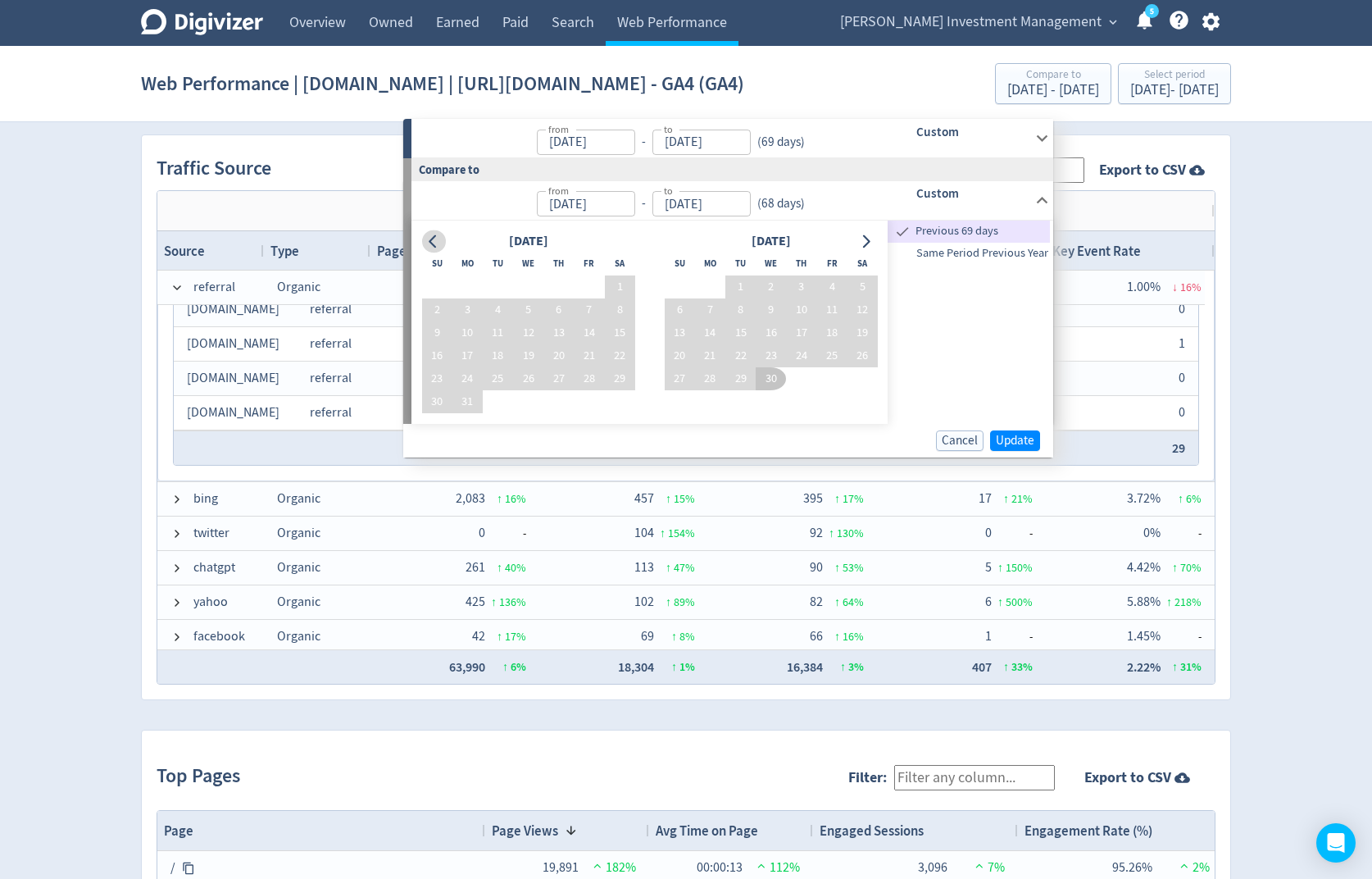 click 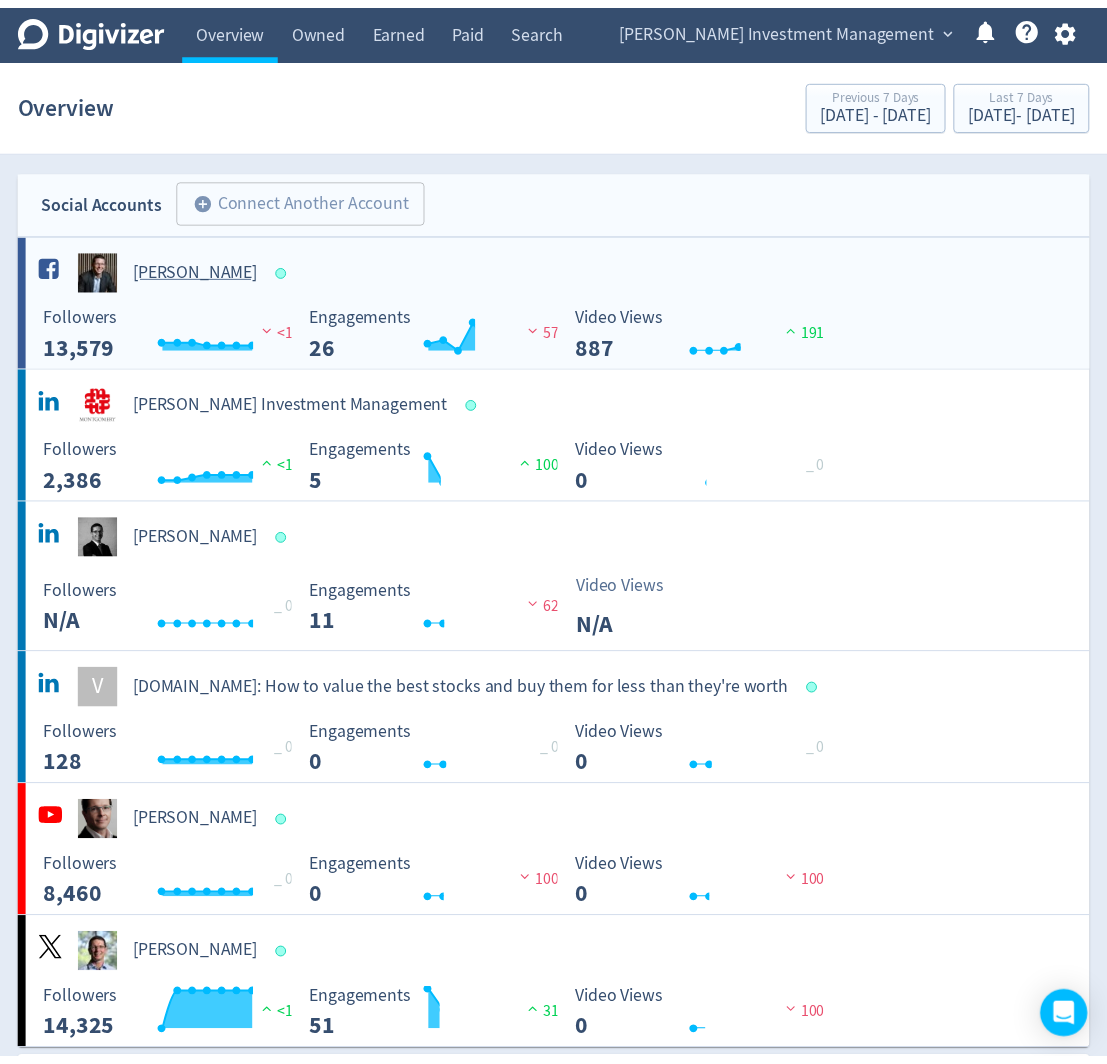 scroll, scrollTop: 0, scrollLeft: 0, axis: both 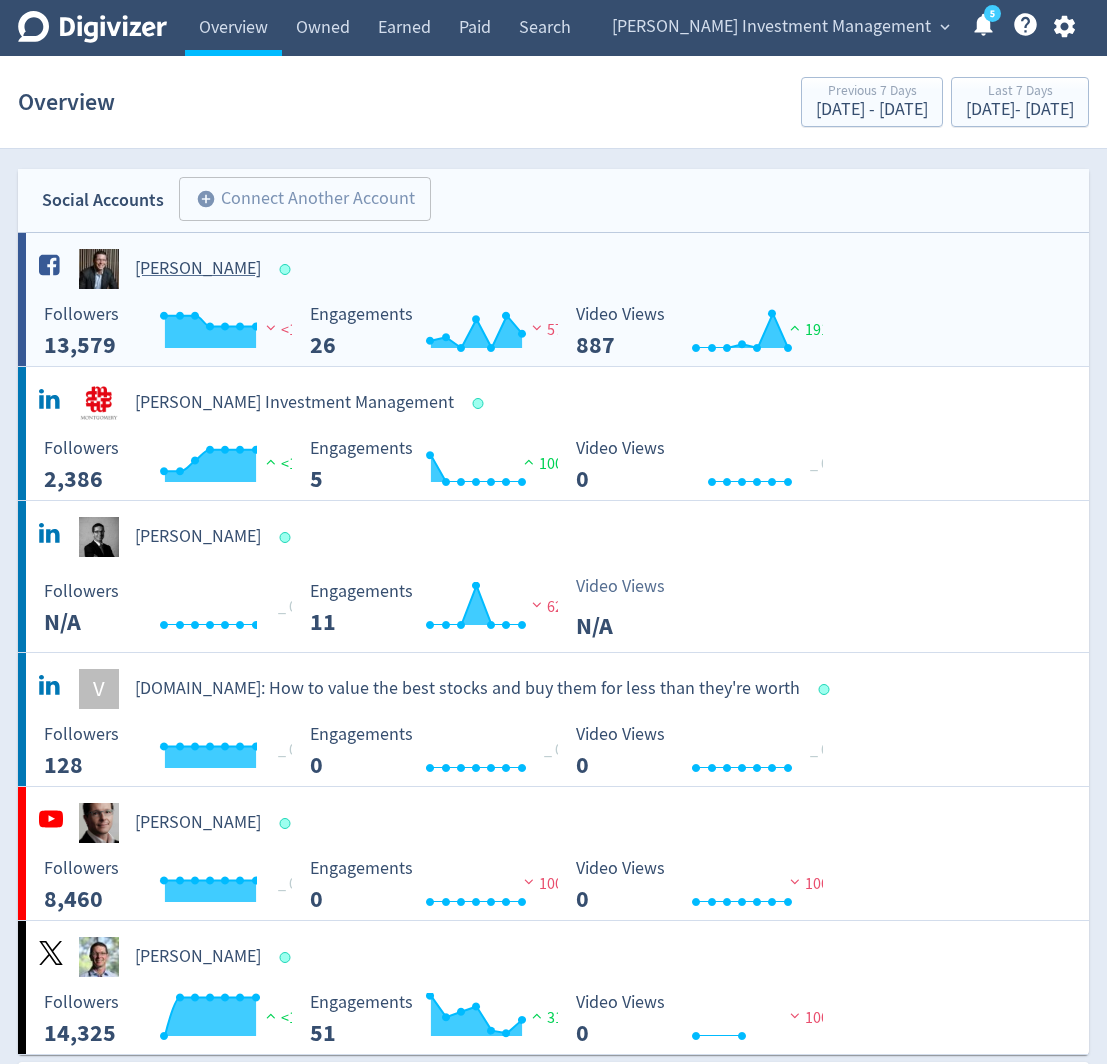 click on "[PERSON_NAME]" at bounding box center [198, 269] 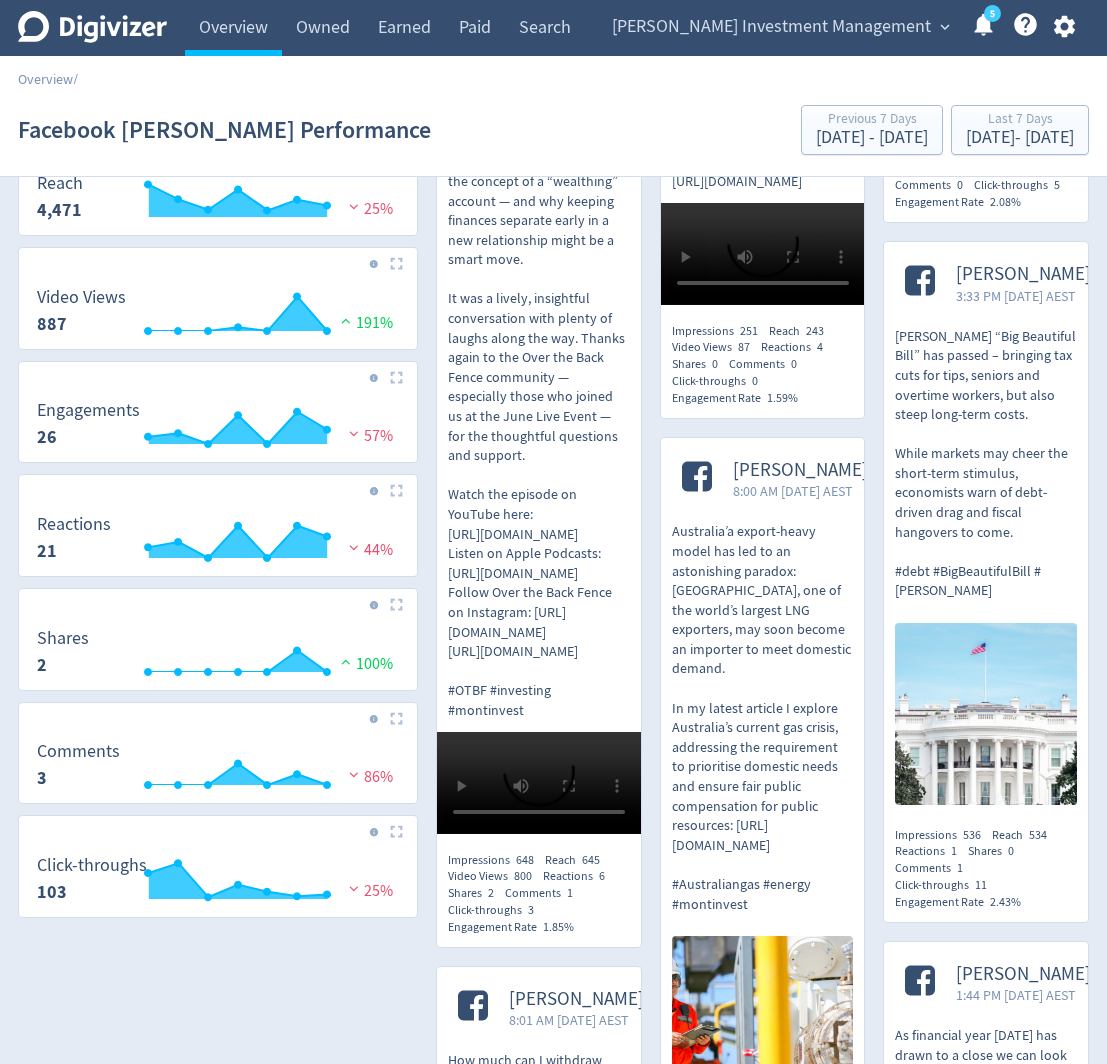 scroll, scrollTop: 503, scrollLeft: 0, axis: vertical 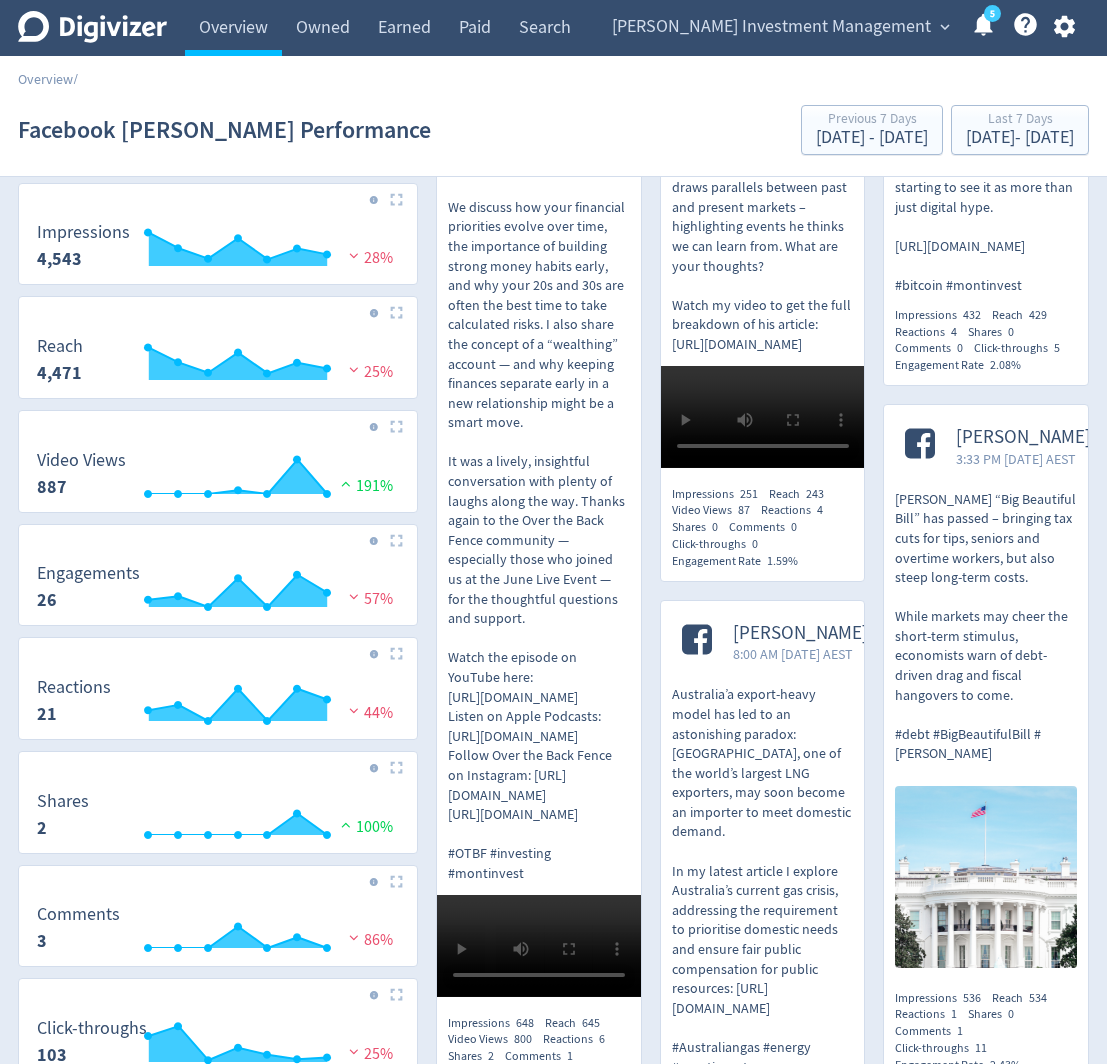click on "In the latest episode of our Over The Money Fence series, I joined [PERSON_NAME] and [PERSON_NAME] to explore what smart investing looks like across every generation — from Gen Z to Boomers.
We discuss how your financial priorities evolve over time, the importance of building strong money habits early, and why your 20s and 30s are often the best time to take calculated risks. I also share the concept of a “wealthing” account — and why keeping finances separate early in a new relationship might be a smart move.
It was a lively, insightful conversation with plenty of laughs along the way. Thanks again to the Over the Back Fence community — especially those who joined us at the June Live Event — for the thoughtful questions and support.
Watch the episode on YouTube here:
[URL][DOMAIN_NAME]
Listen on Apple Podcasts: [URL][DOMAIN_NAME]
Follow Over the Back Fence on Instagram: [URL][DOMAIN_NAME]
[URL][DOMAIN_NAME]
#OTBF #investing #montinvest" at bounding box center [539, 462] 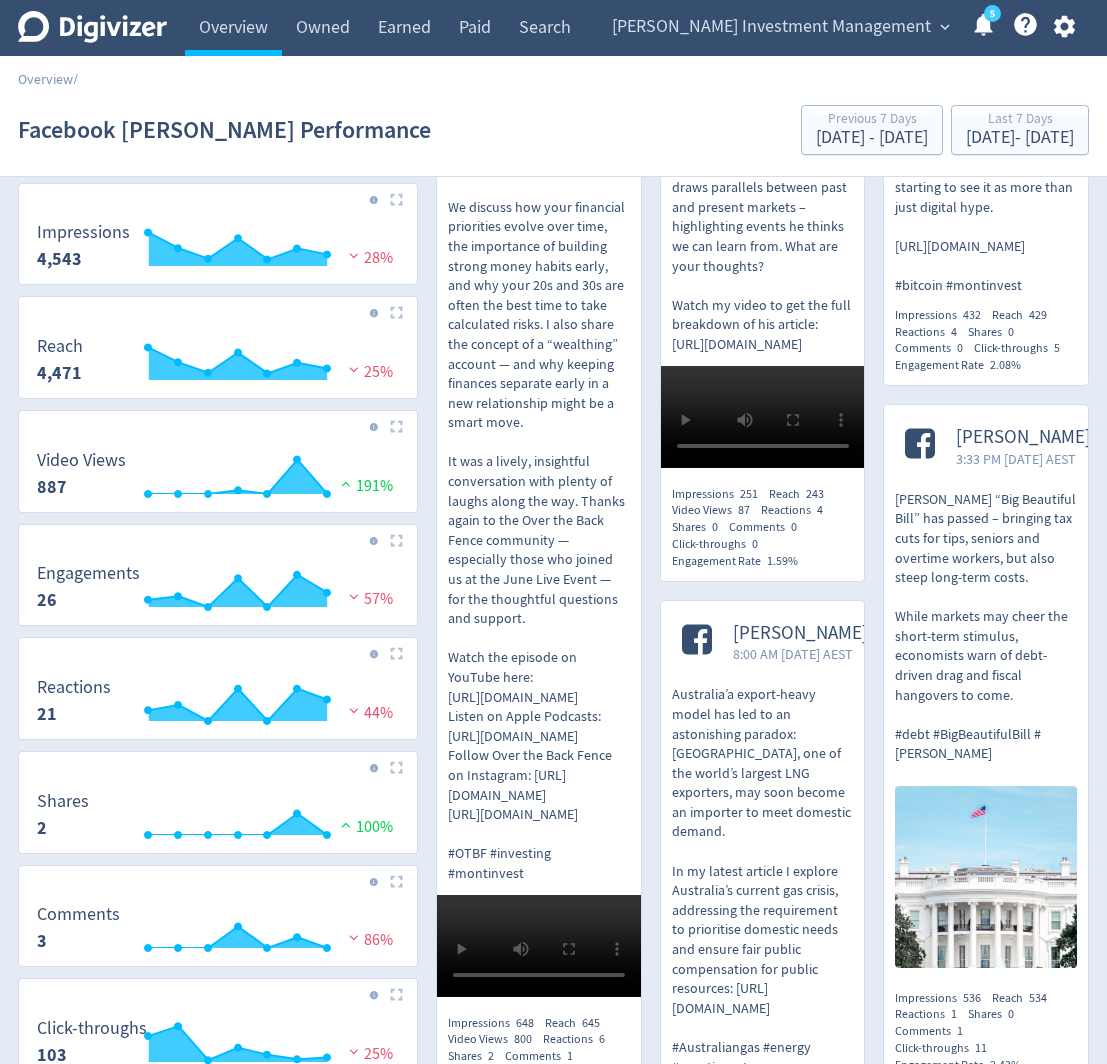 scroll, scrollTop: 0, scrollLeft: 0, axis: both 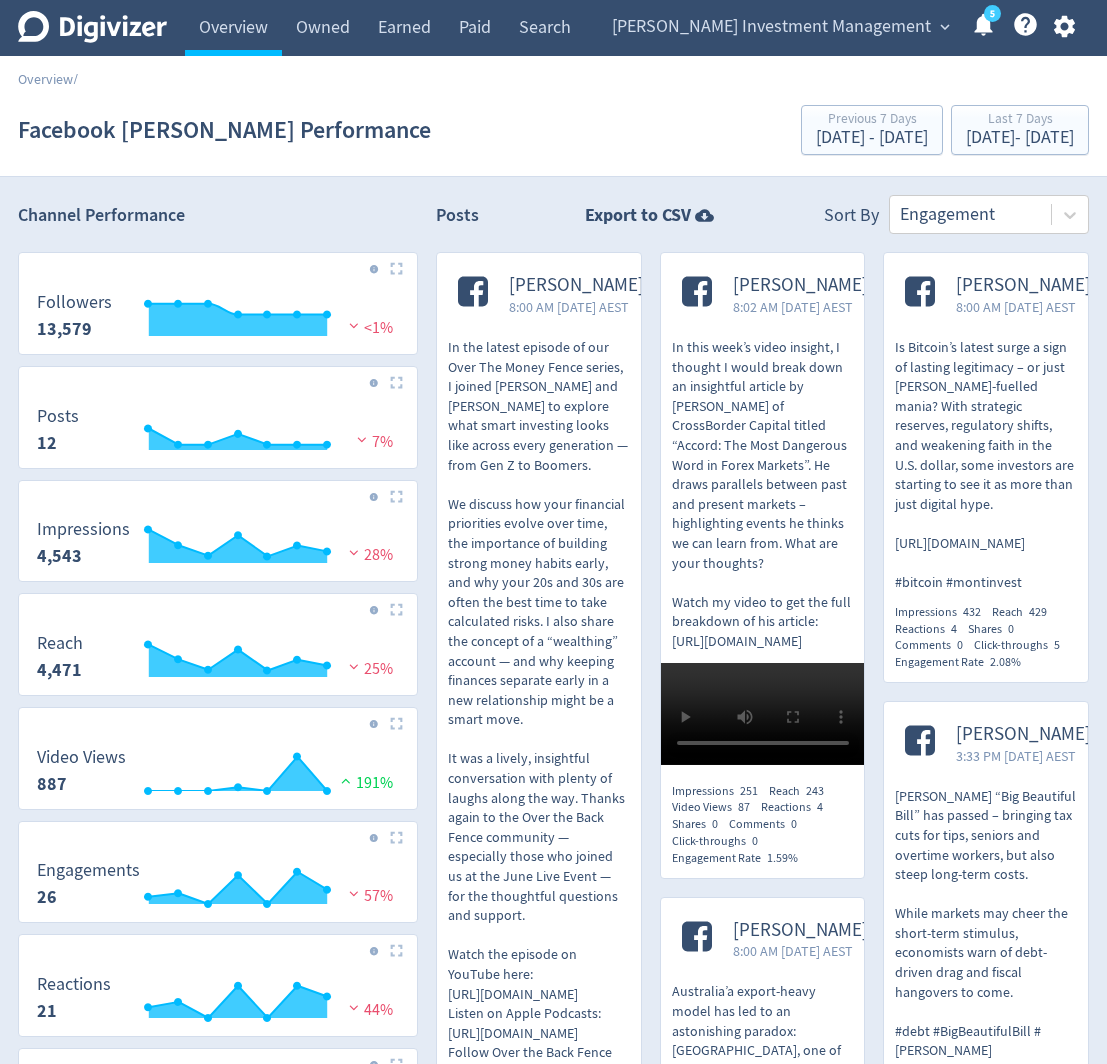 click on "Digivizer Logo" 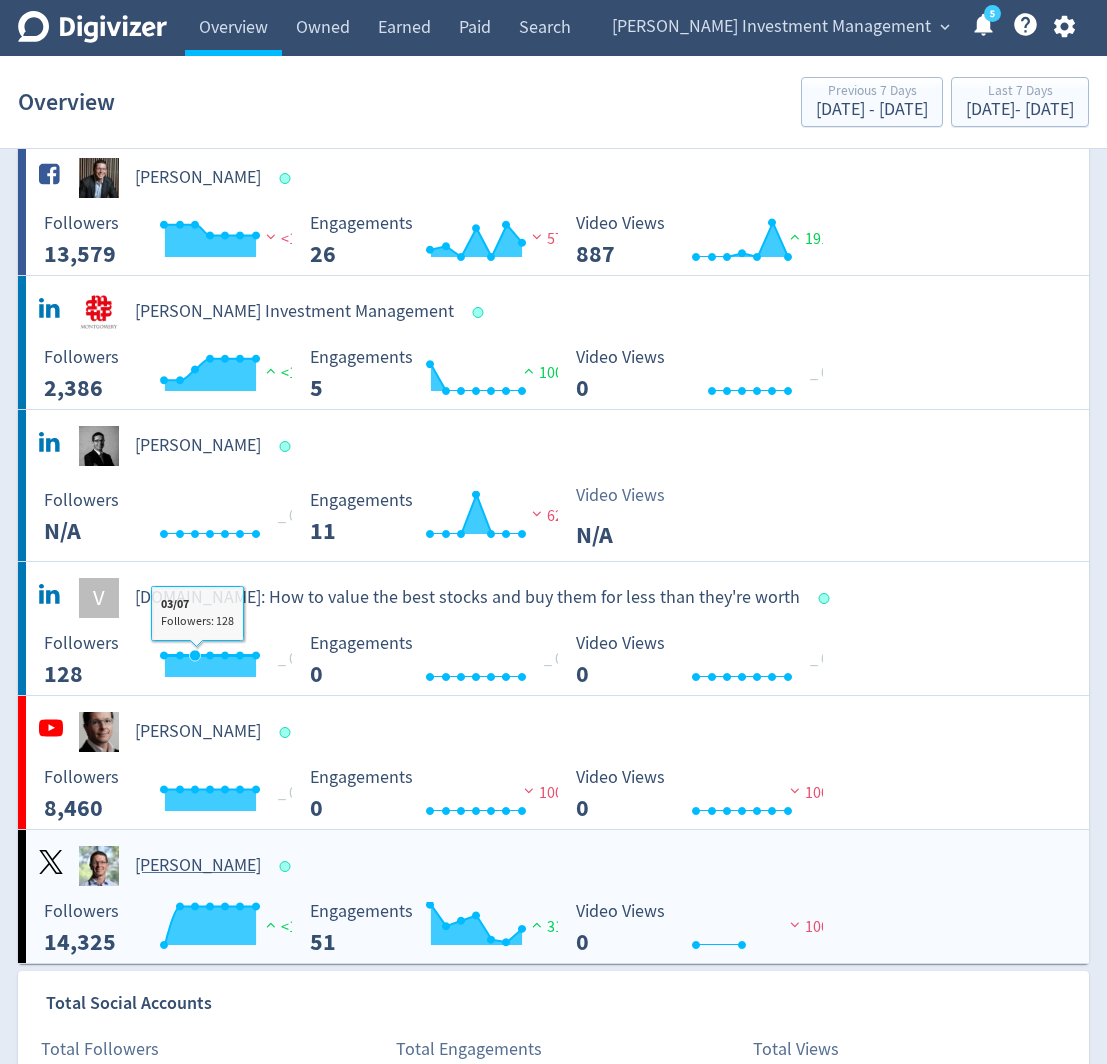 scroll, scrollTop: 108, scrollLeft: 0, axis: vertical 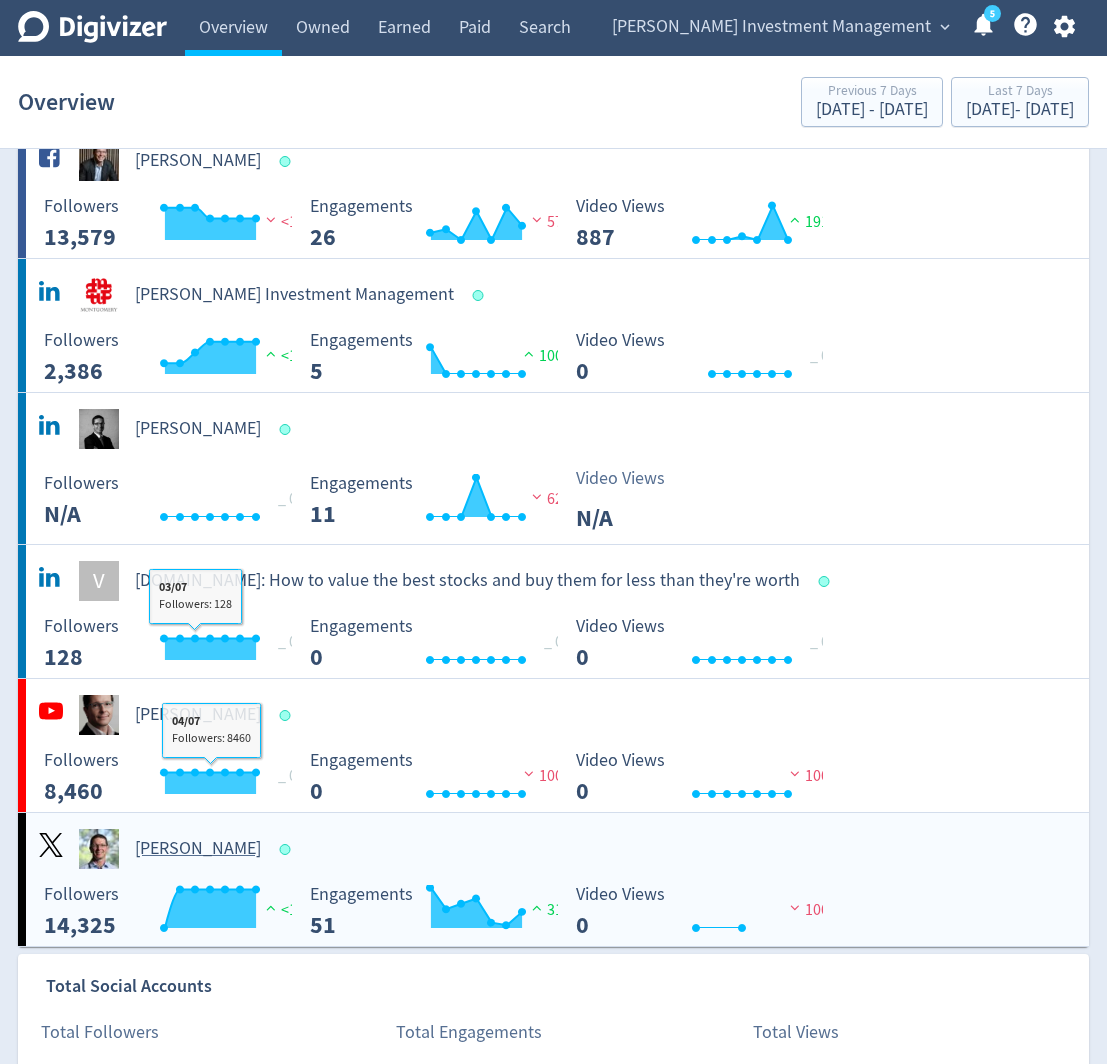 click on "[PERSON_NAME]" at bounding box center [561, 849] 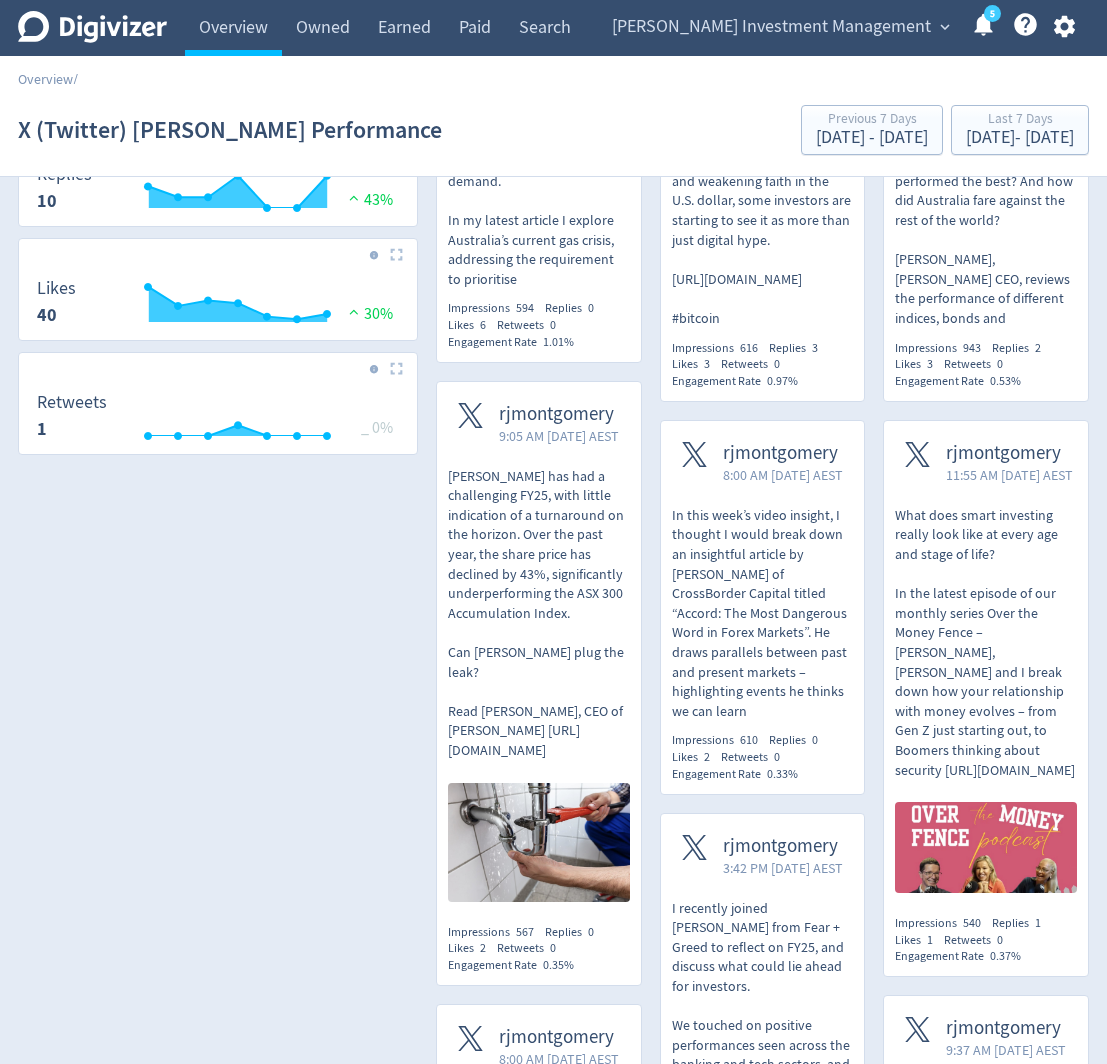 scroll, scrollTop: 702, scrollLeft: 0, axis: vertical 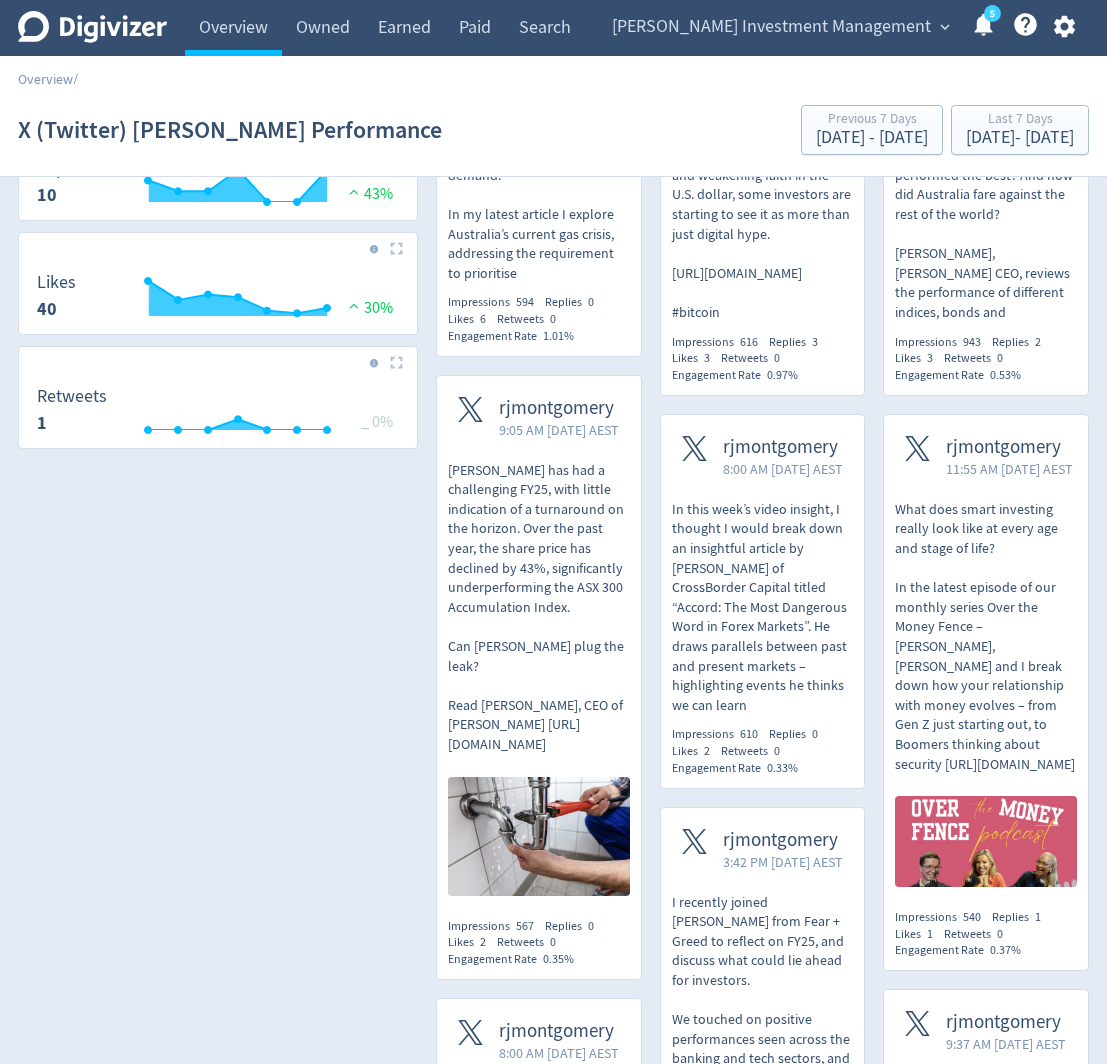 click on "What does smart investing really look like at every age and stage of life?
In the latest episode of our monthly series Over the Money Fence – [PERSON_NAME], [PERSON_NAME] and I break down how your relationship with money evolves – from Gen Z just starting out, to Boomers thinking about security [URL][DOMAIN_NAME]" at bounding box center (986, 637) 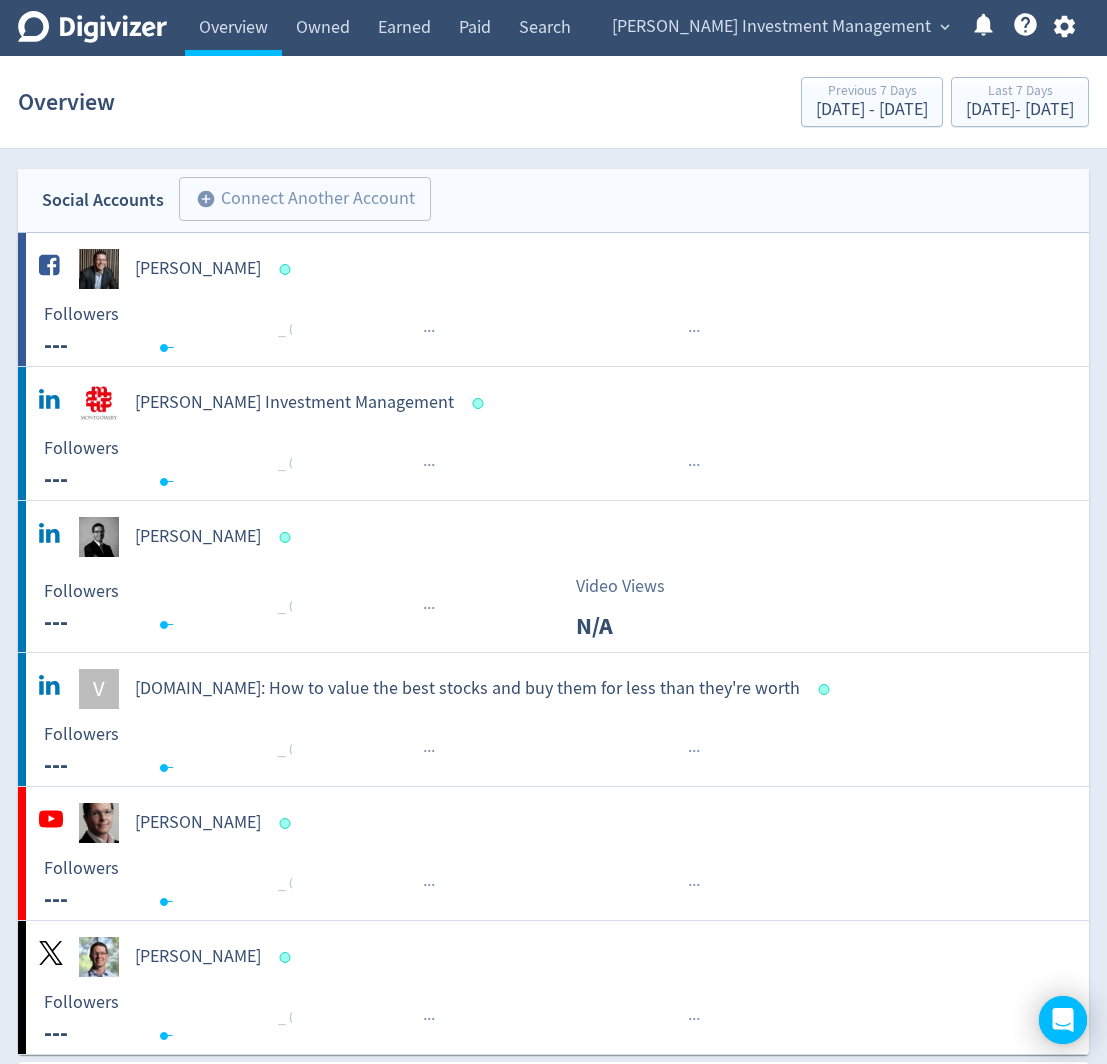 scroll, scrollTop: 0, scrollLeft: 0, axis: both 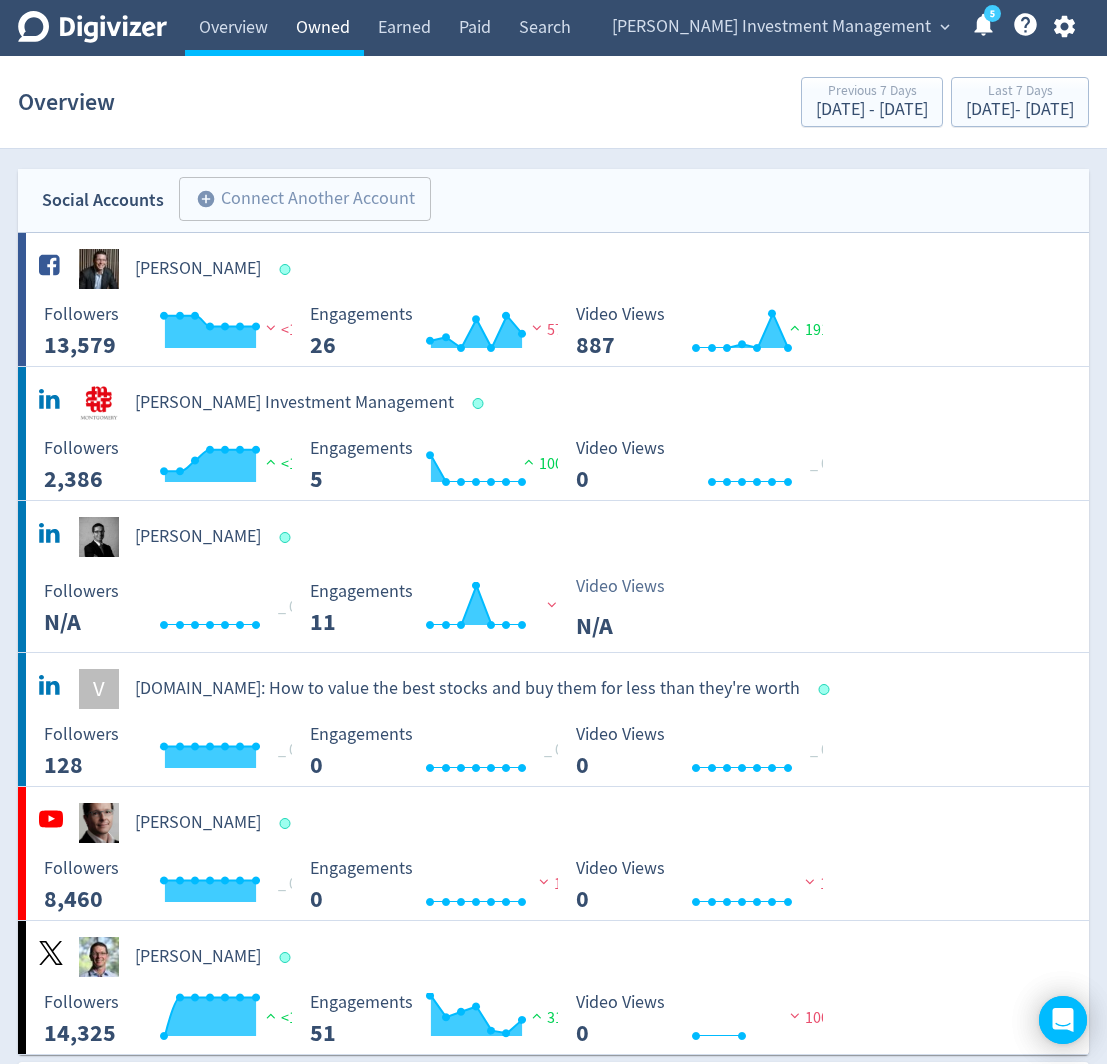 click on "Owned" at bounding box center (323, 28) 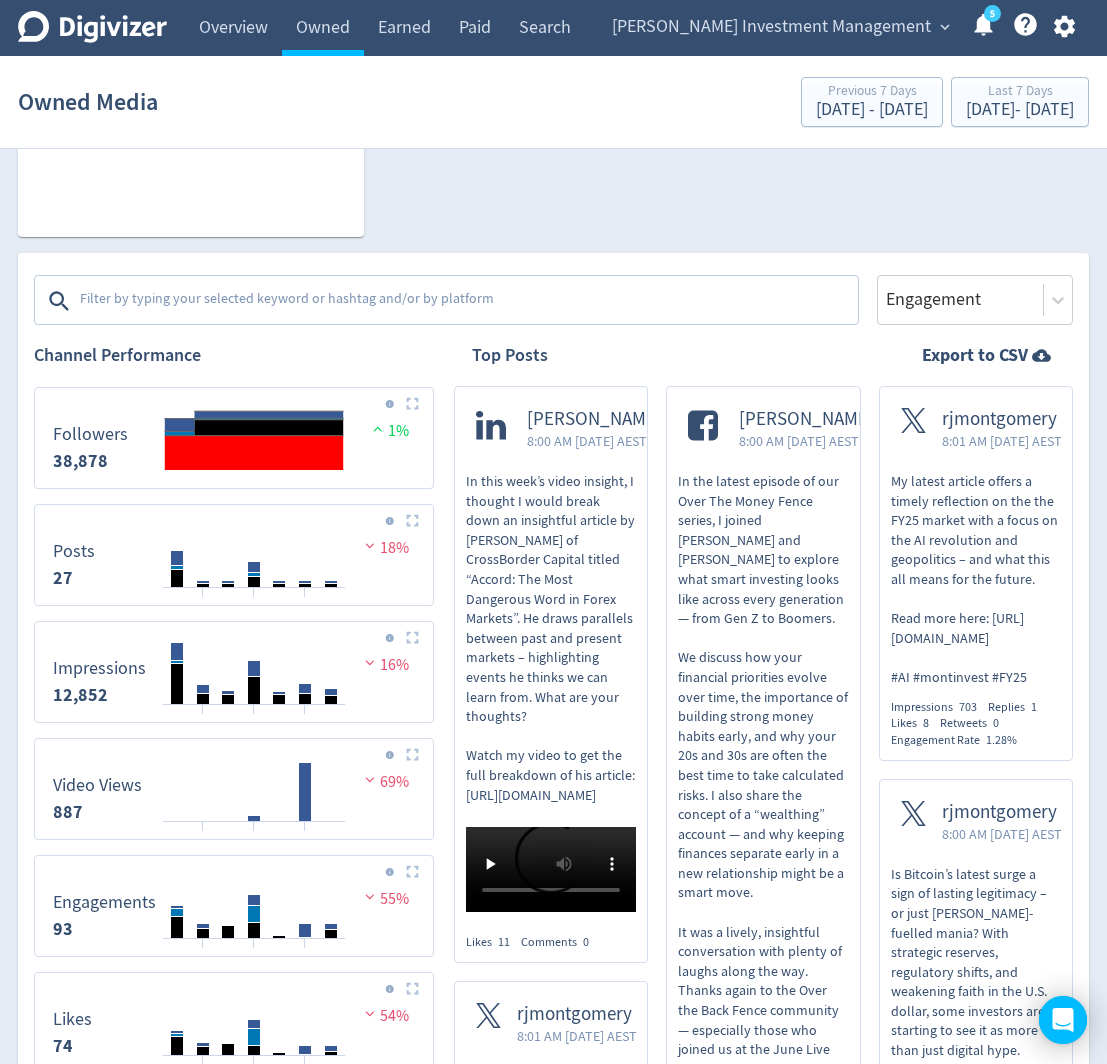 scroll, scrollTop: 529, scrollLeft: 0, axis: vertical 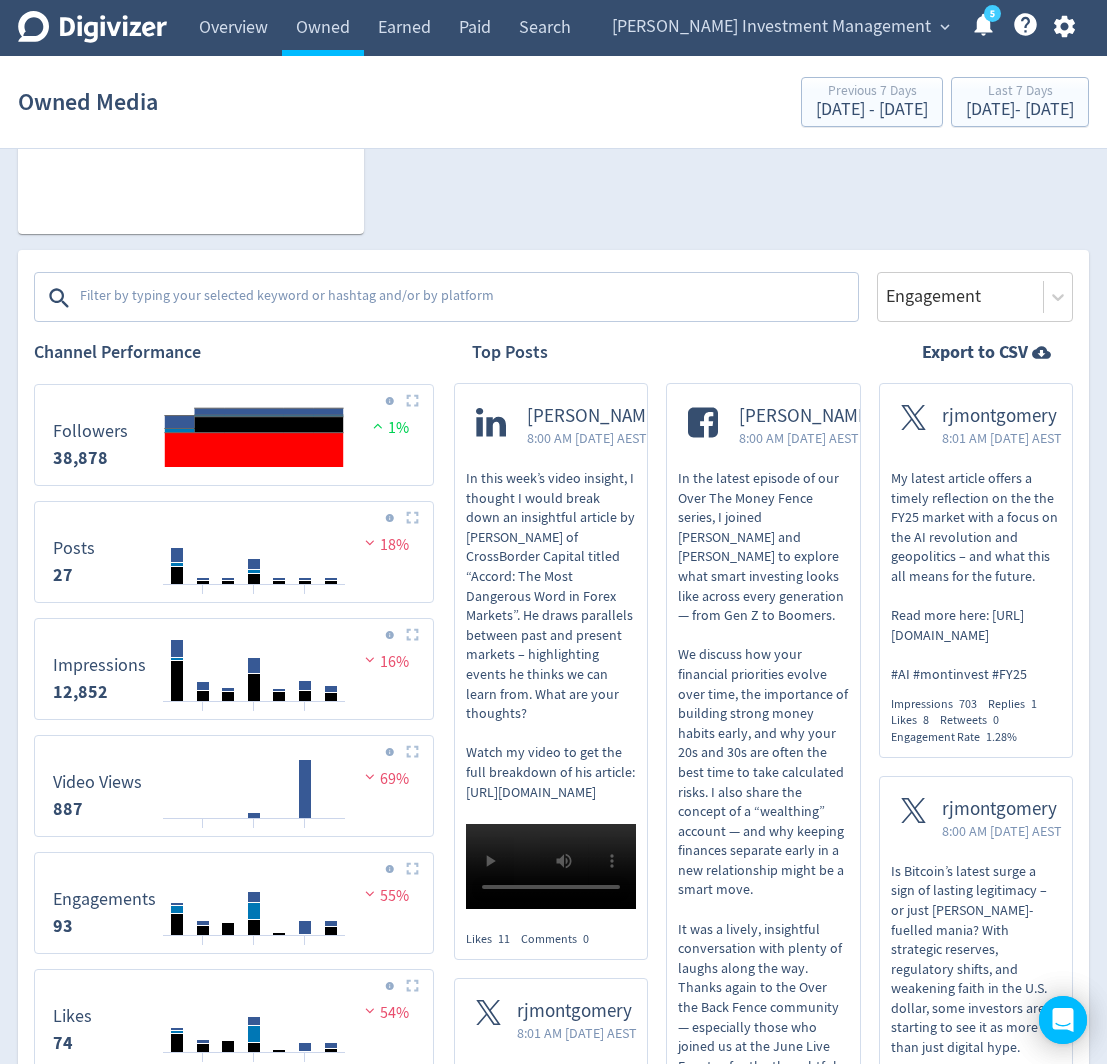 click at bounding box center (467, 298) 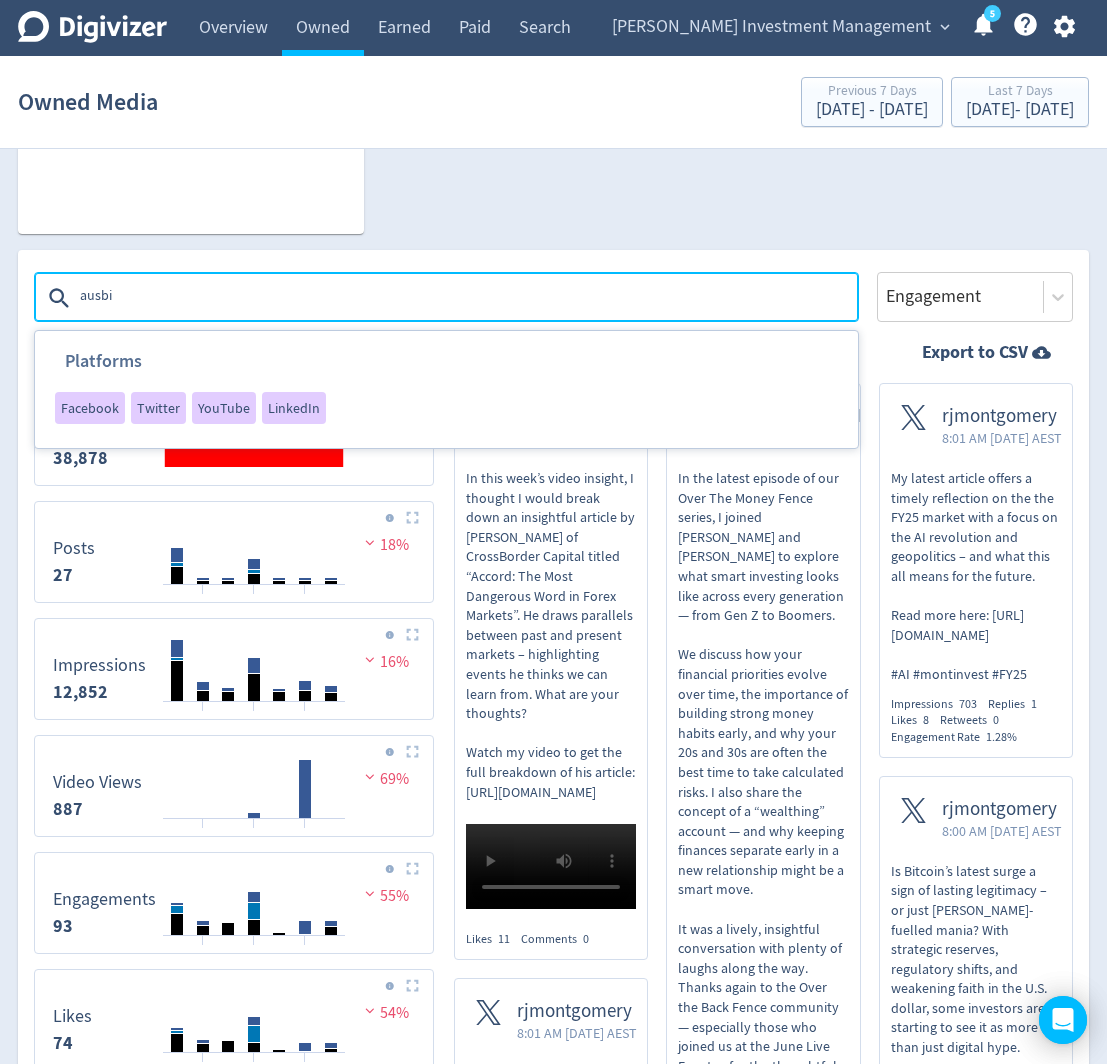 type on "ausbiz" 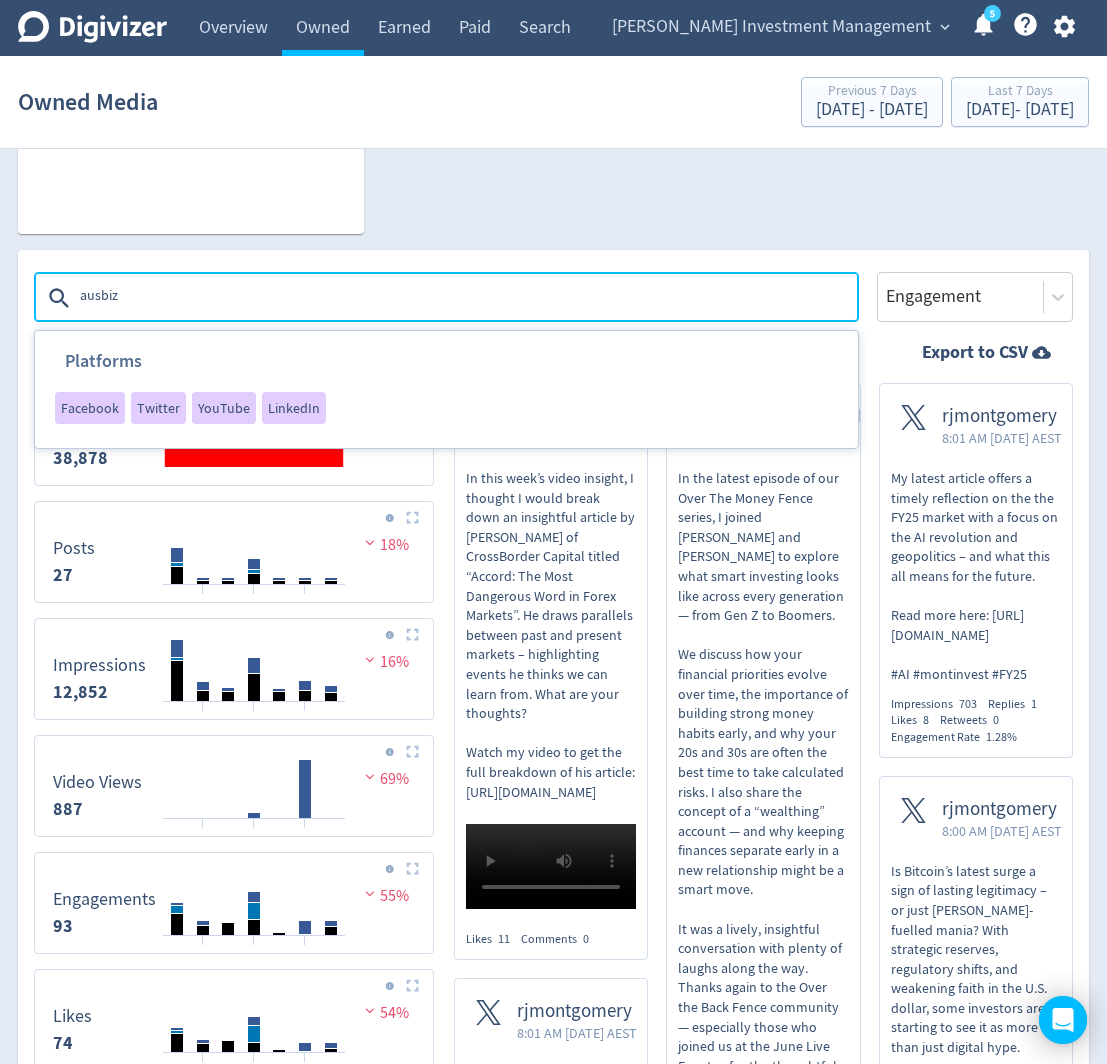 type 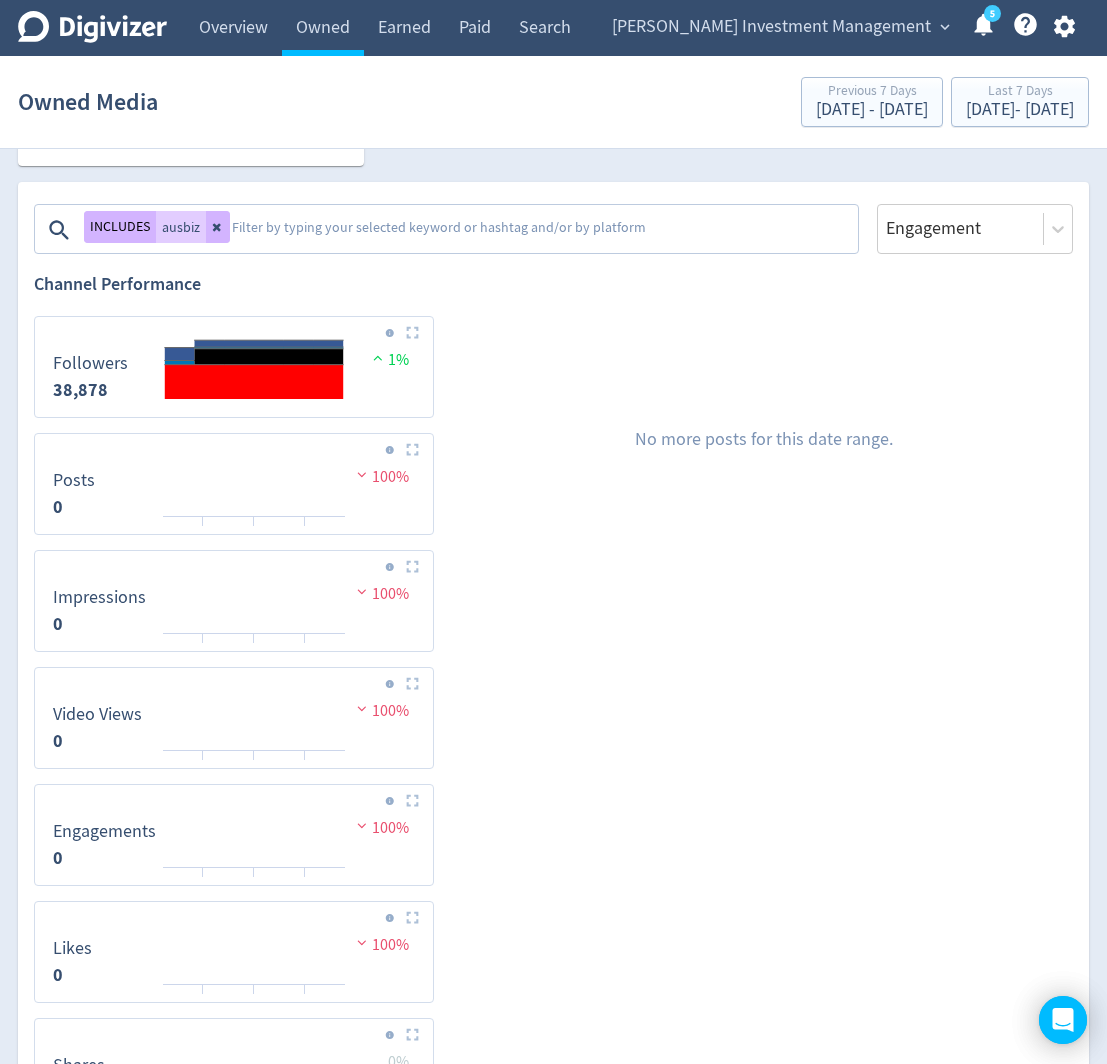 scroll, scrollTop: 604, scrollLeft: 0, axis: vertical 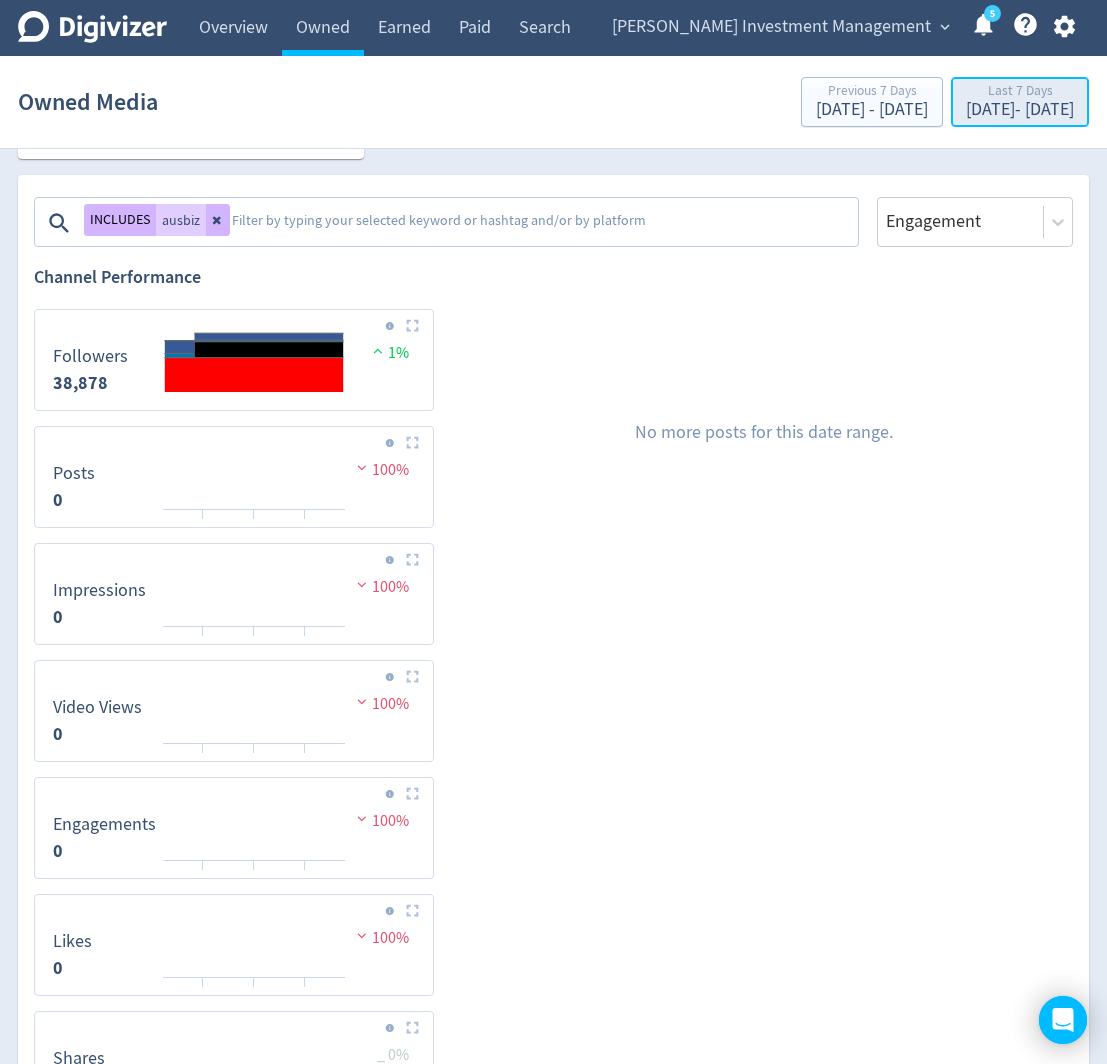 click on "[DATE]  -   [DATE]" at bounding box center (1020, 110) 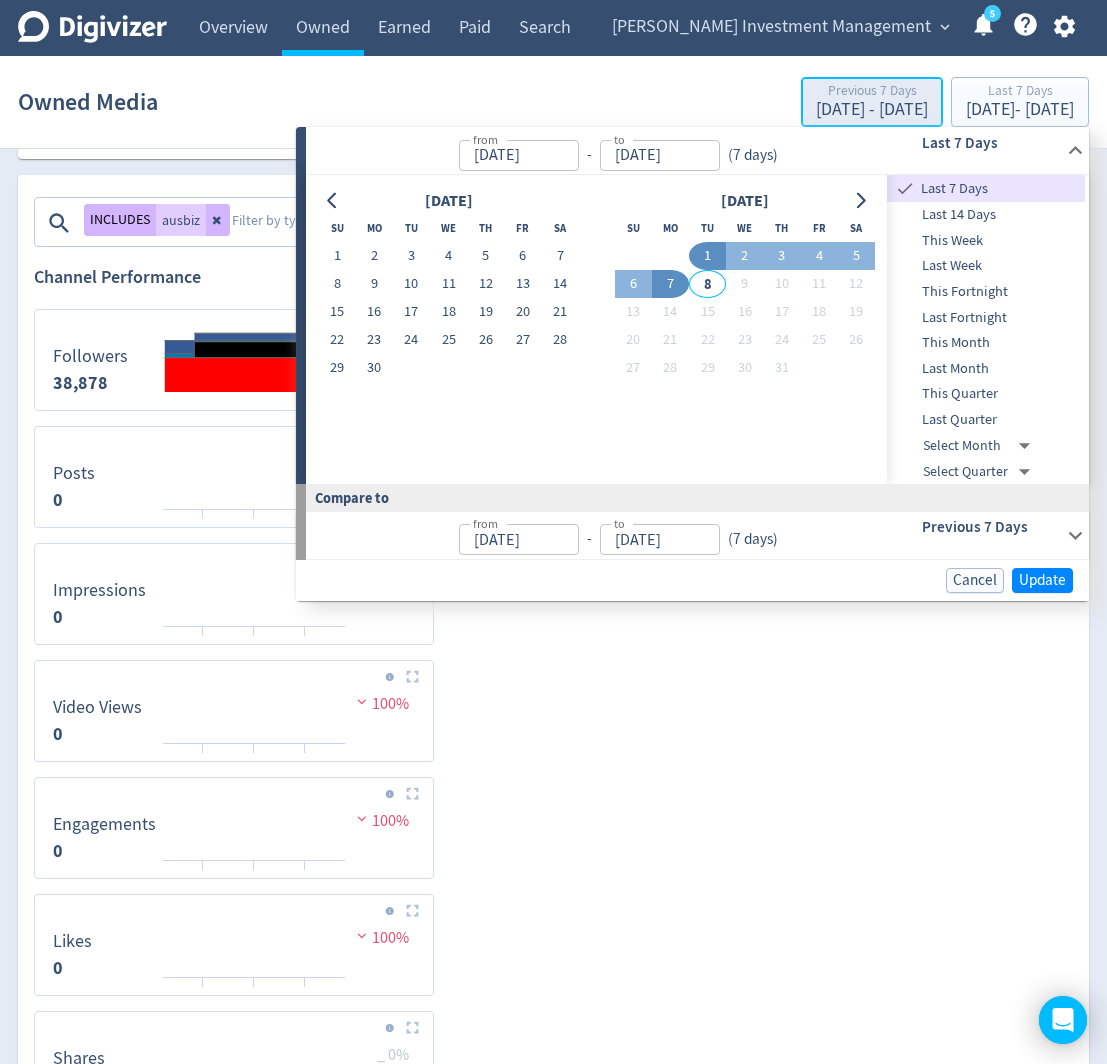 click on "Jun 24, 2025   -   Jun 30, 2025" at bounding box center (872, 110) 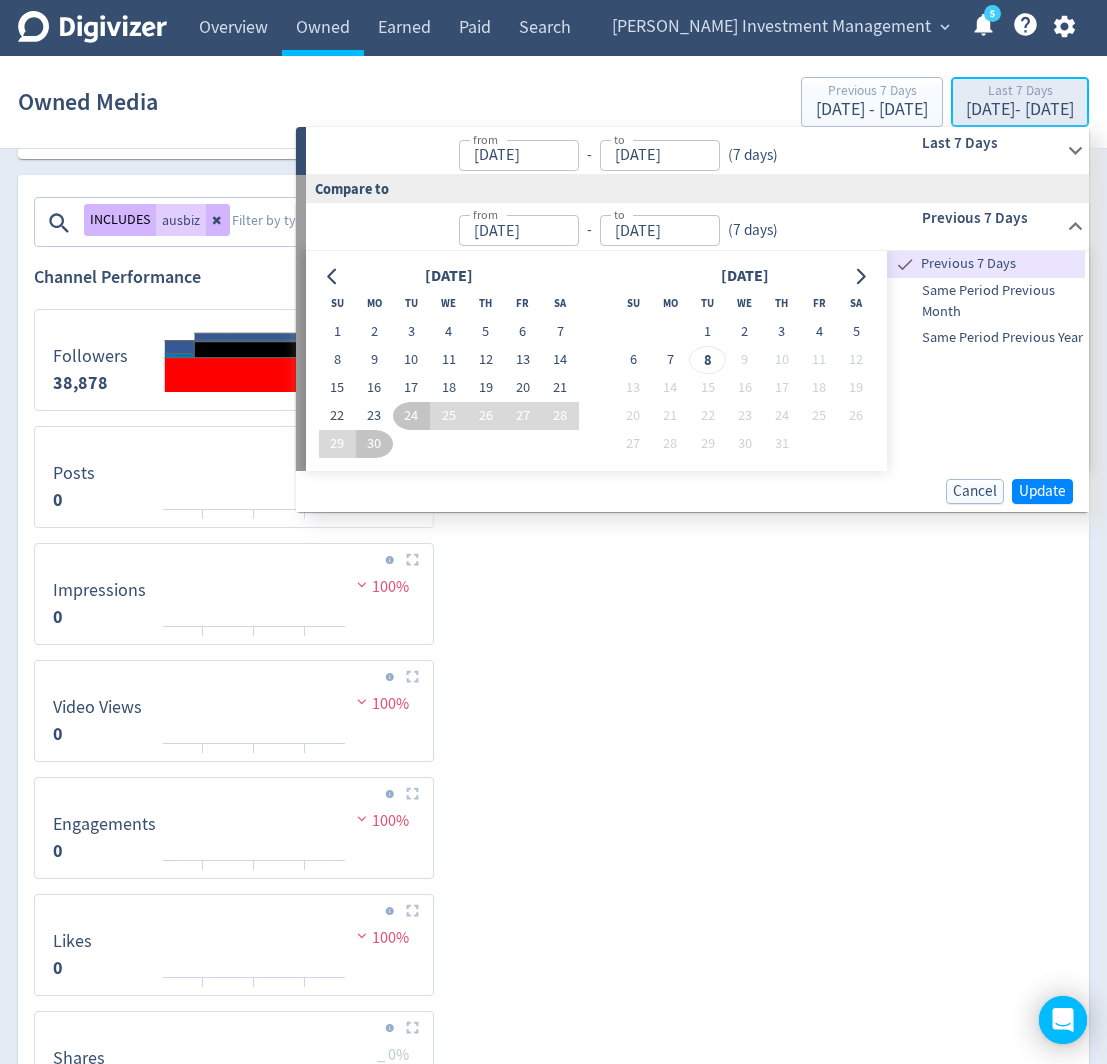 click on "[DATE]  -   [DATE]" at bounding box center [1020, 110] 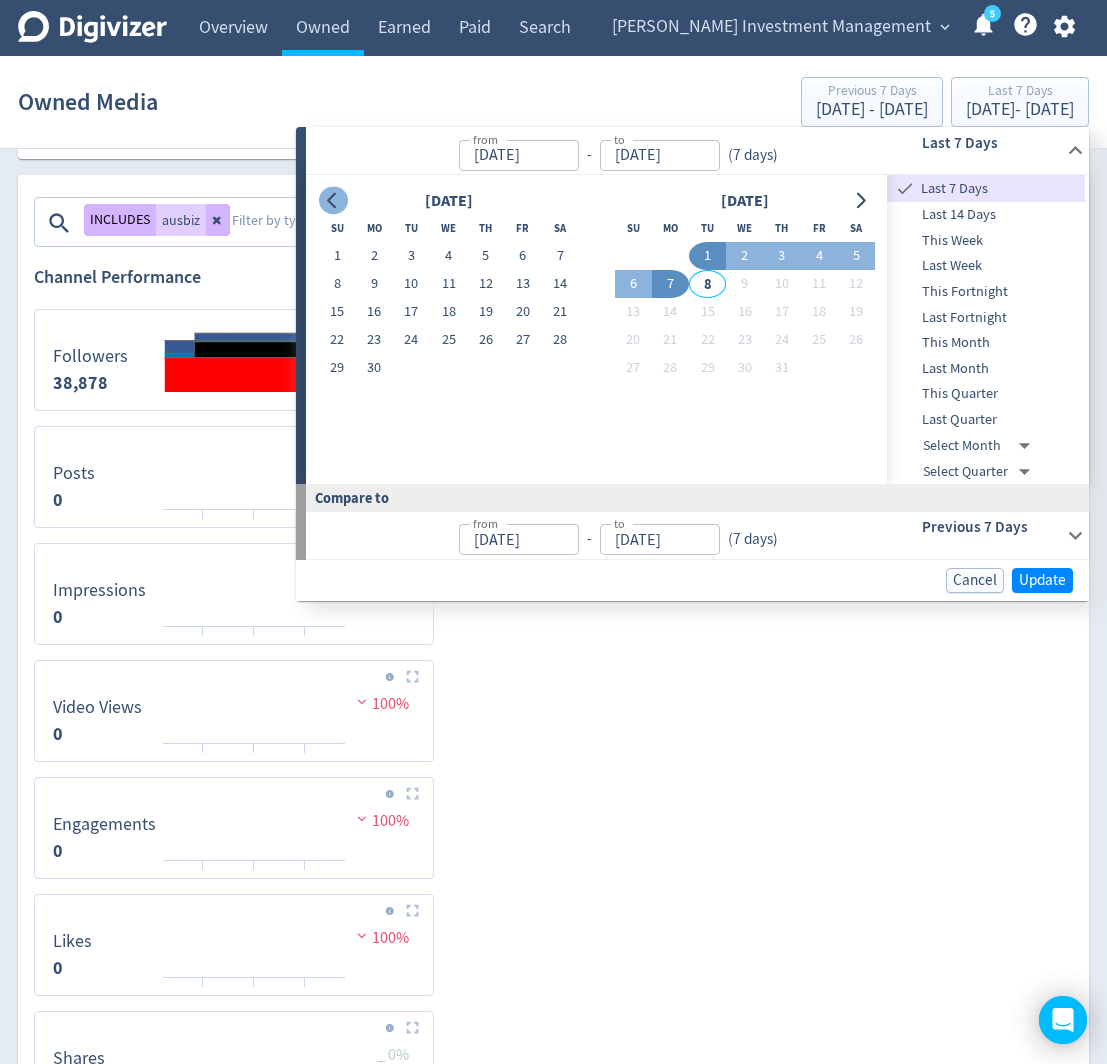 click 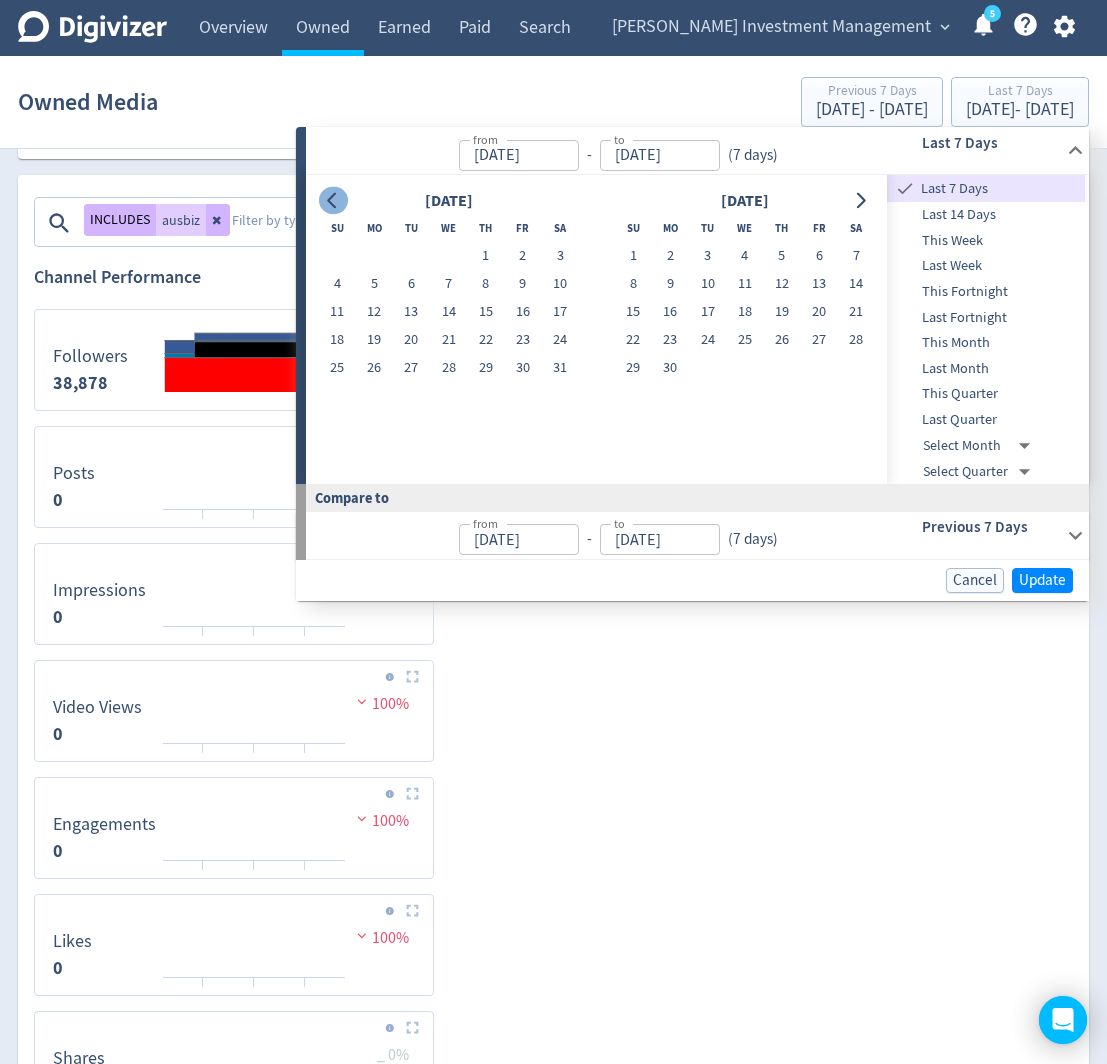 click 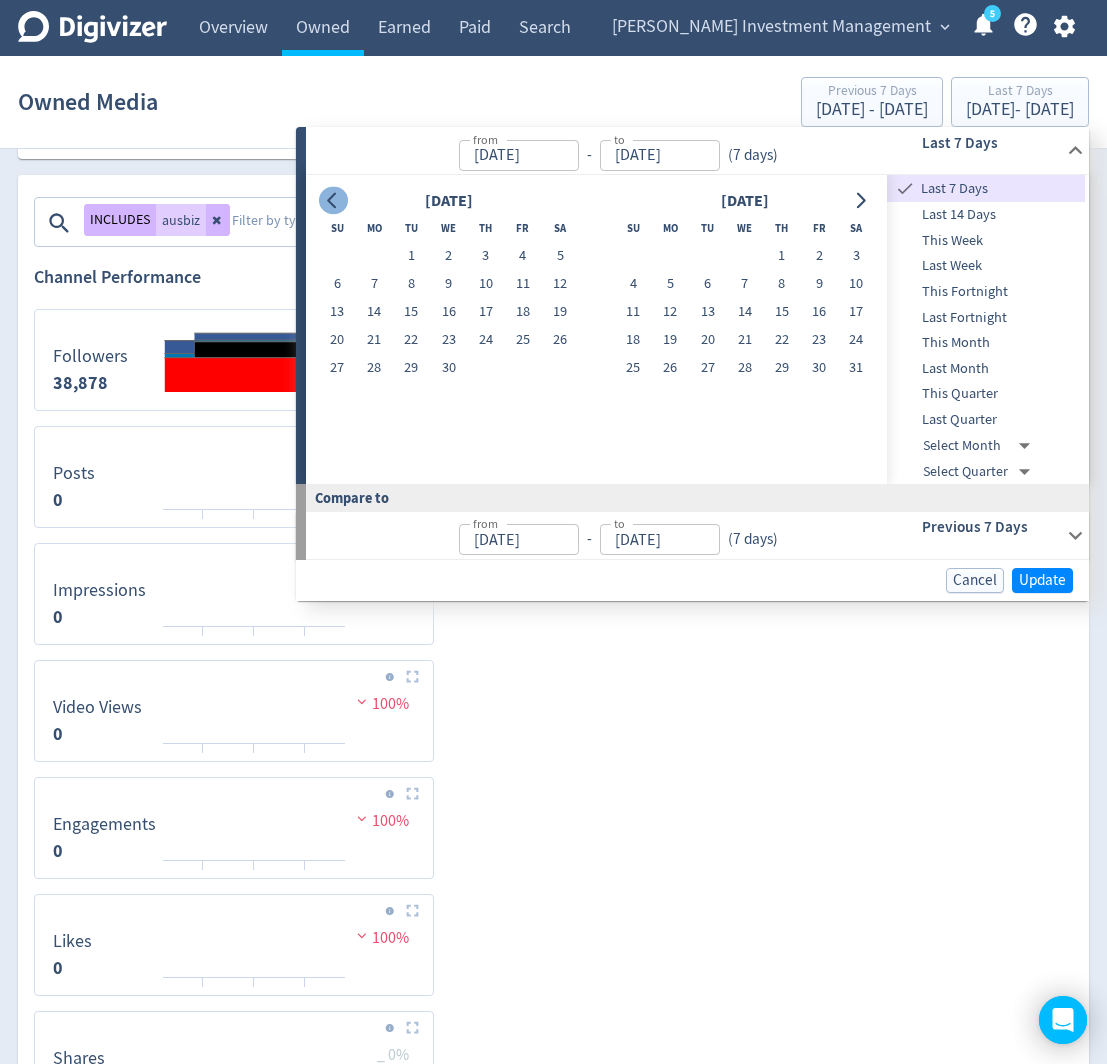 click 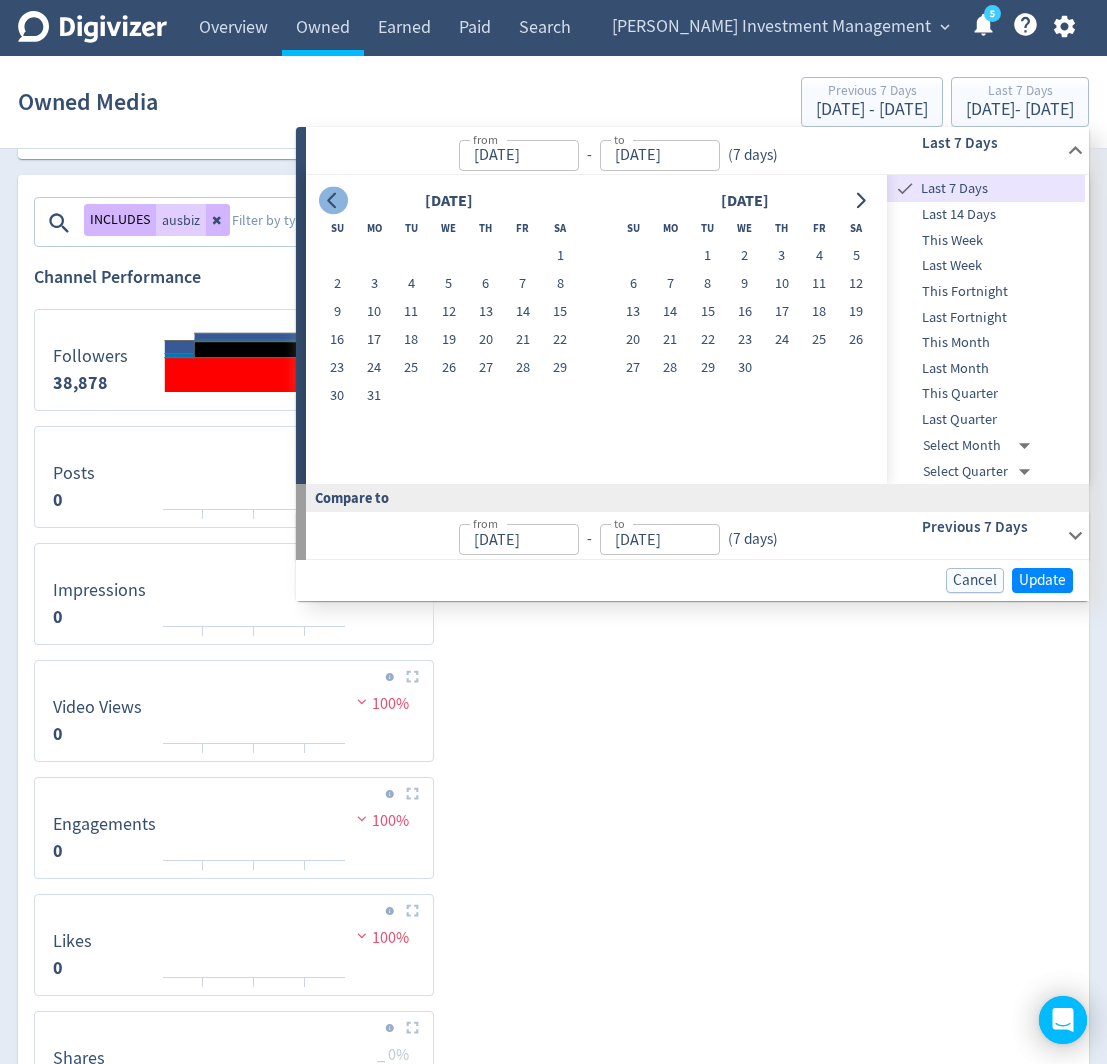 click 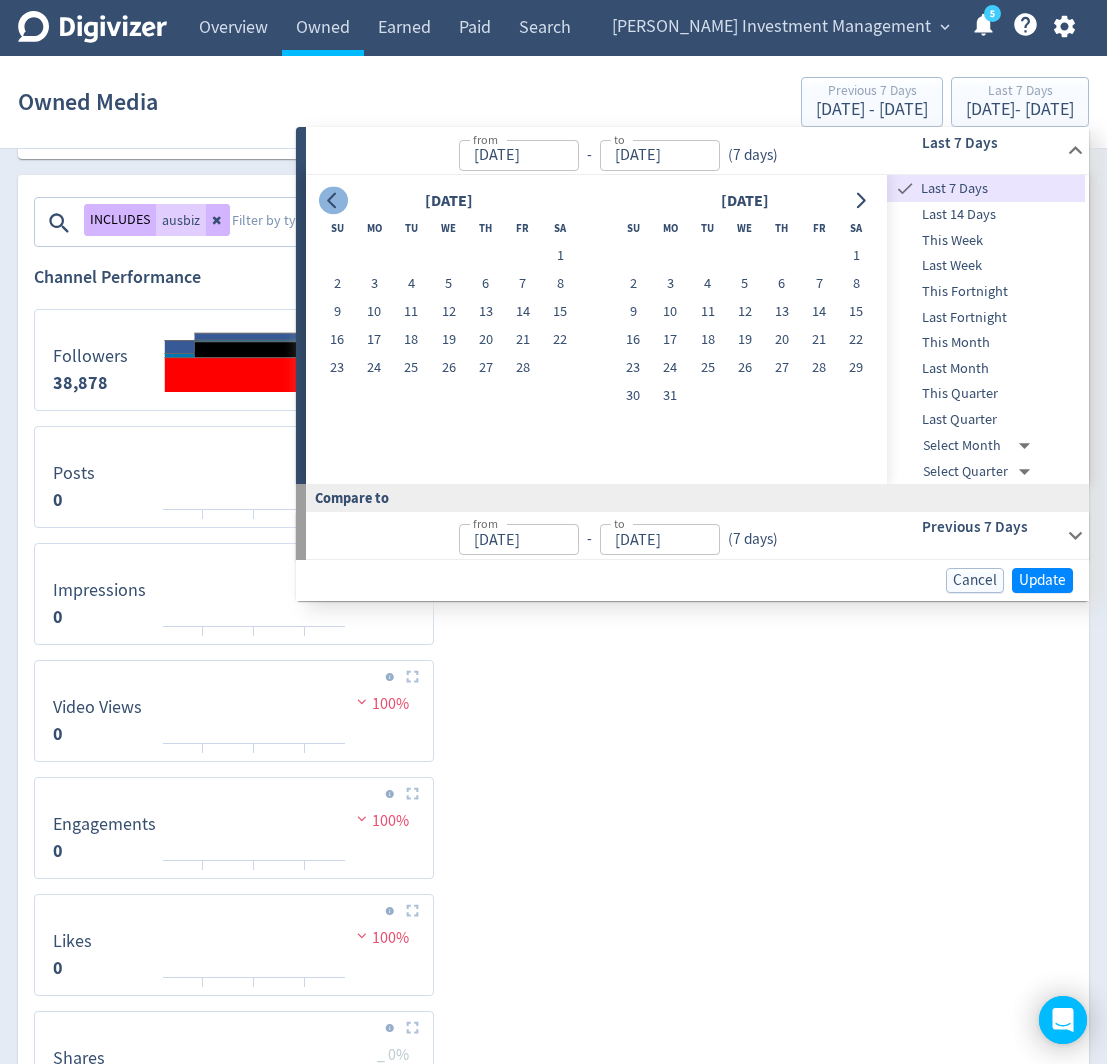 click 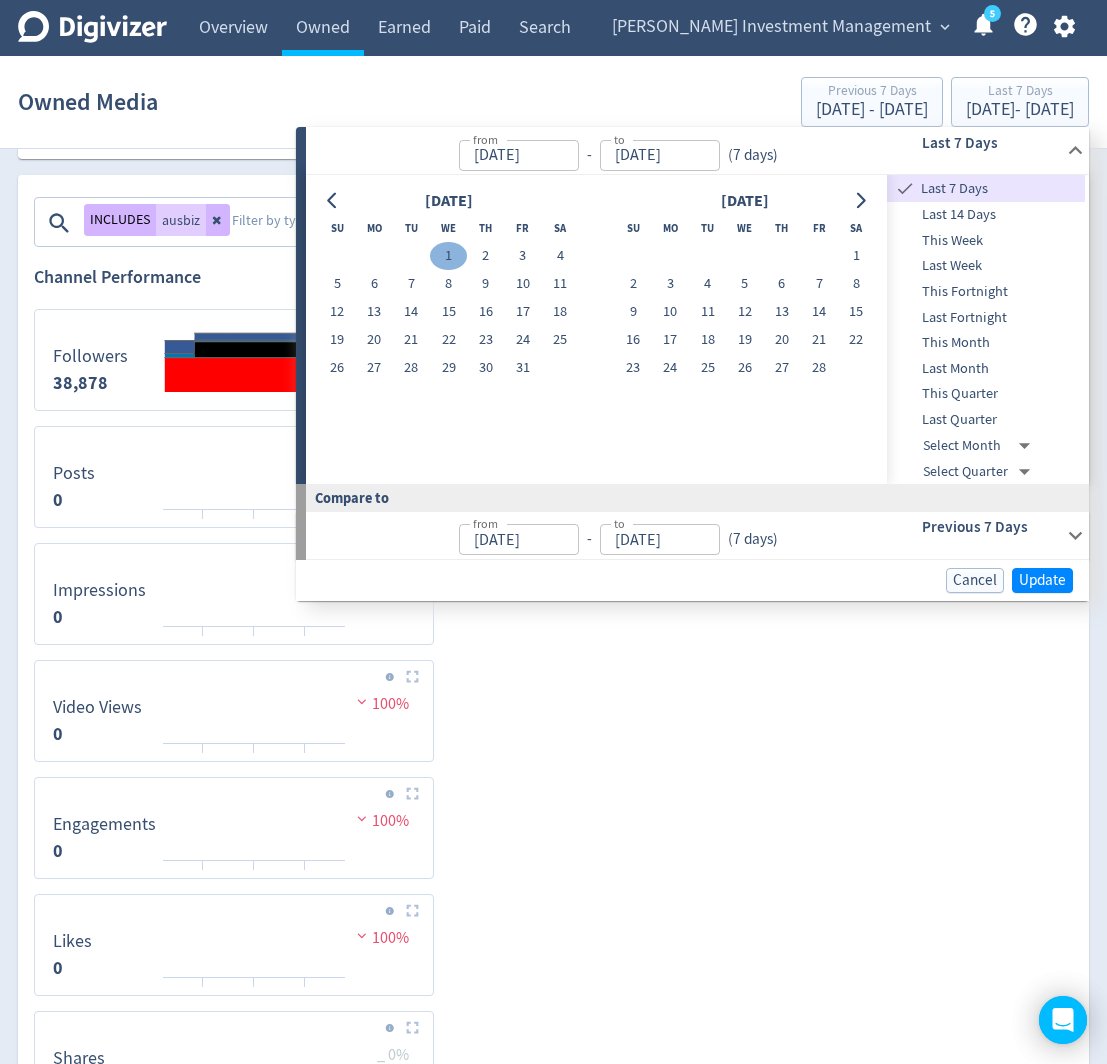 click on "1" at bounding box center [448, 256] 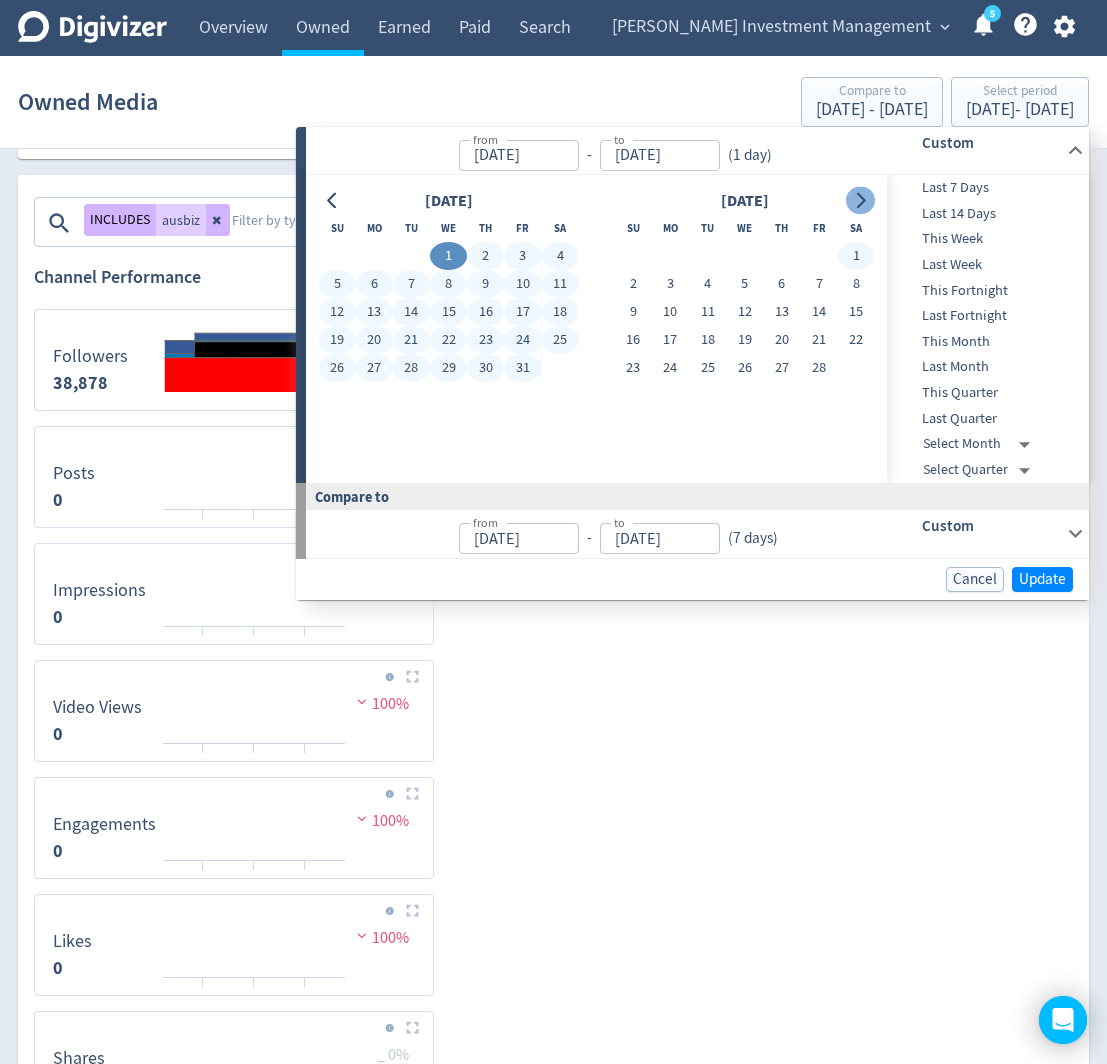 click 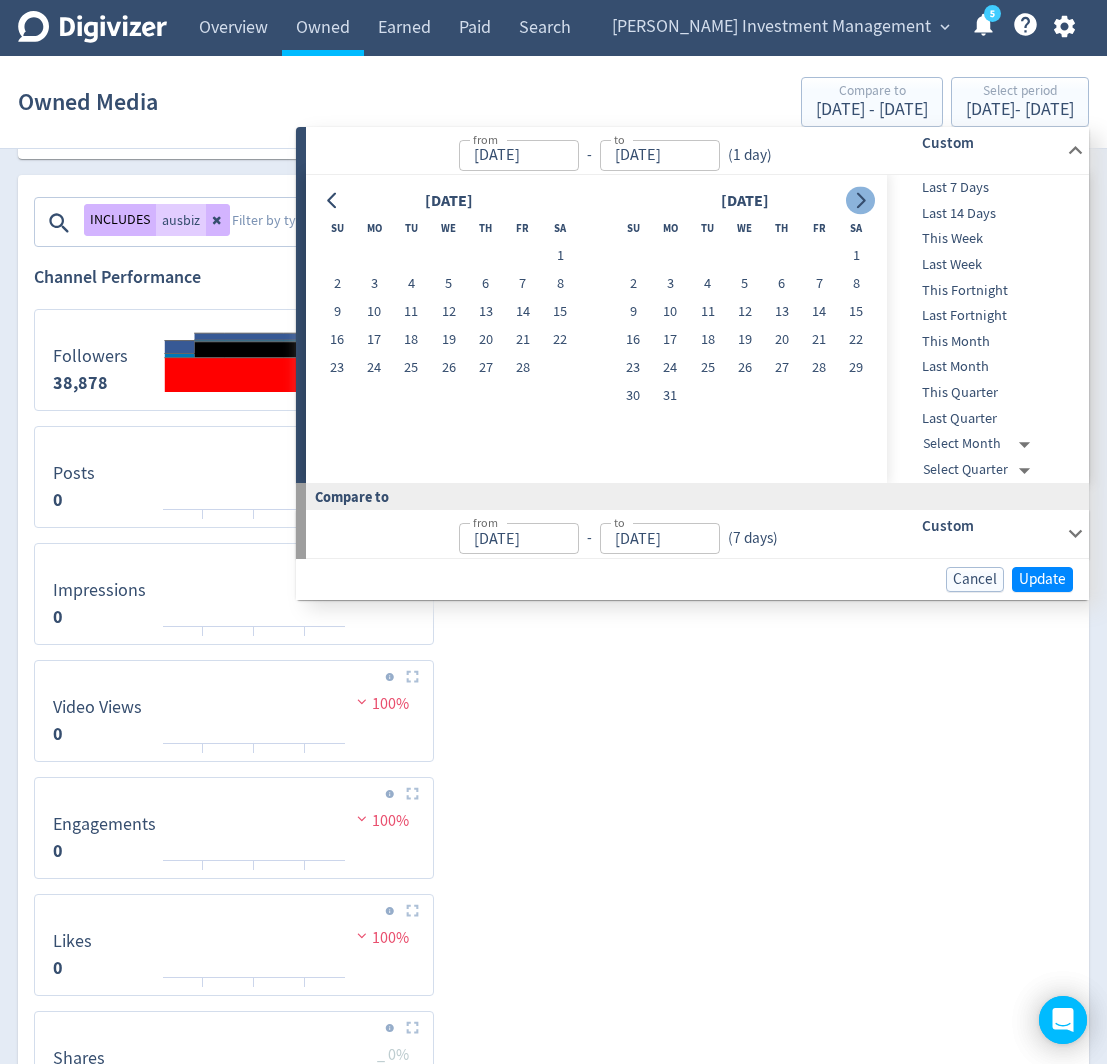 click 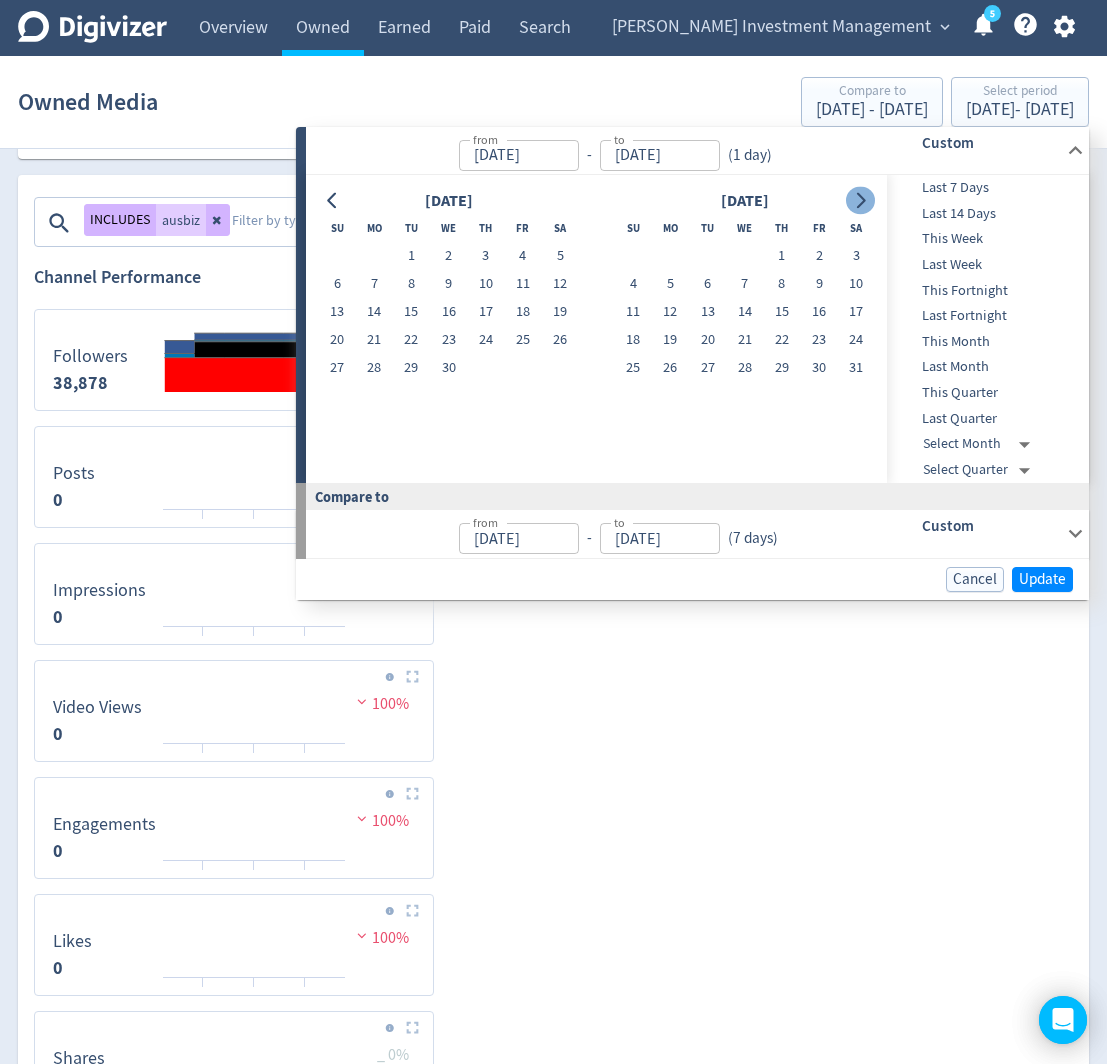 click 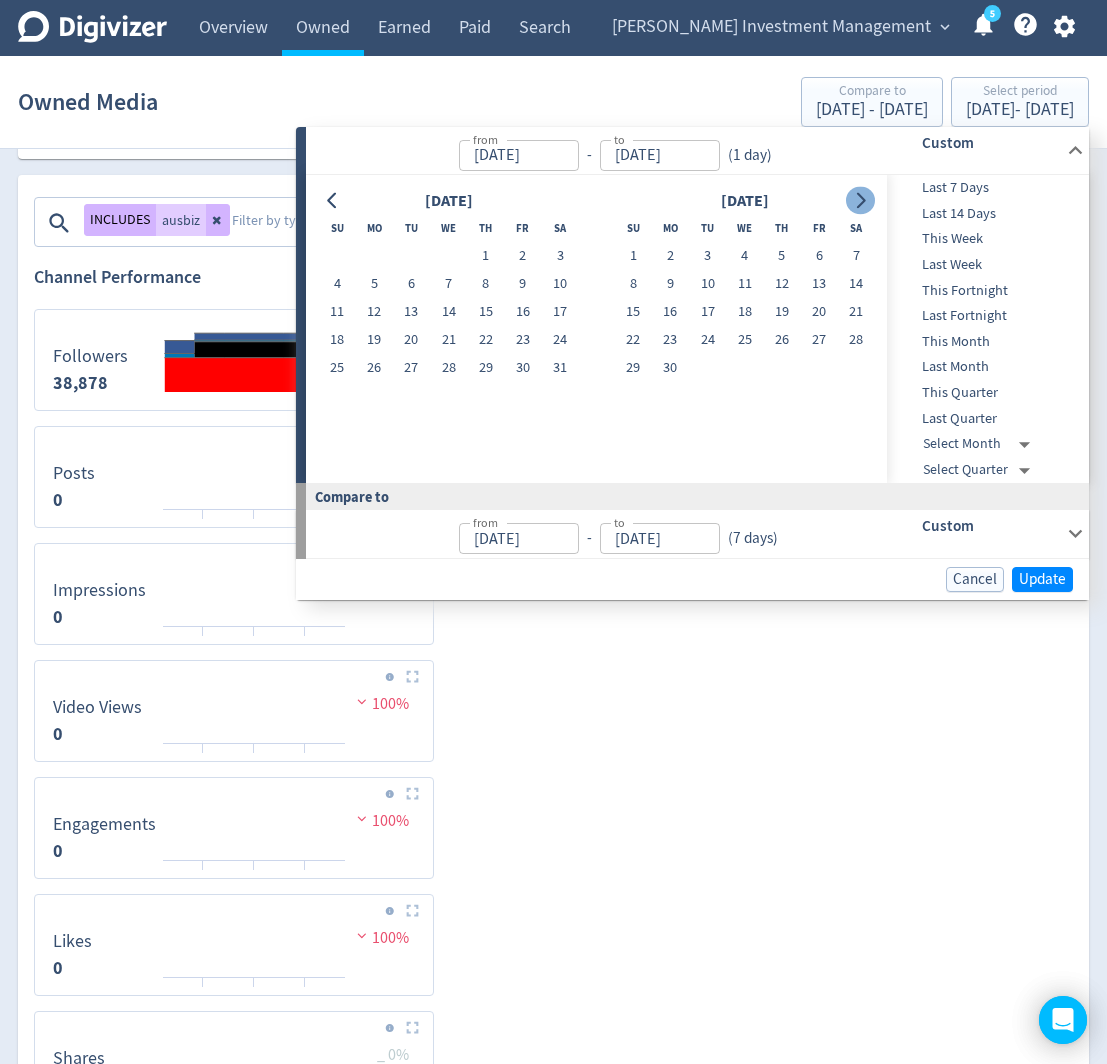 click 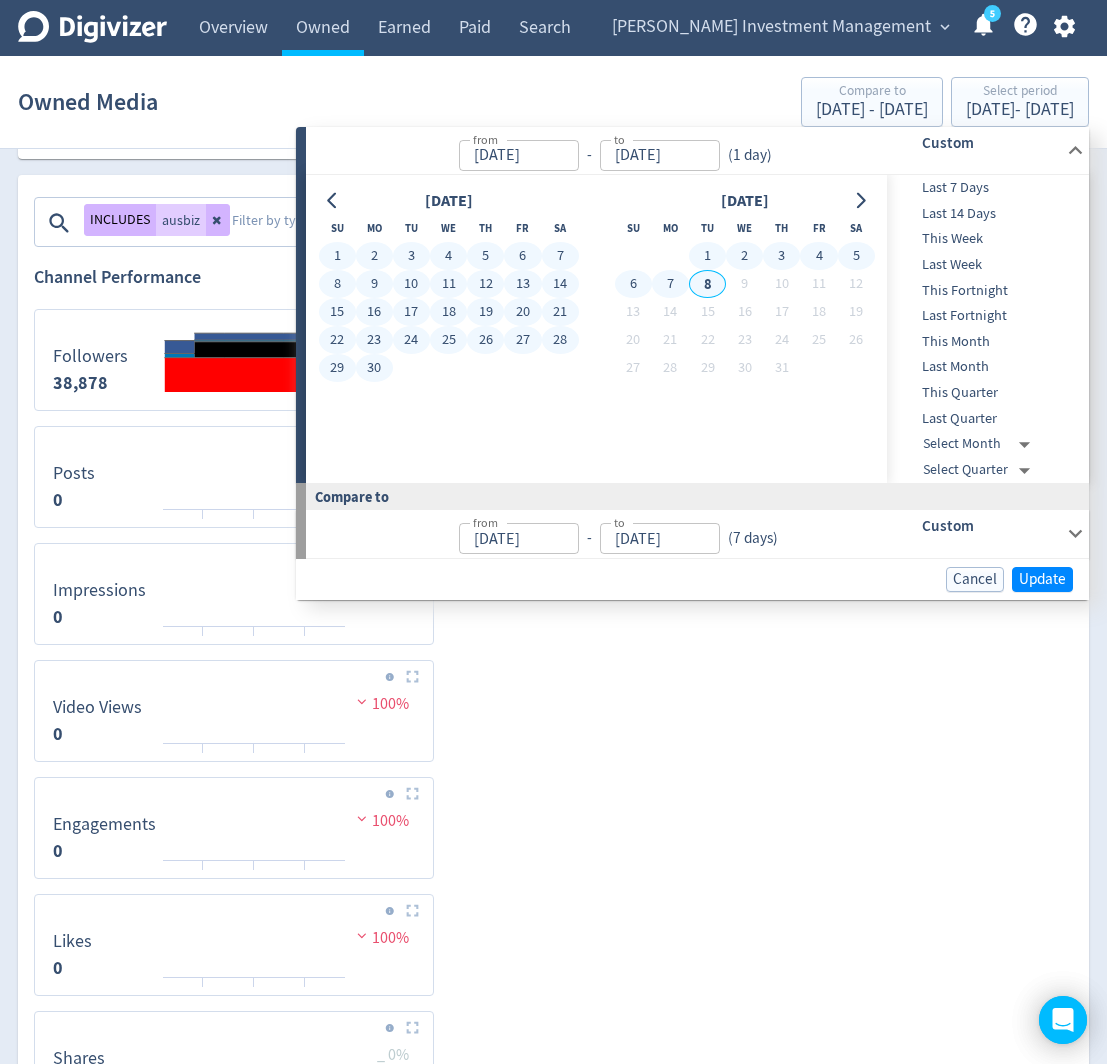 click on "8" at bounding box center [707, 284] 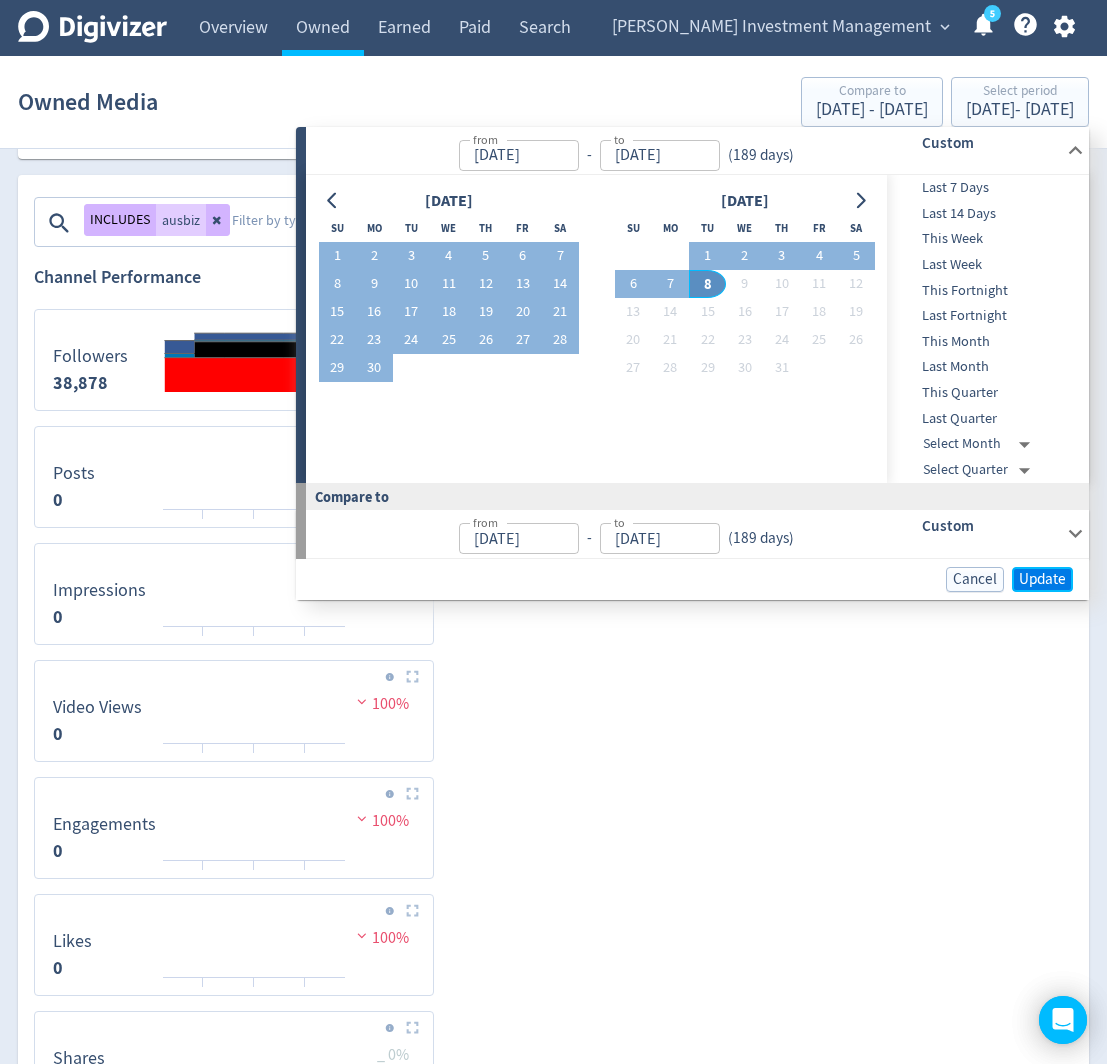 click on "Update" at bounding box center [1042, 579] 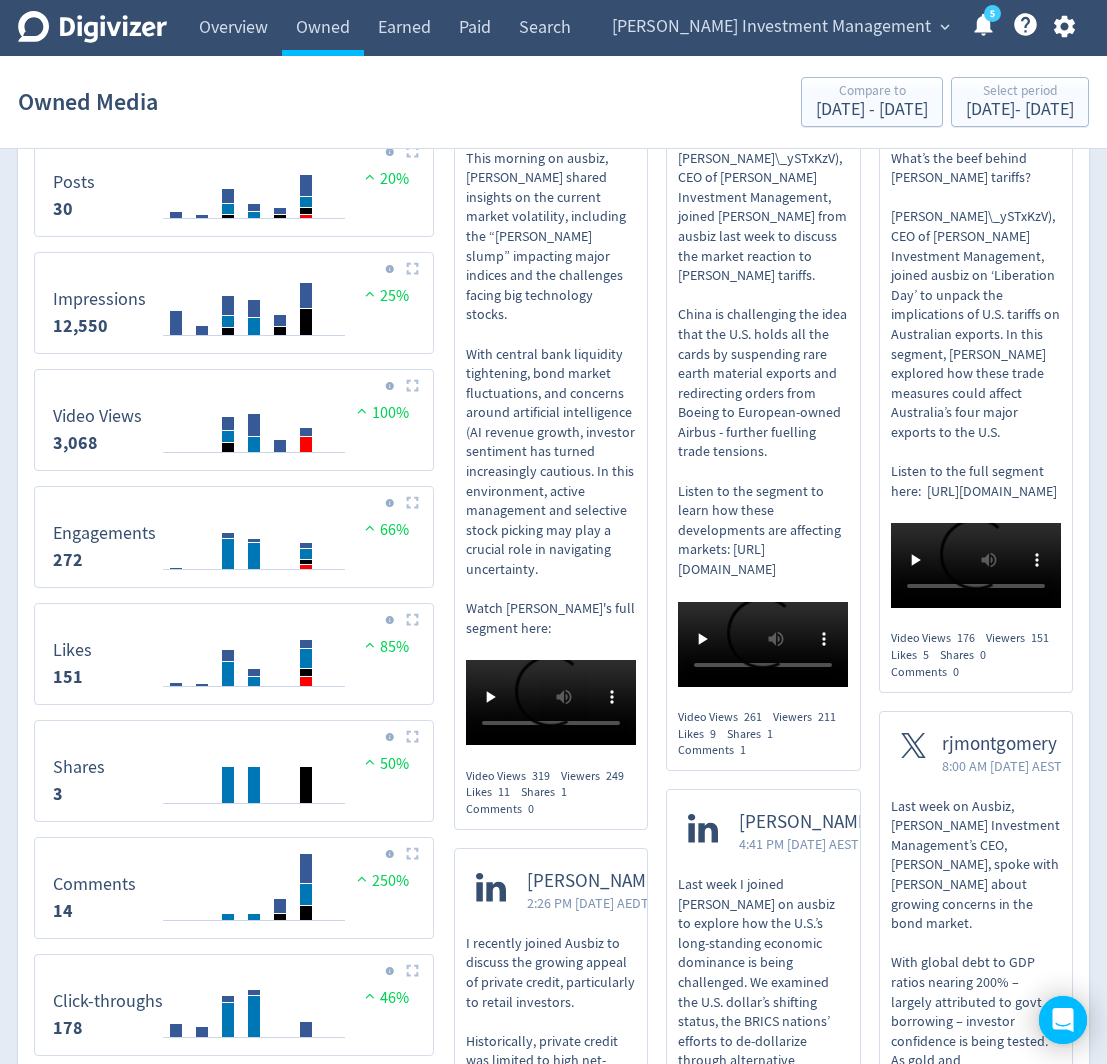 scroll, scrollTop: 684, scrollLeft: 0, axis: vertical 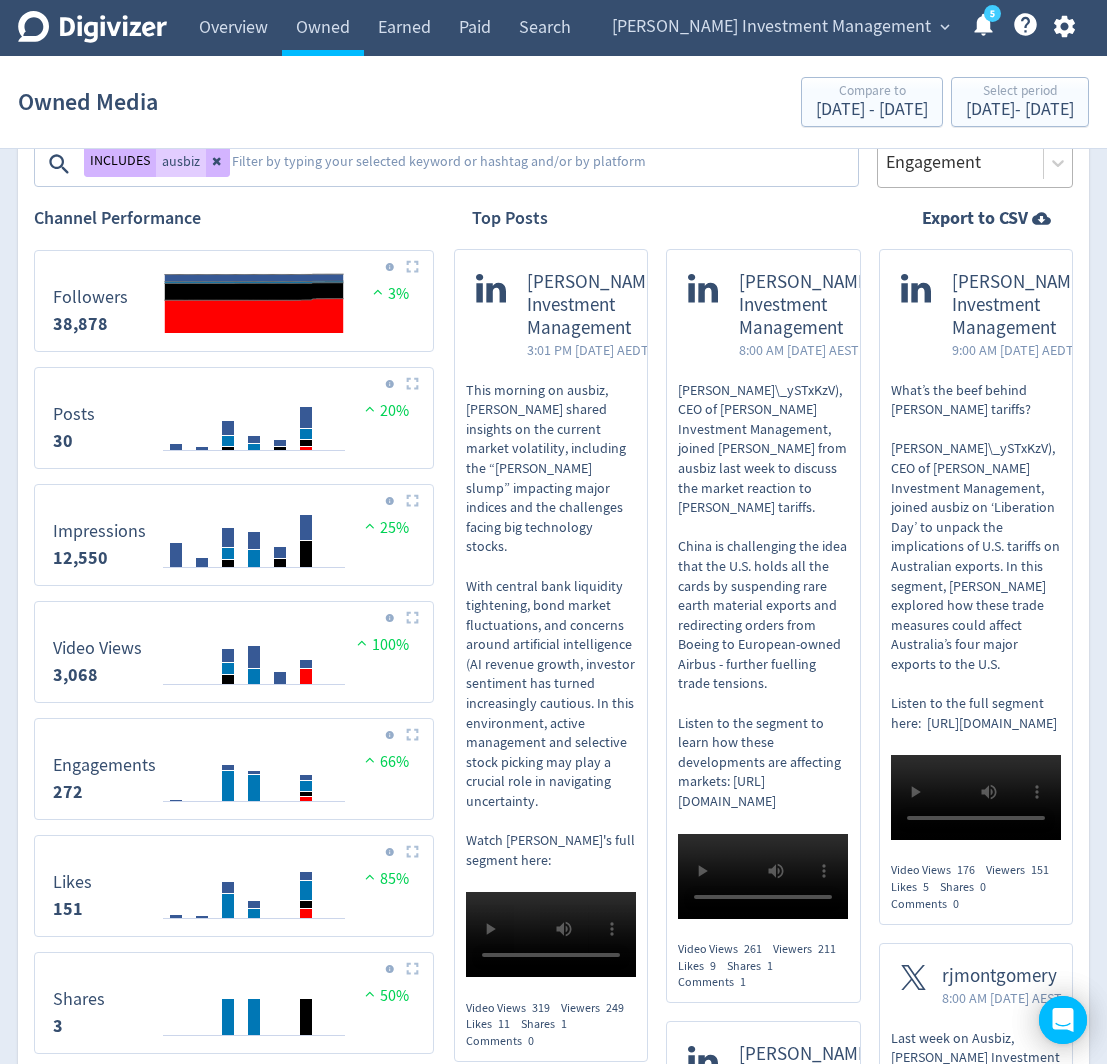 click on "Engagement" at bounding box center [975, 163] 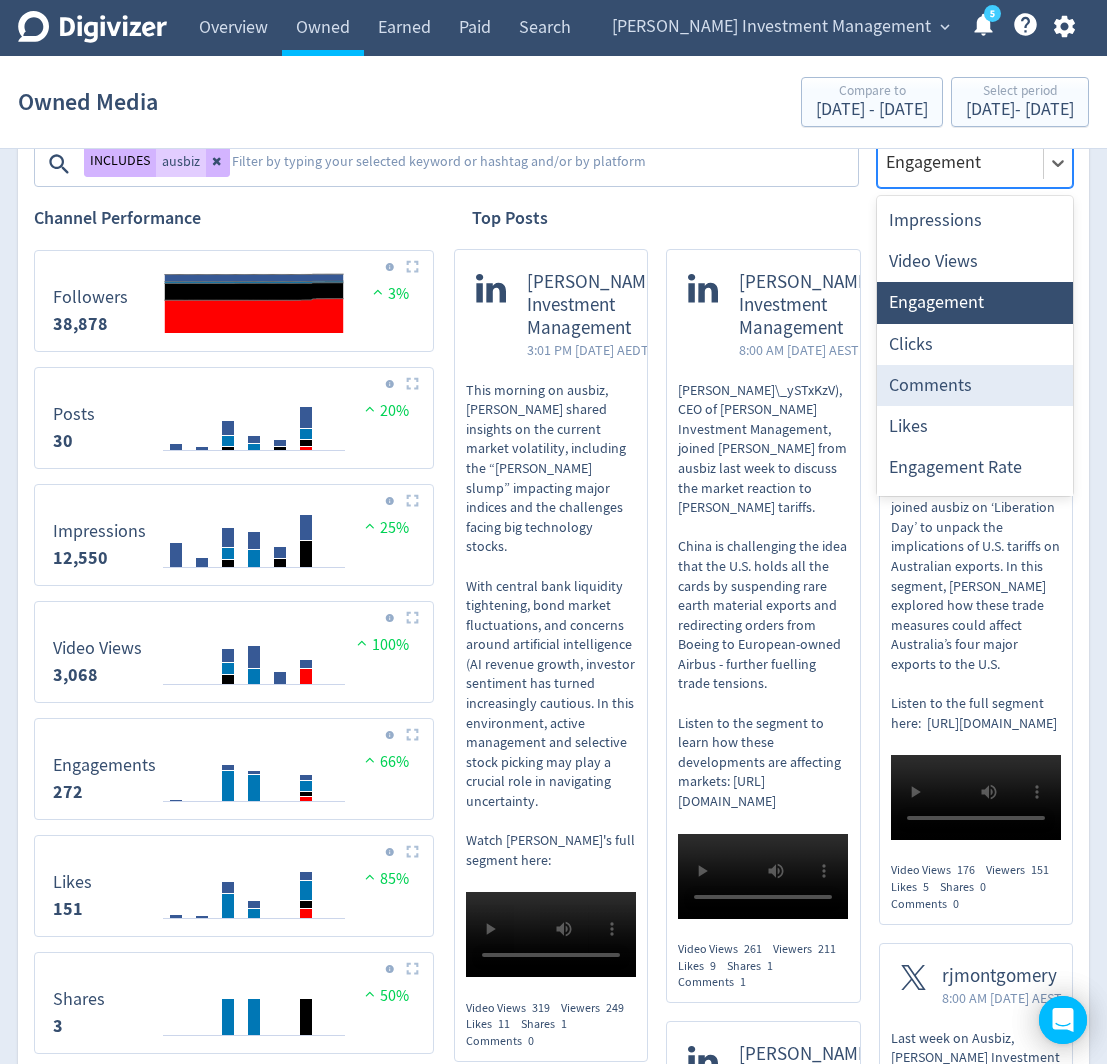 scroll, scrollTop: 37, scrollLeft: 0, axis: vertical 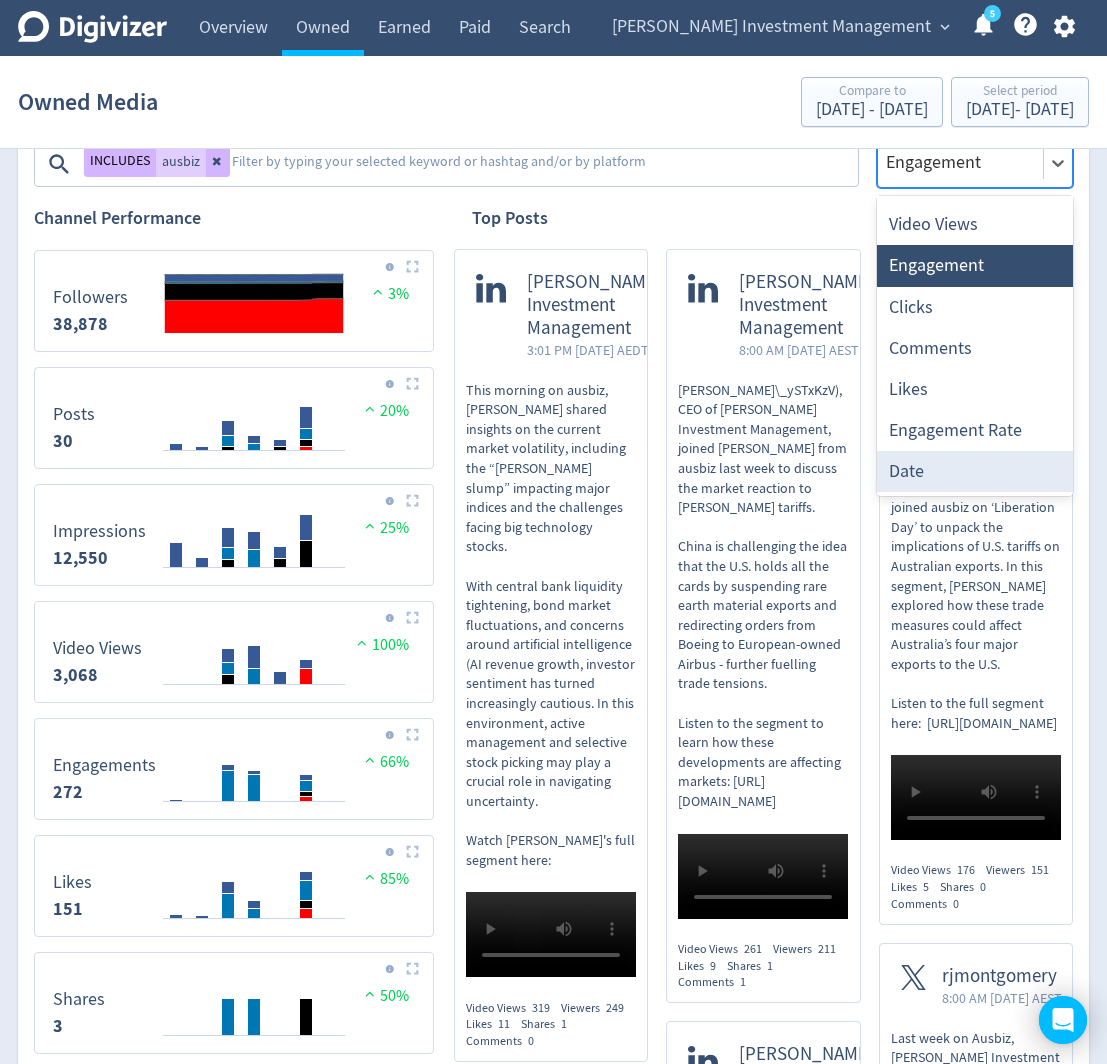 click on "Date" at bounding box center (975, 471) 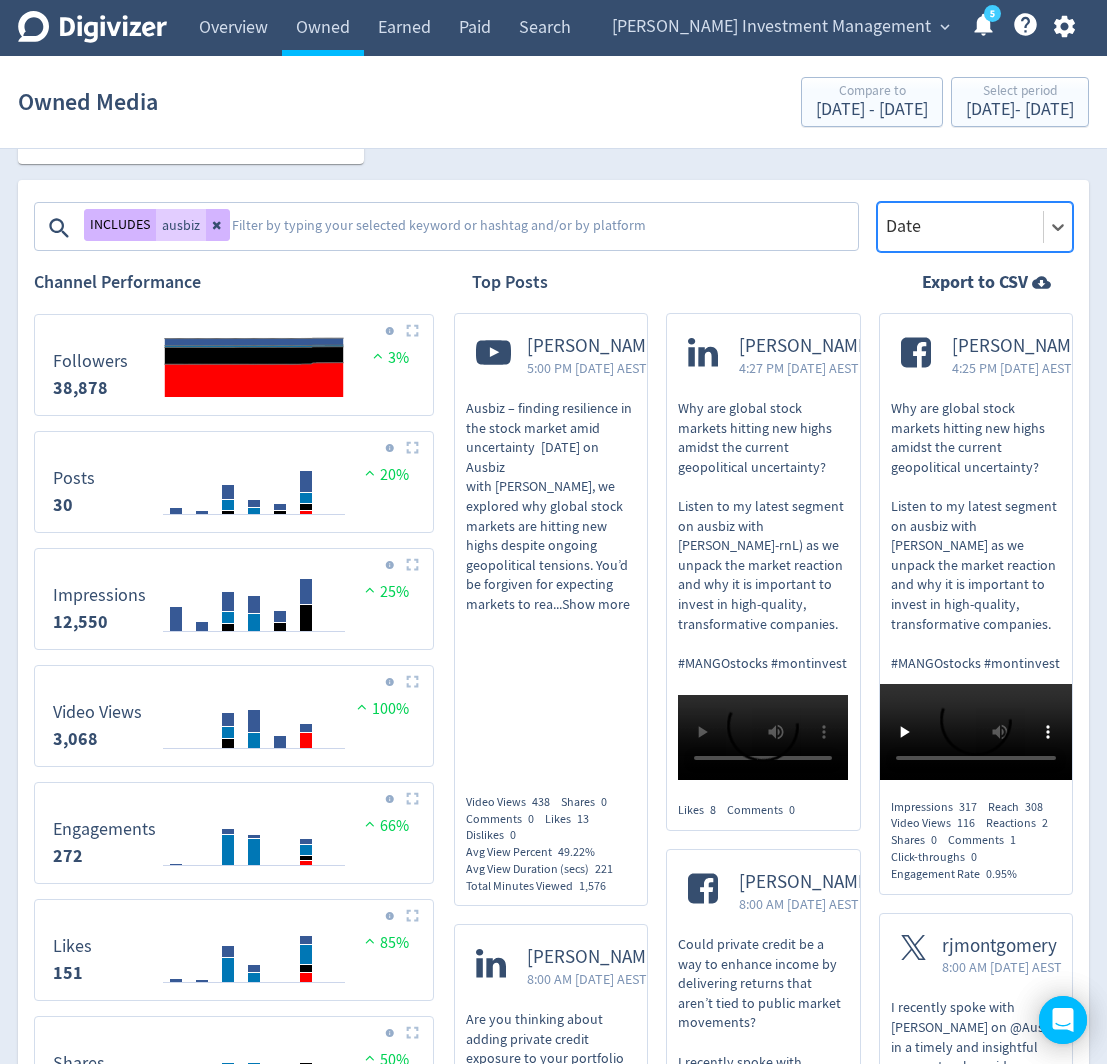 scroll, scrollTop: 699, scrollLeft: 0, axis: vertical 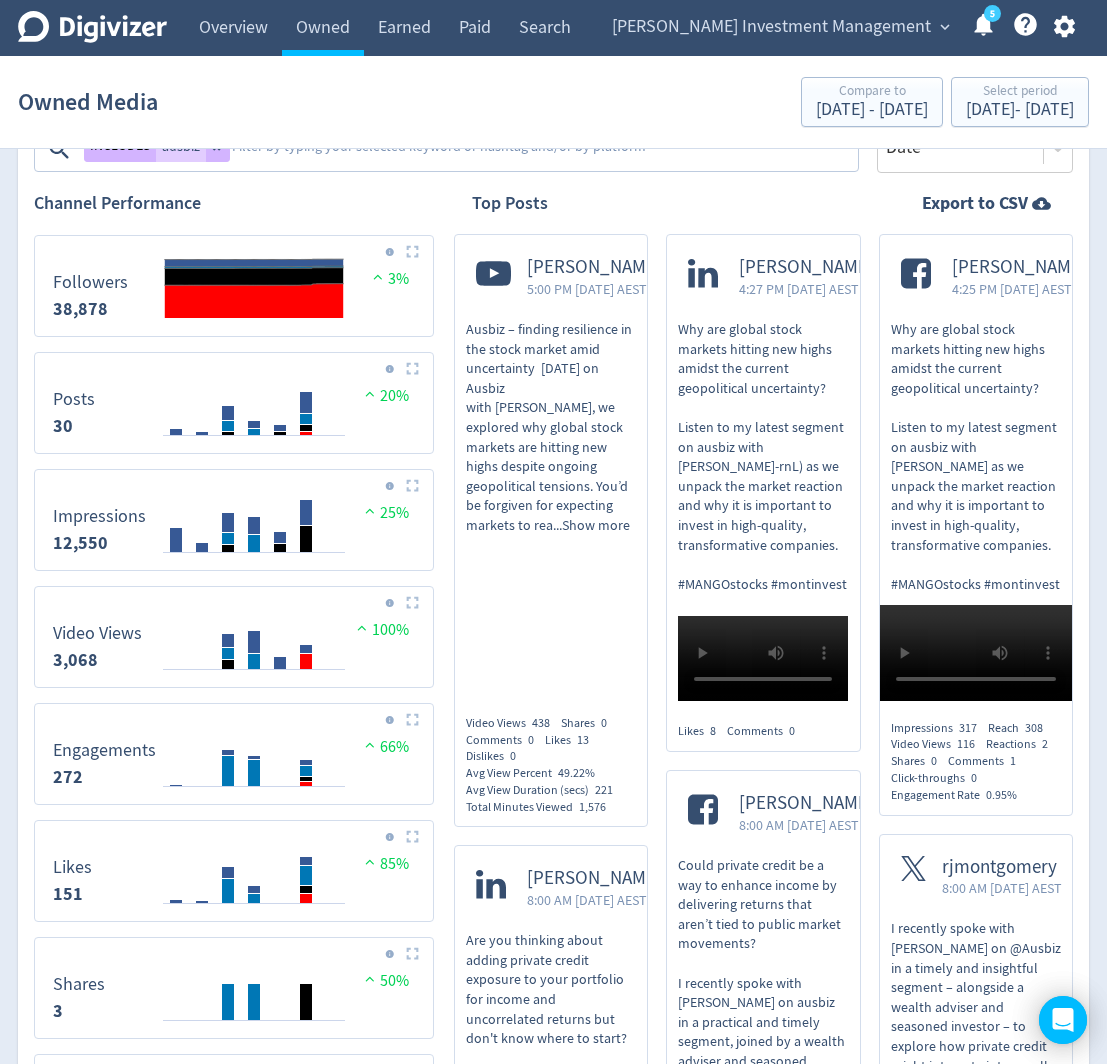 click on "[PERSON_NAME]" at bounding box center [594, 267] 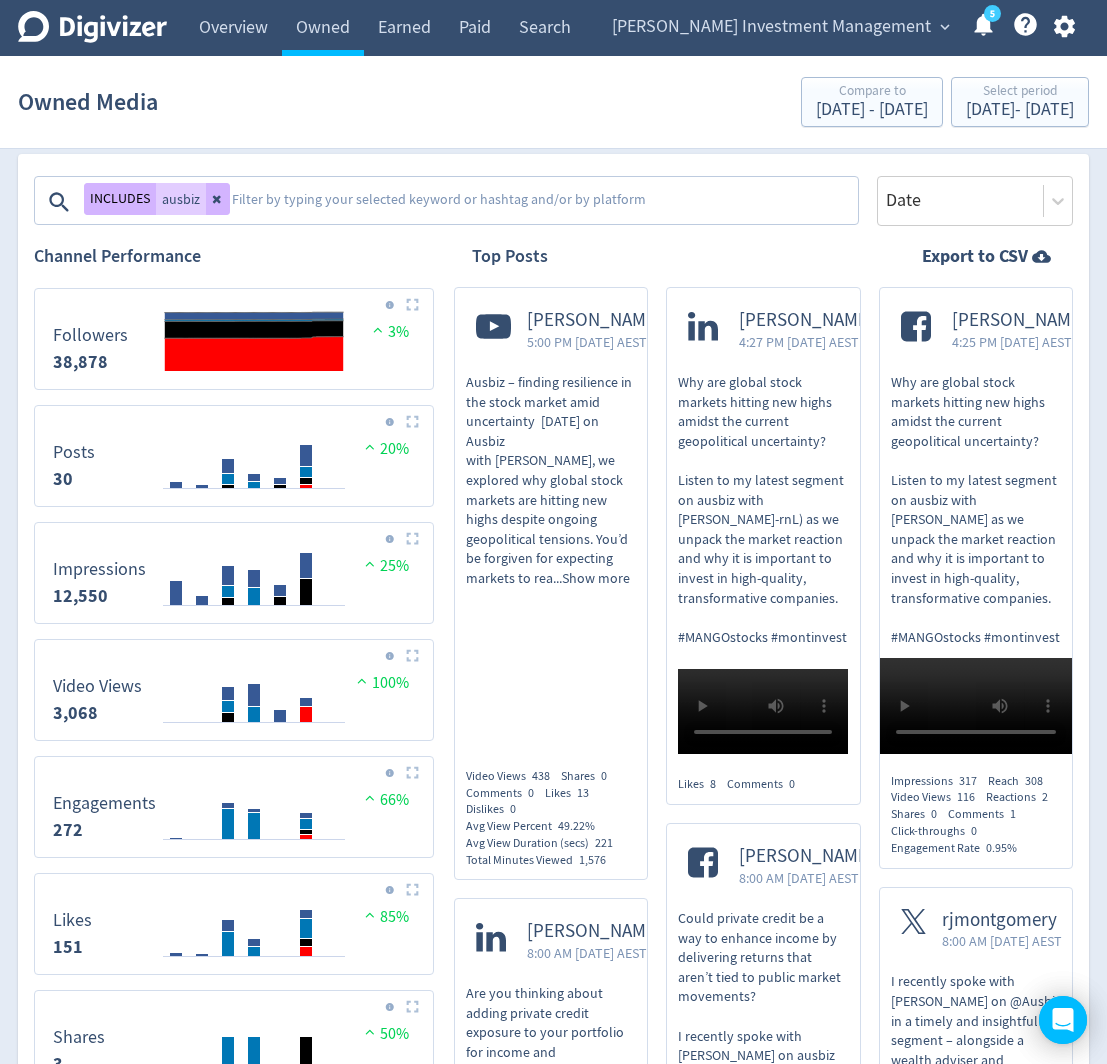 scroll, scrollTop: 649, scrollLeft: 0, axis: vertical 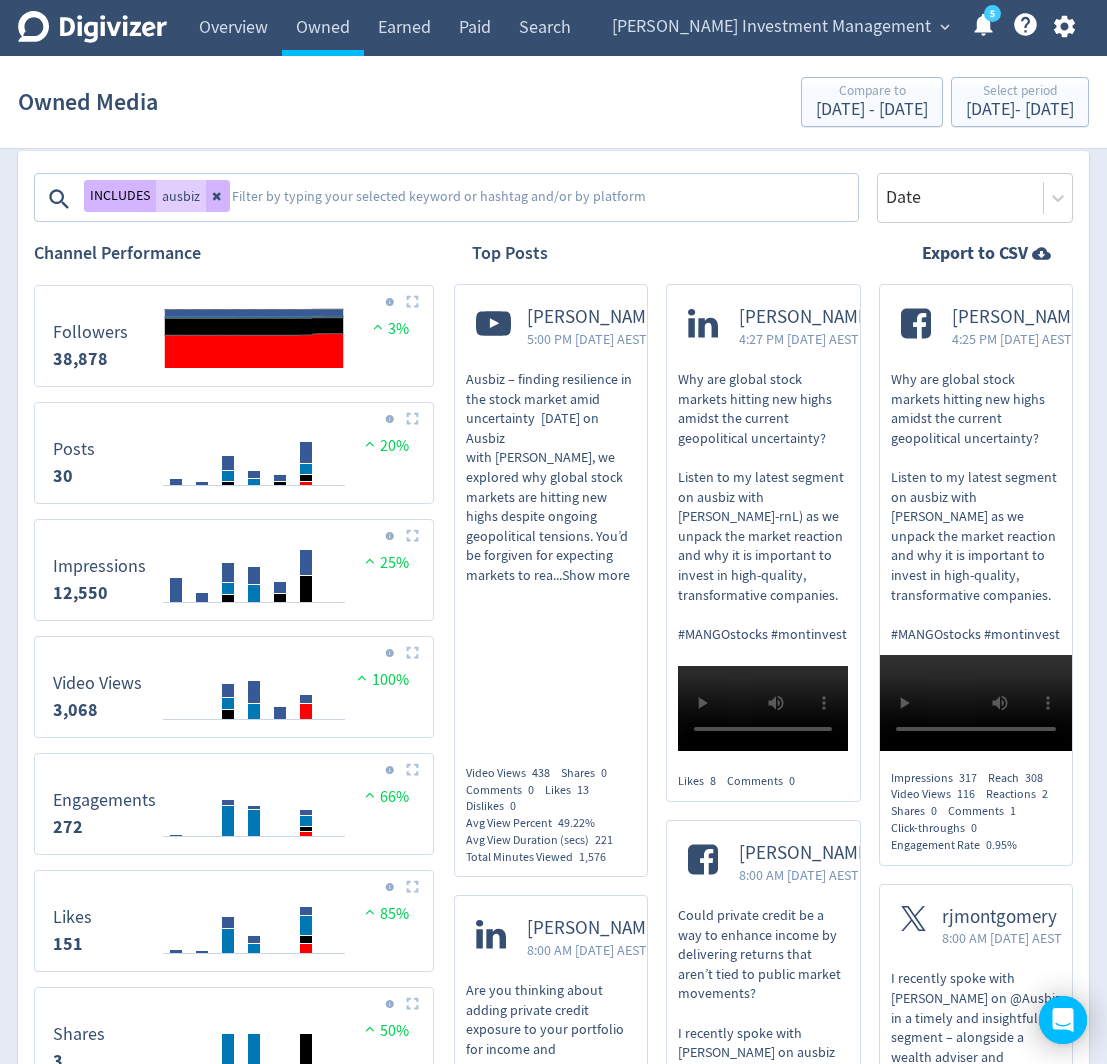 click on "Why are global stock markets hitting new highs amidst the current geopolitical uncertainty?
Listen to my latest segment on ausbiz with Juliette Saly as we unpack the market reaction and why it is important to invest in high-quality, transformative companies.
#MANGOstocks #montinvest" at bounding box center [976, 507] 